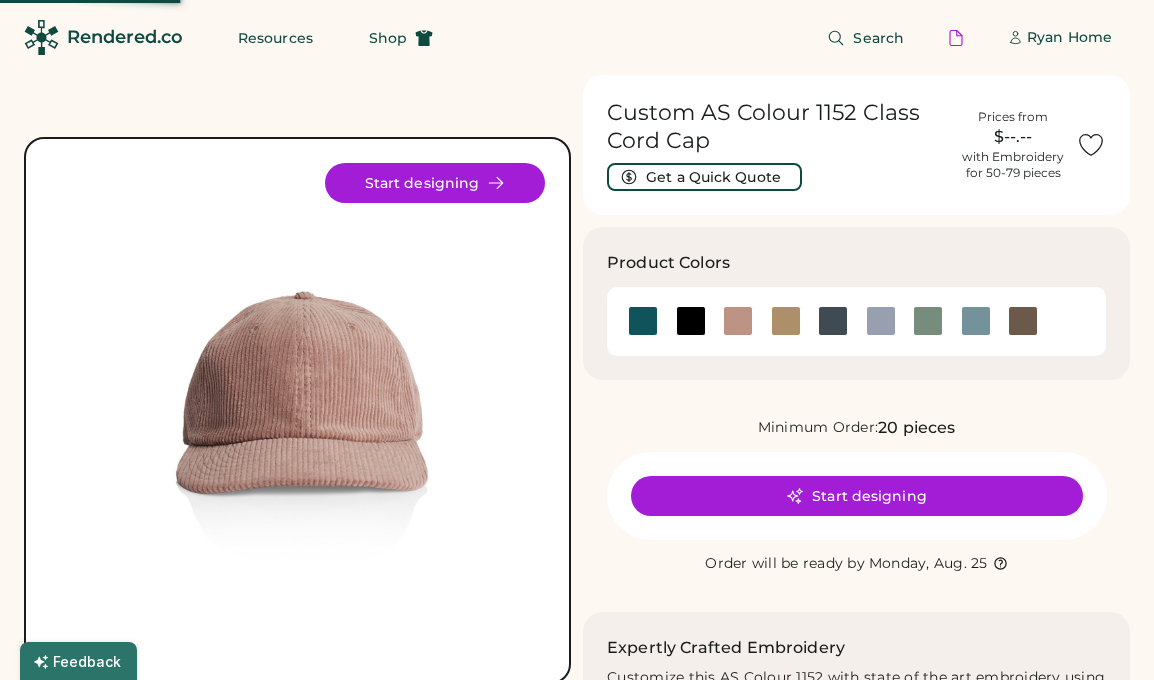 scroll, scrollTop: 0, scrollLeft: 0, axis: both 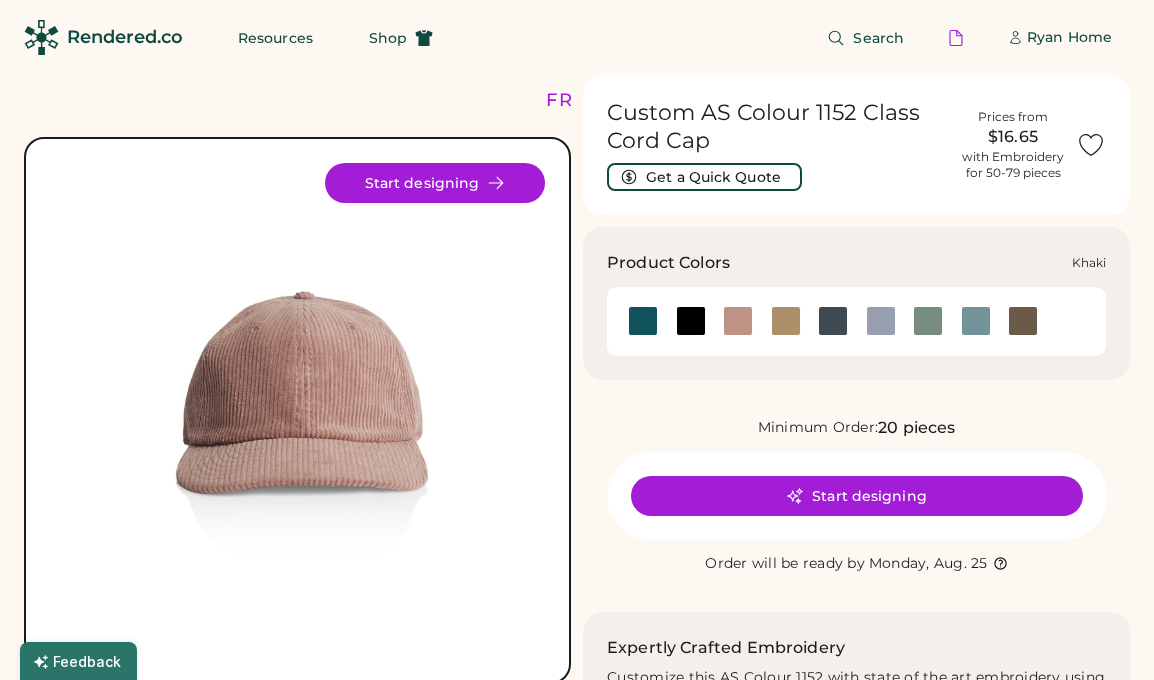 click at bounding box center (786, 321) 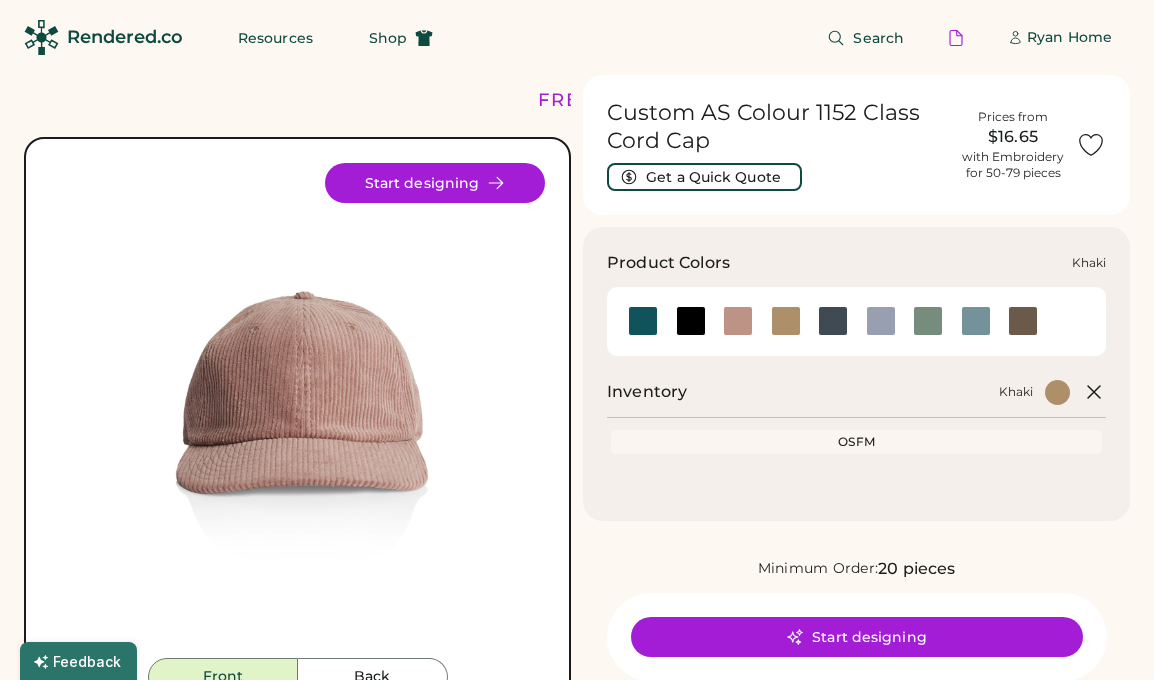 scroll, scrollTop: 0, scrollLeft: 0, axis: both 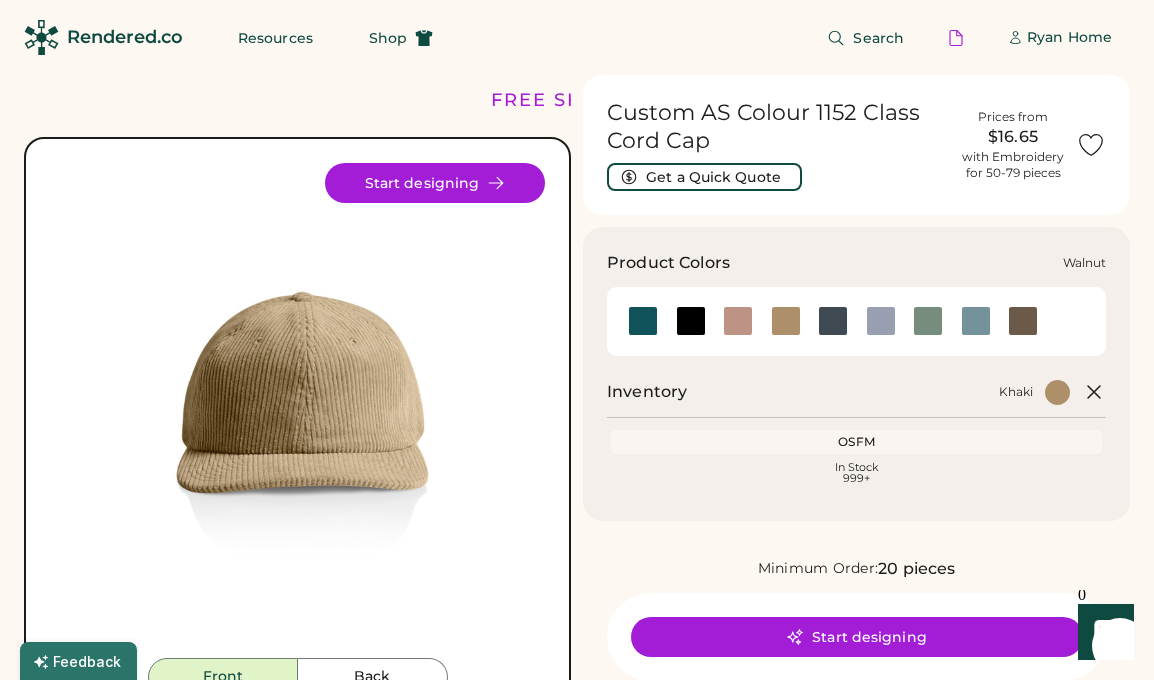 click at bounding box center (1023, 321) 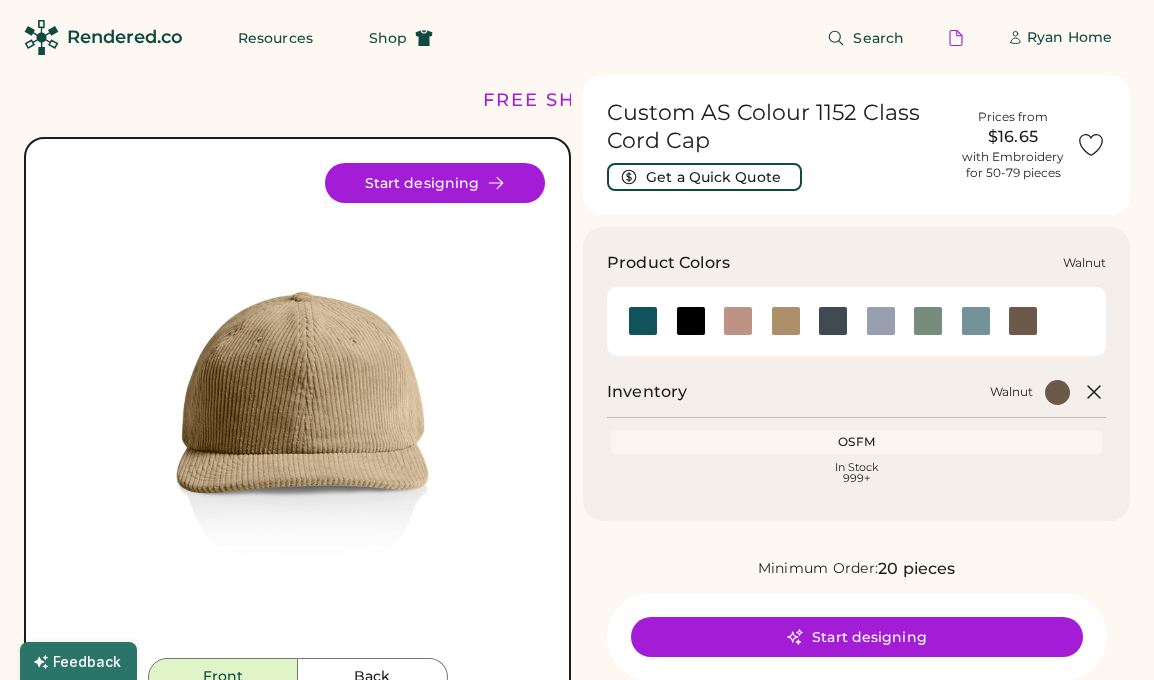 scroll, scrollTop: 0, scrollLeft: 0, axis: both 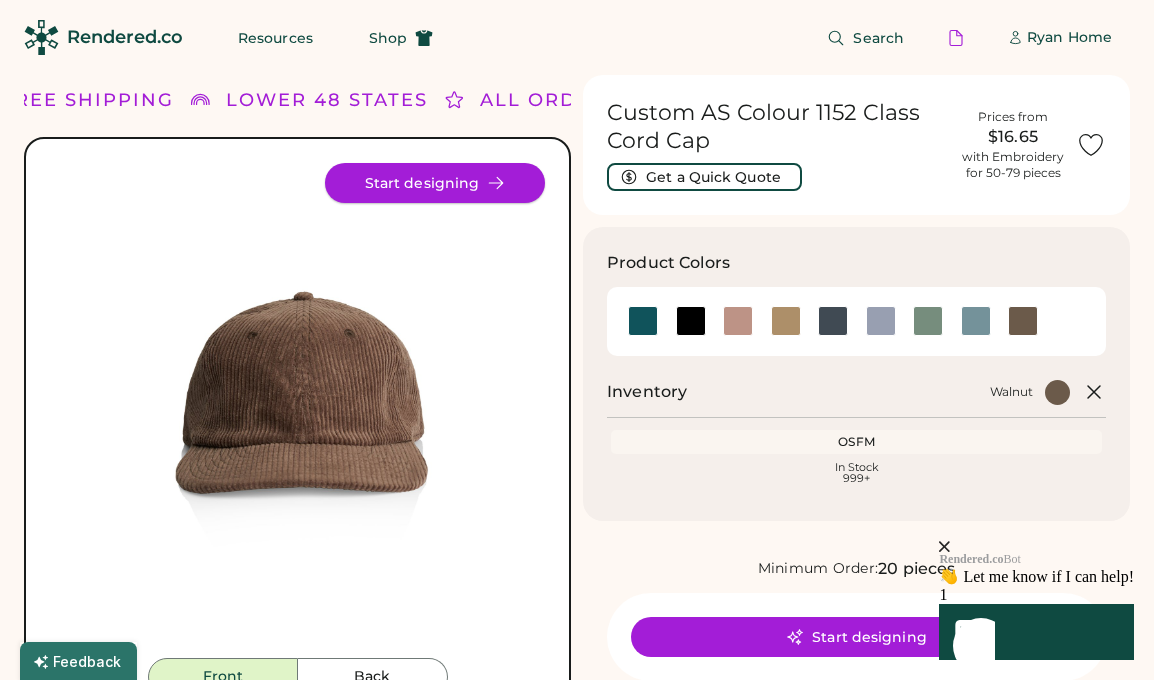 click on "Start designing" at bounding box center [435, 183] 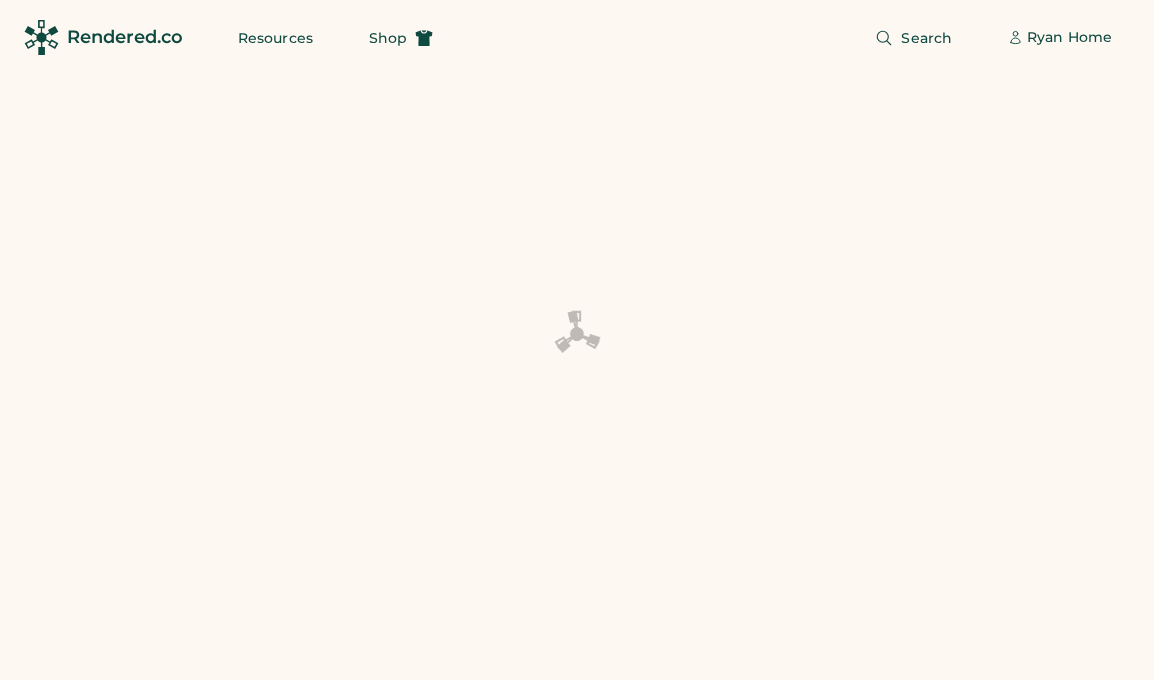 scroll, scrollTop: 0, scrollLeft: 0, axis: both 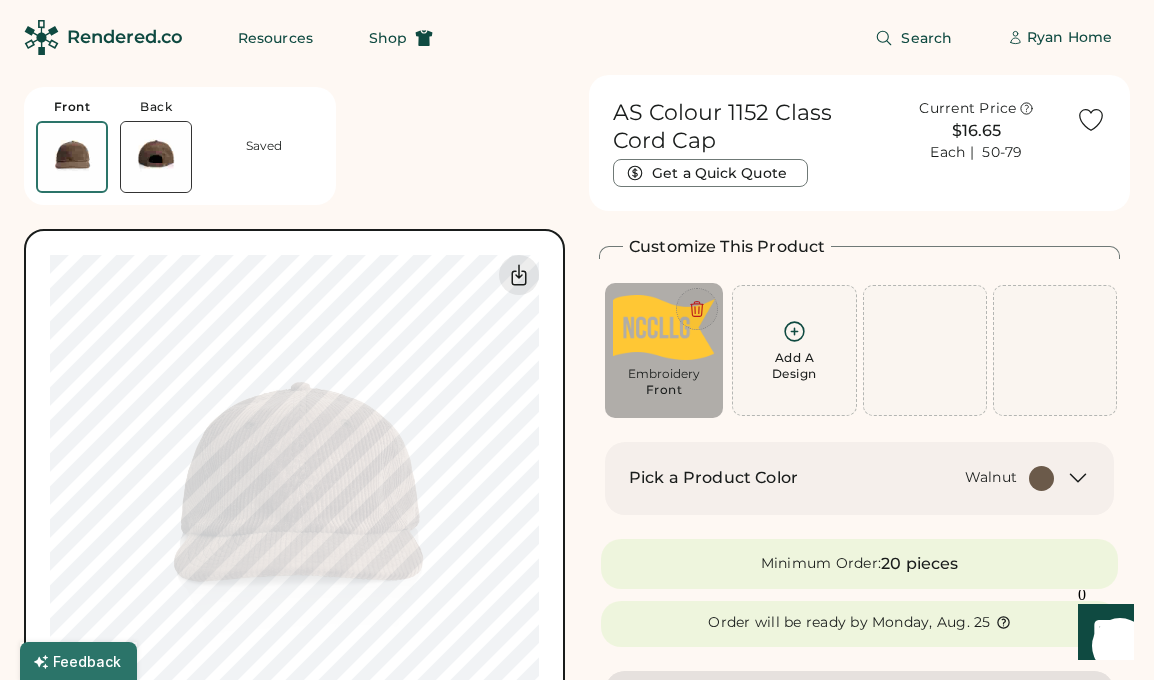 click 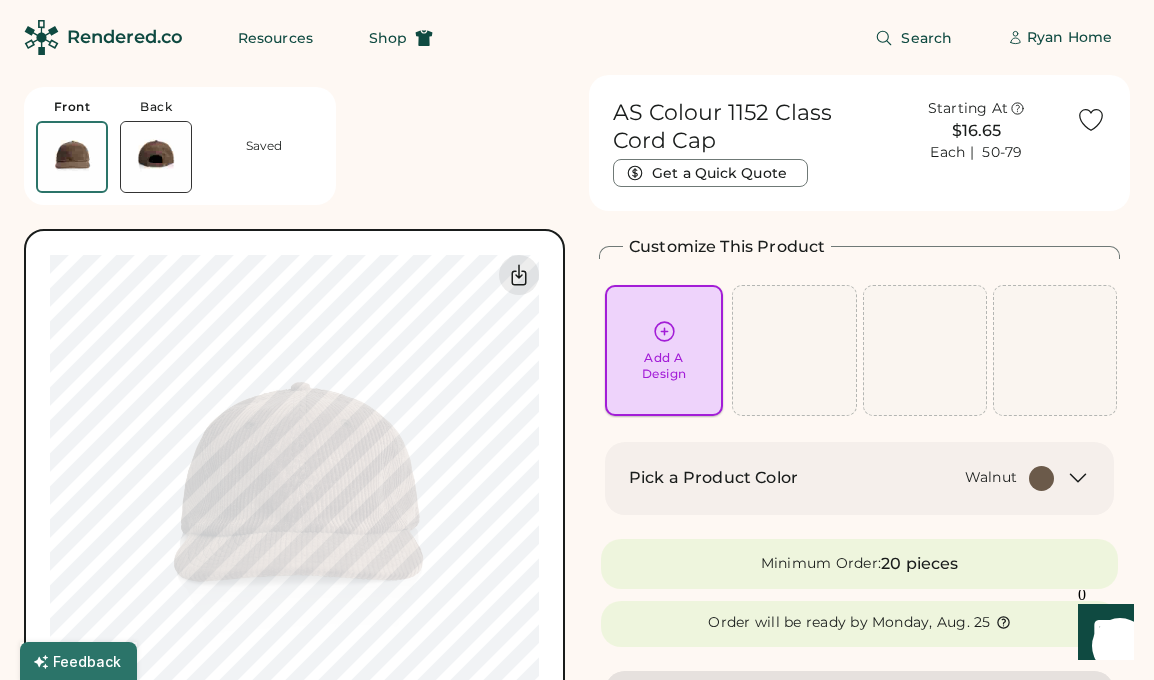 click on "Add A
Design" at bounding box center [664, 366] 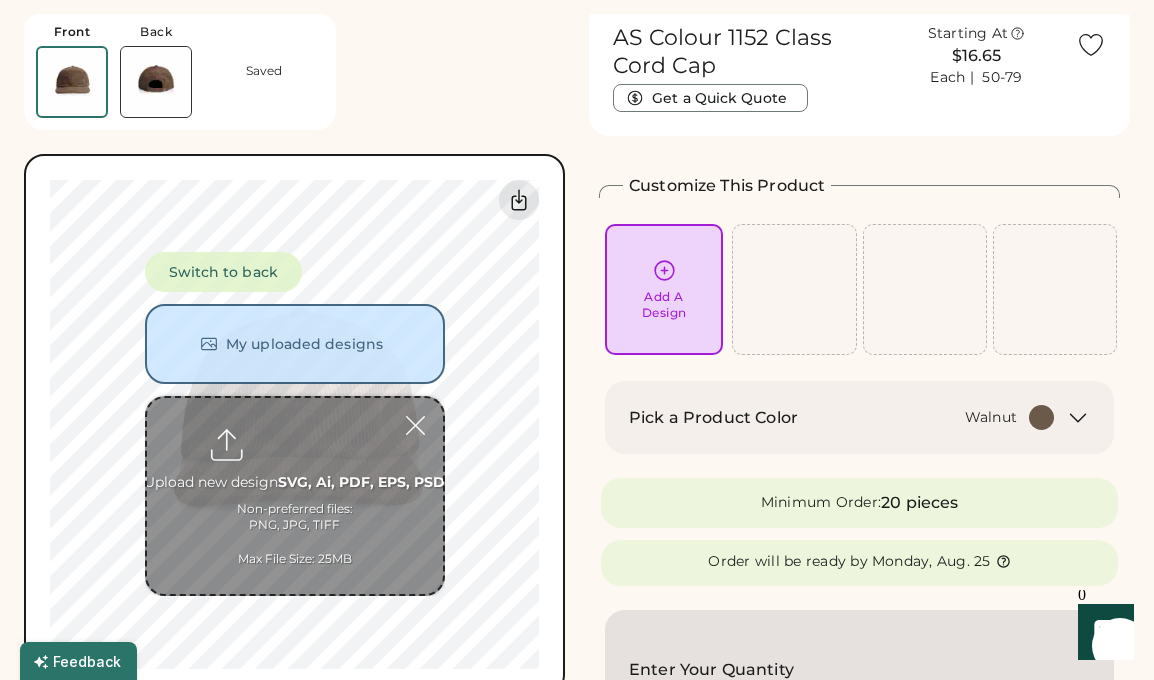 scroll, scrollTop: 75, scrollLeft: 0, axis: vertical 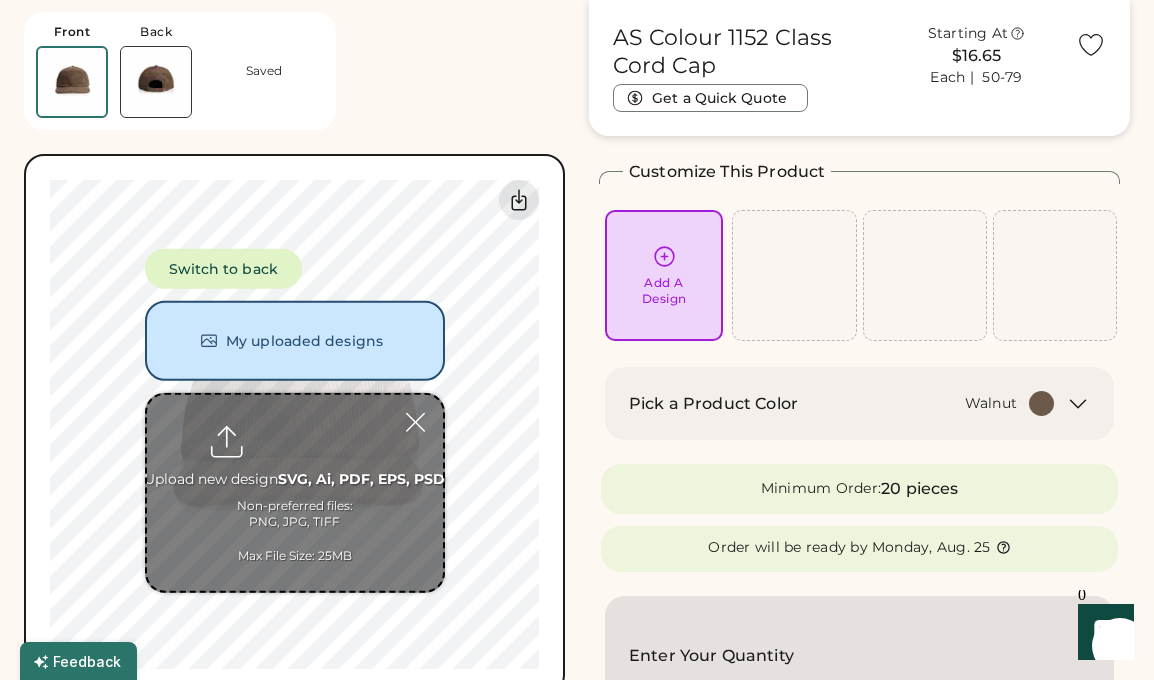 click at bounding box center (295, 493) 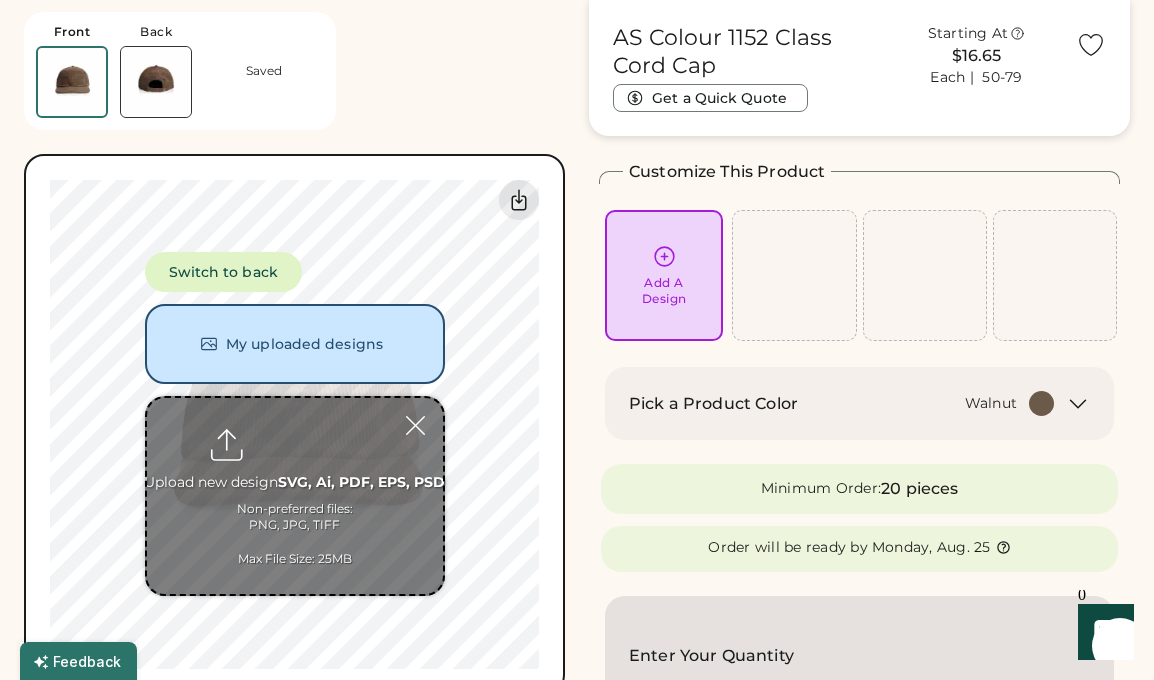 type on "**********" 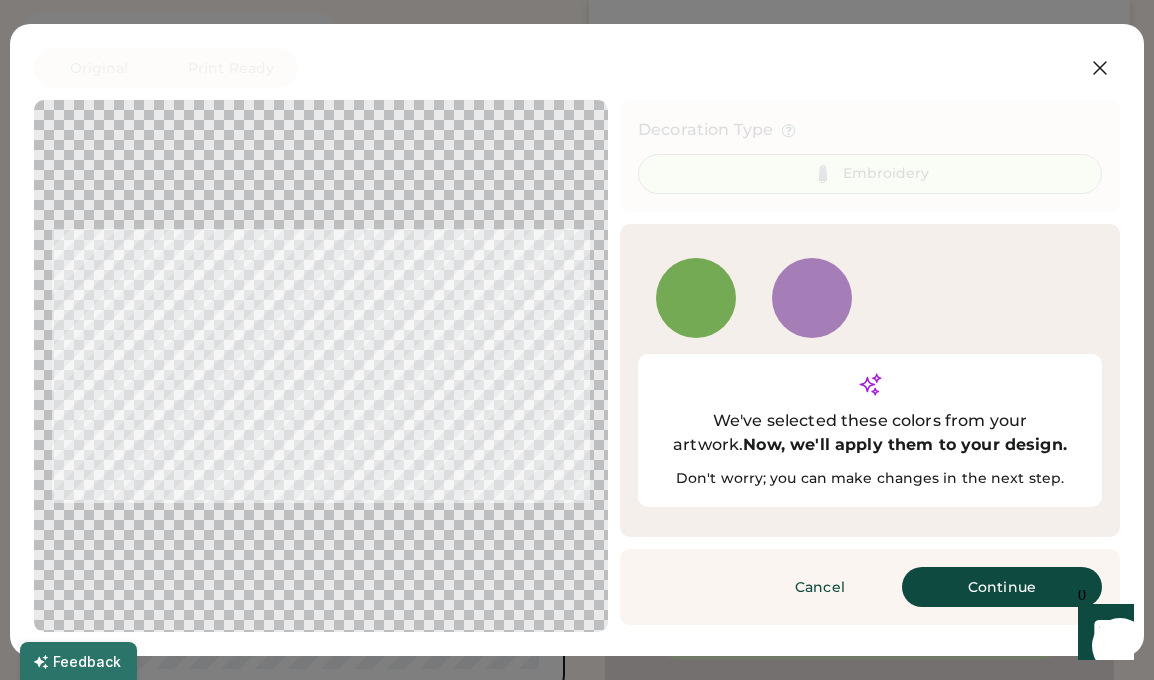 click at bounding box center [812, 298] 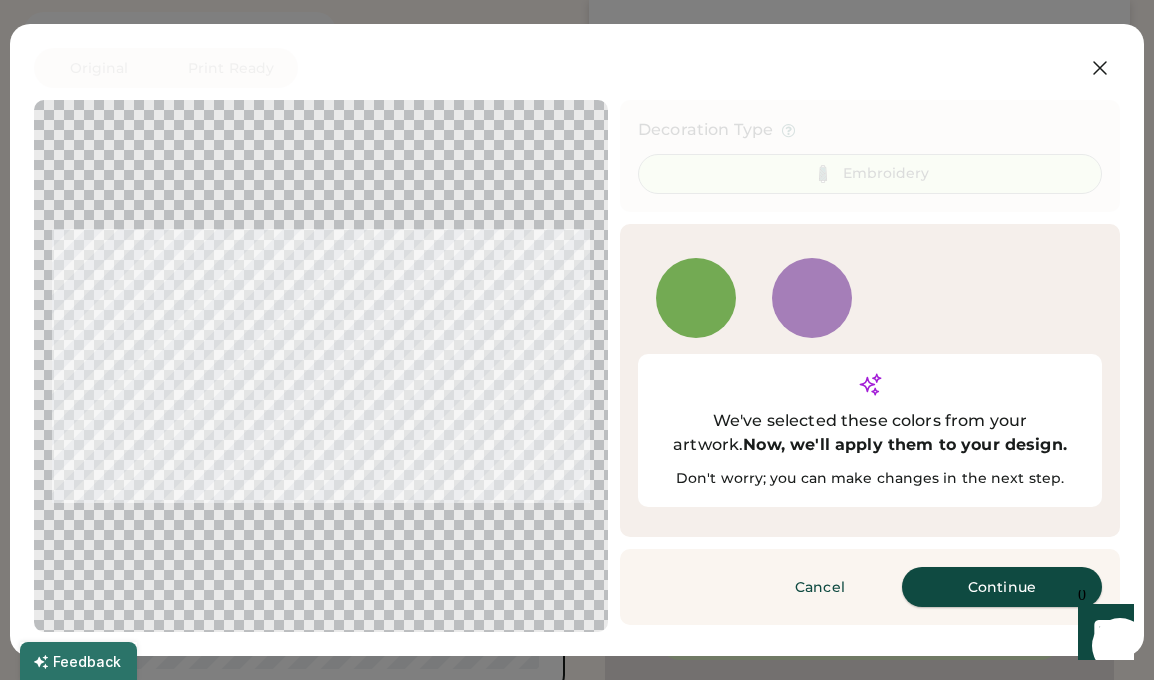 click on "Continue" at bounding box center [1002, 587] 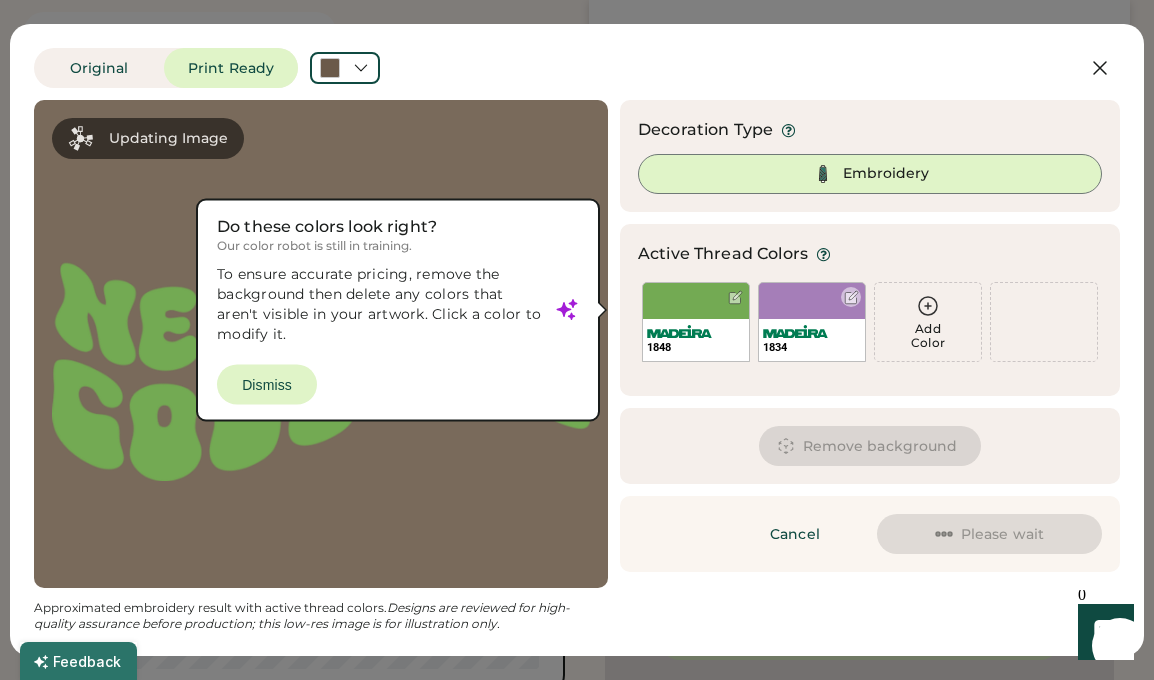 click at bounding box center [851, 297] 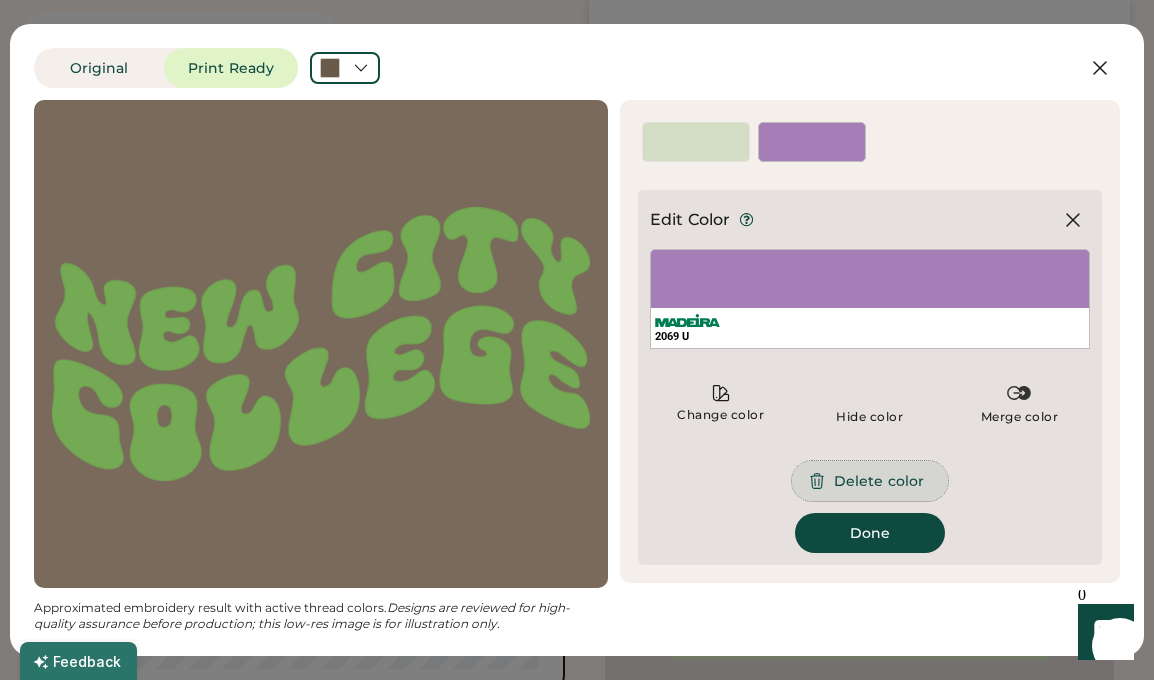 click on "Delete color" at bounding box center [870, 481] 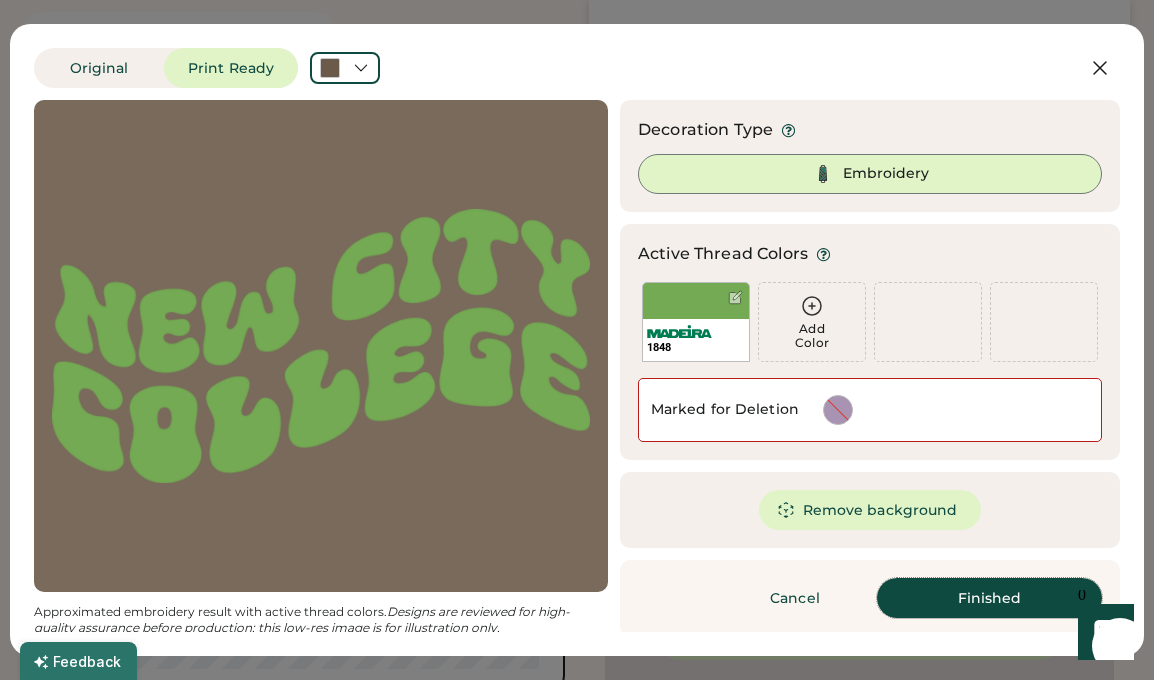 click on "Finished" at bounding box center [989, 598] 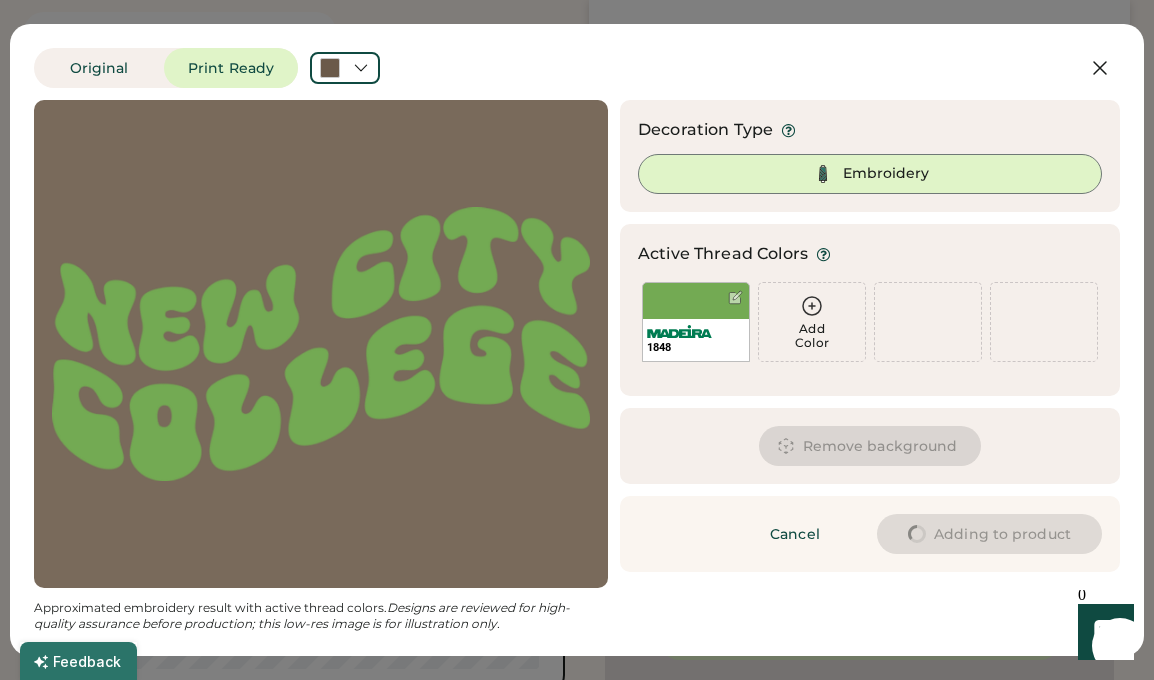 type on "****" 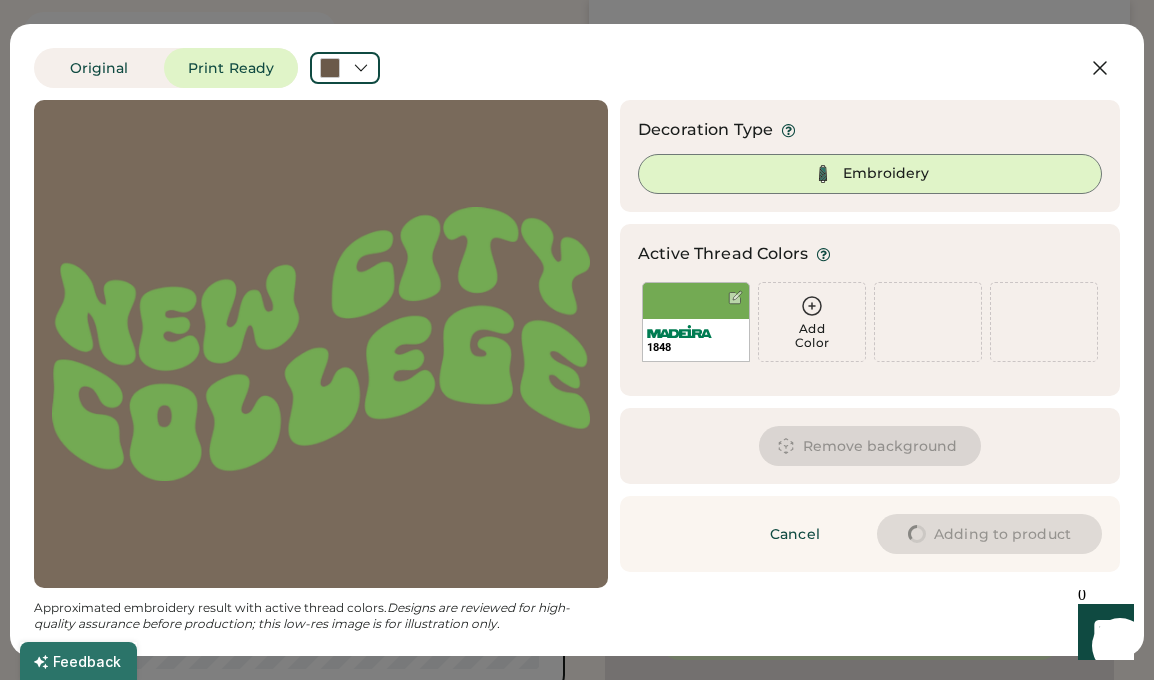 type on "****" 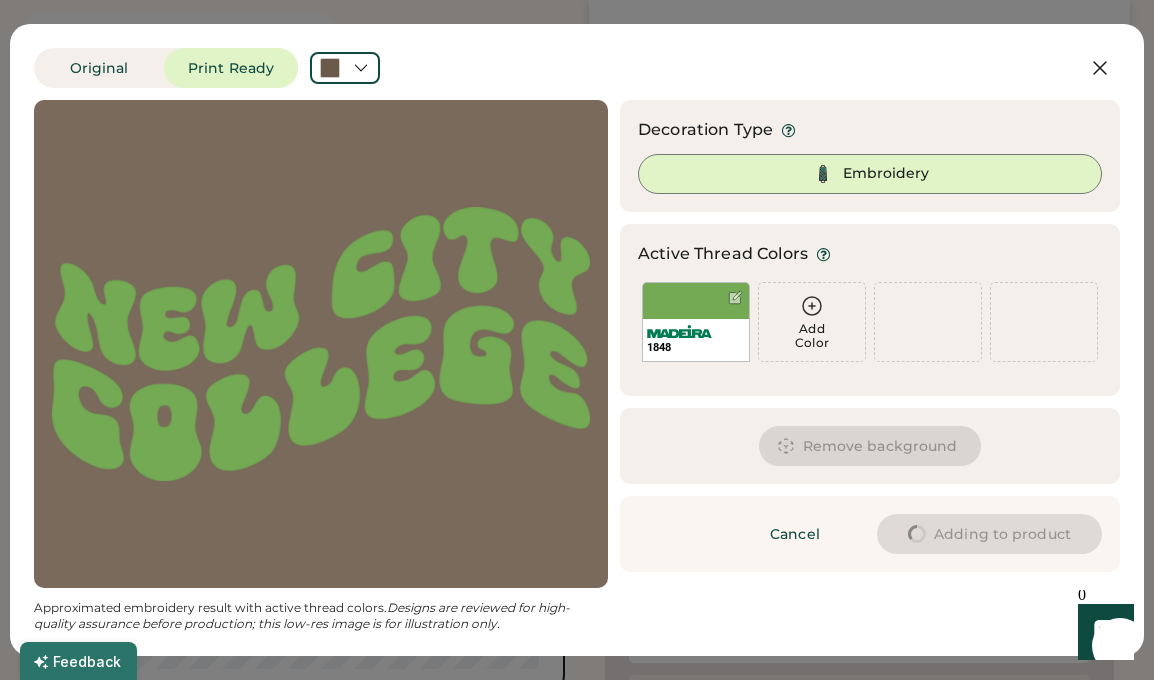 type on "****" 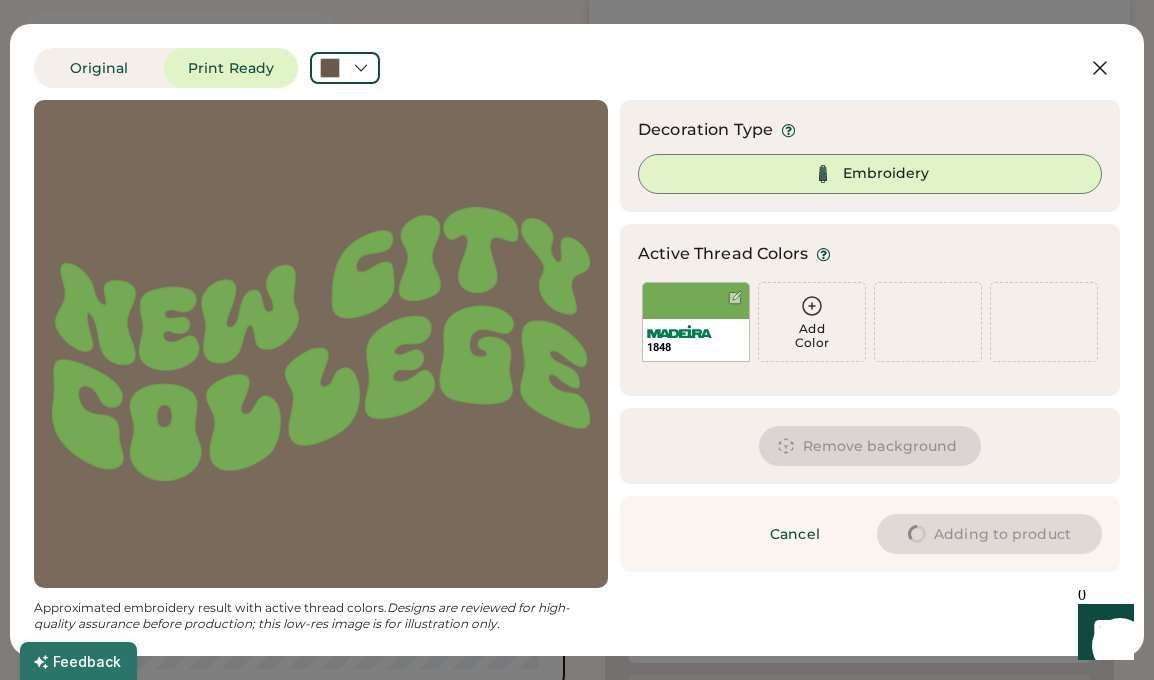 type on "****" 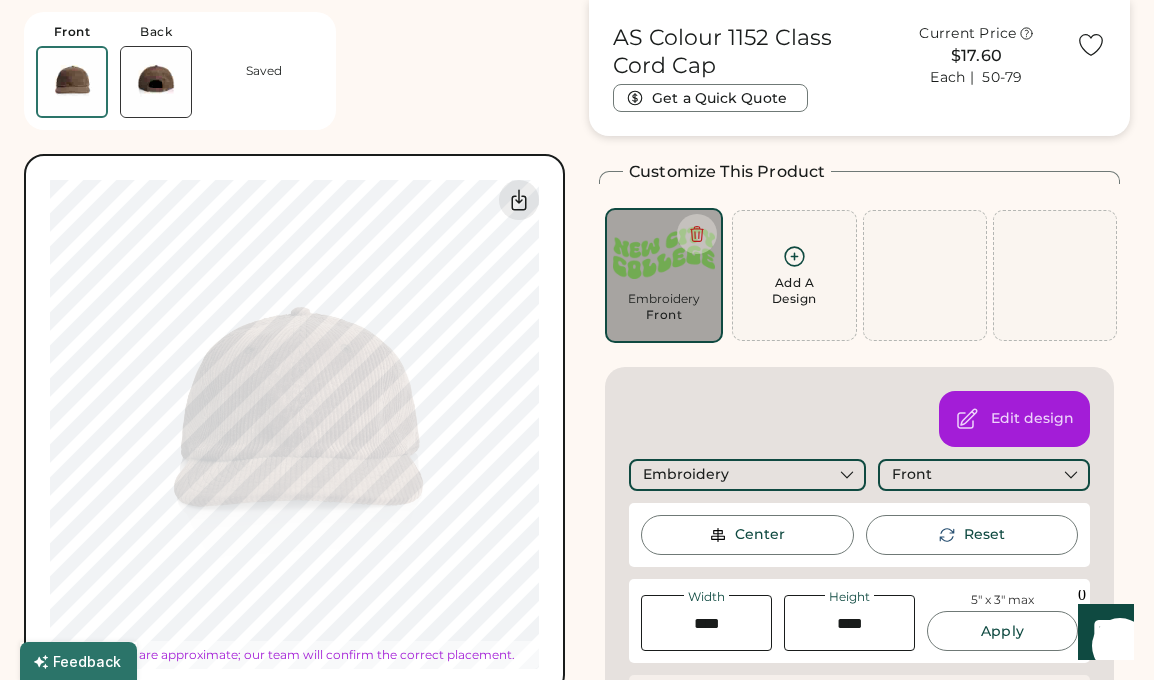 type on "****" 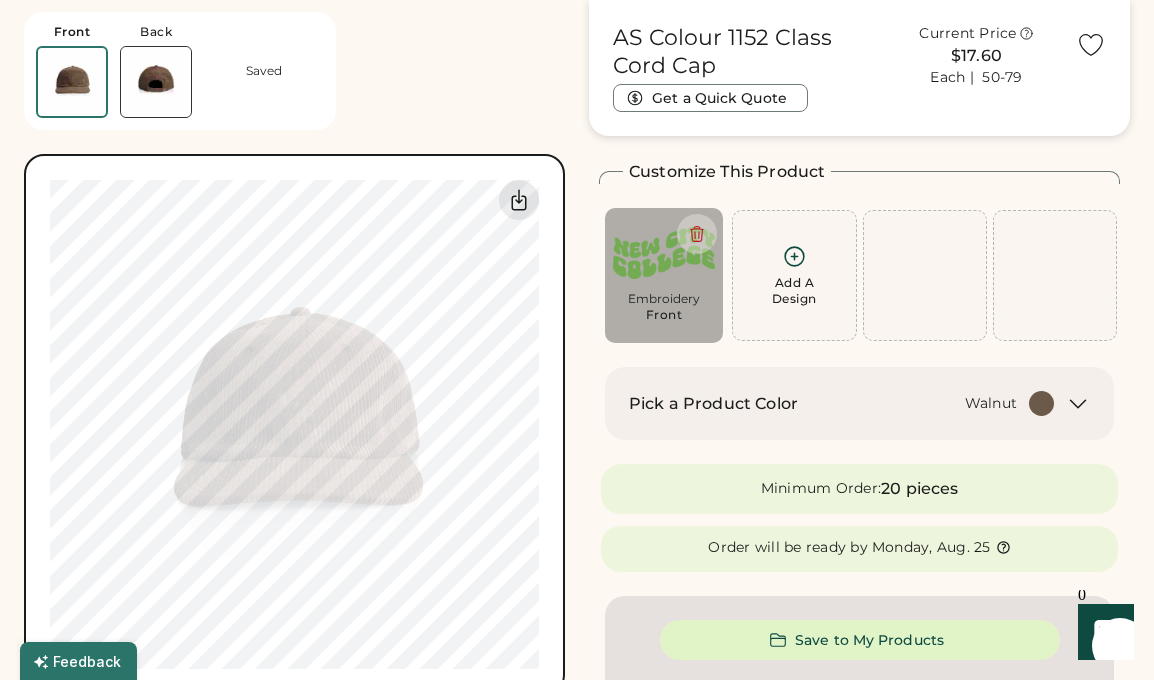 click 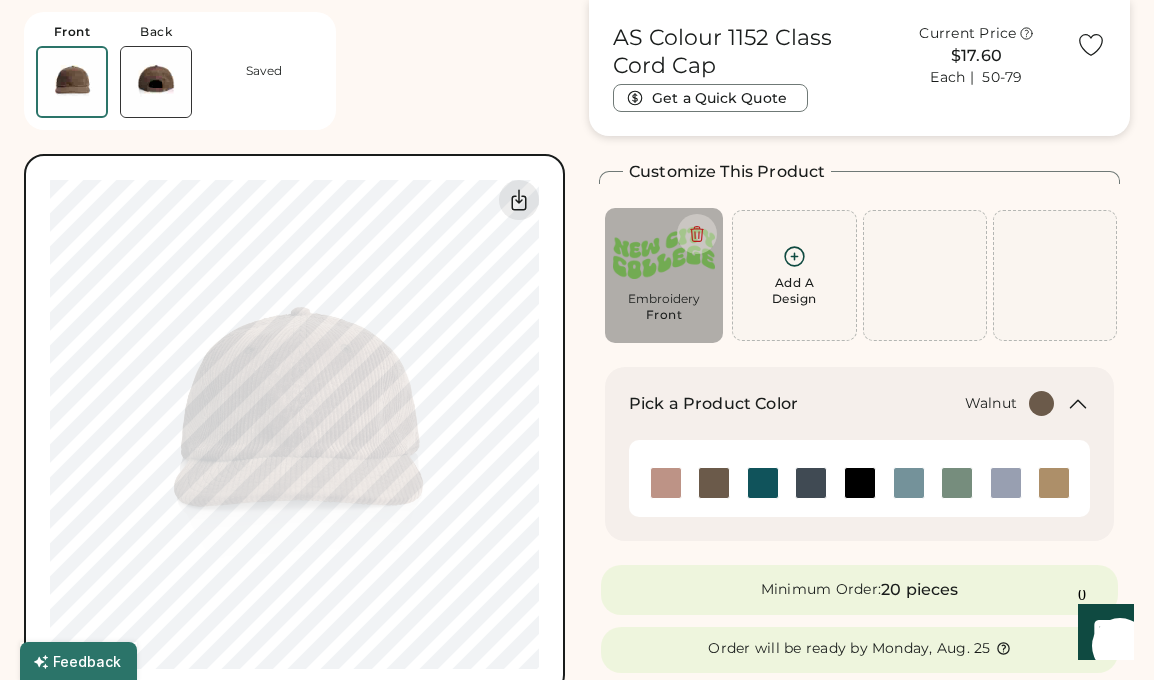 click 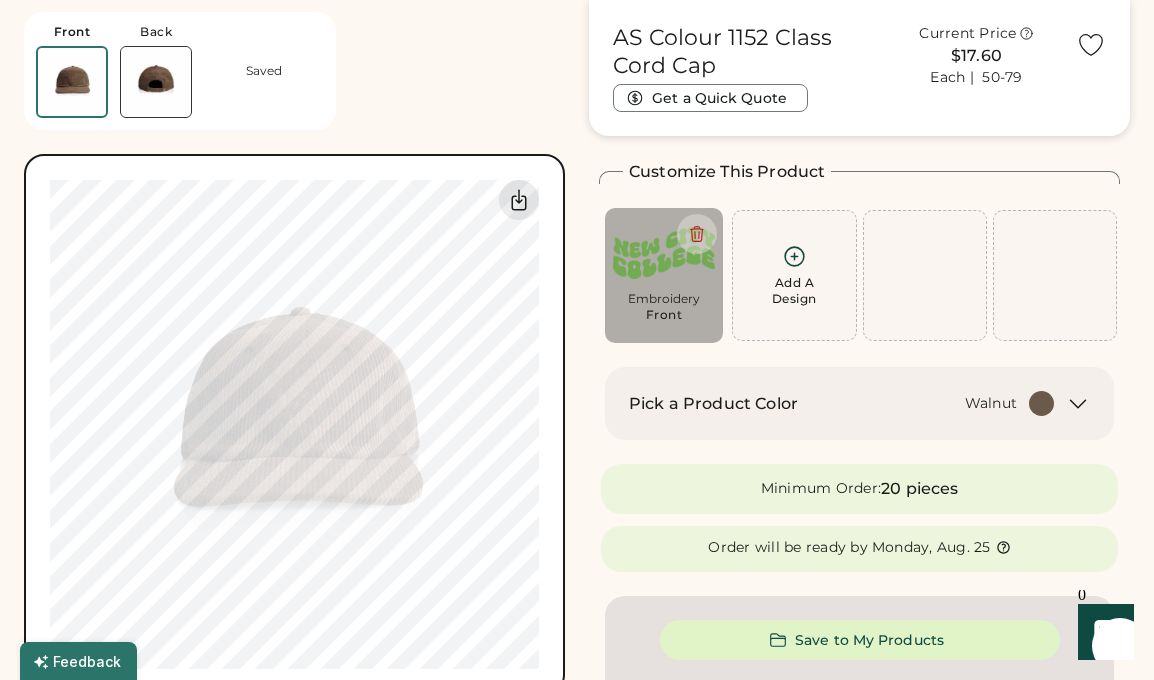 type on "****" 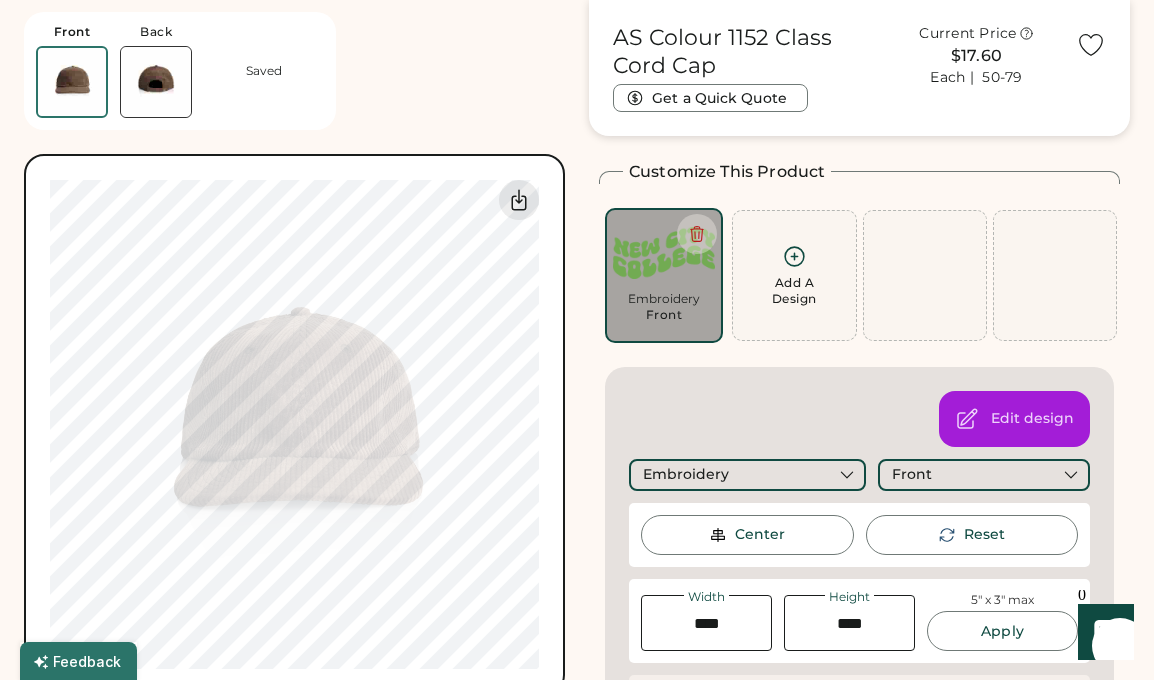 scroll, scrollTop: 83, scrollLeft: 0, axis: vertical 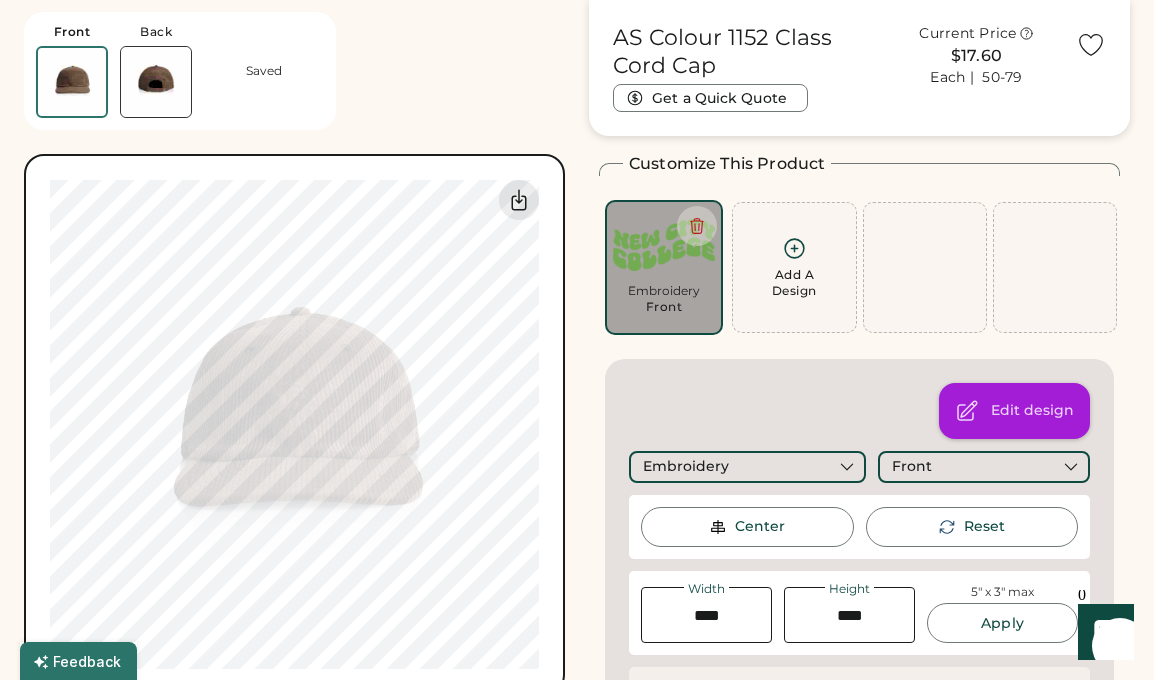 click 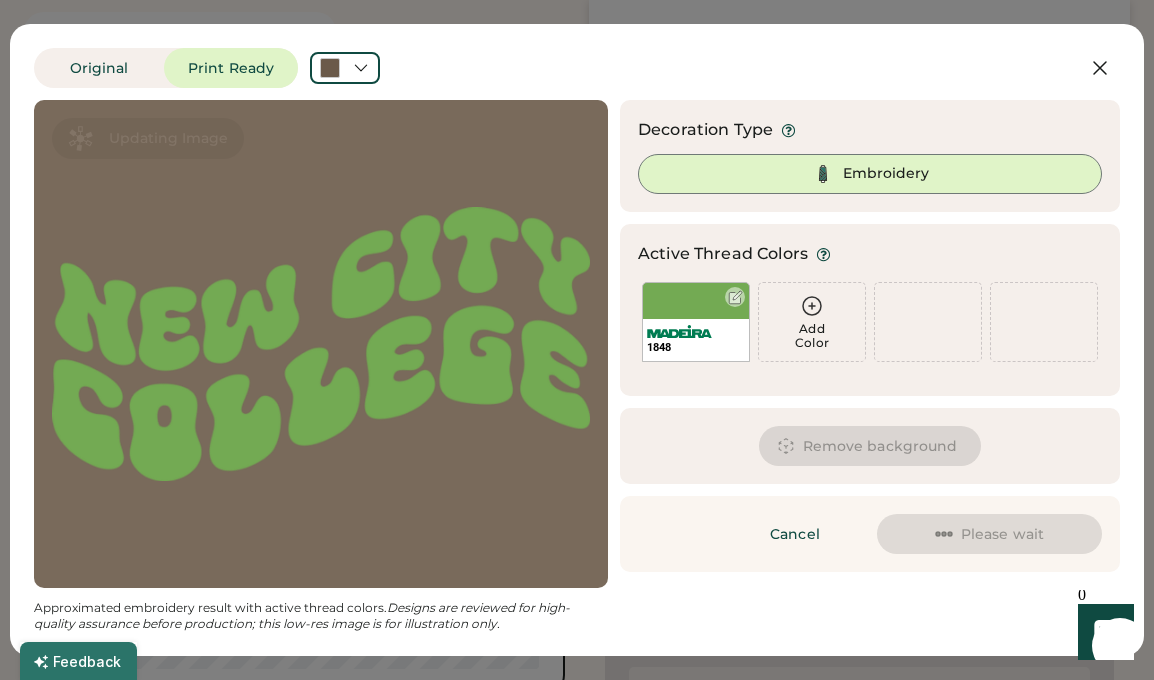 click at bounding box center (735, 297) 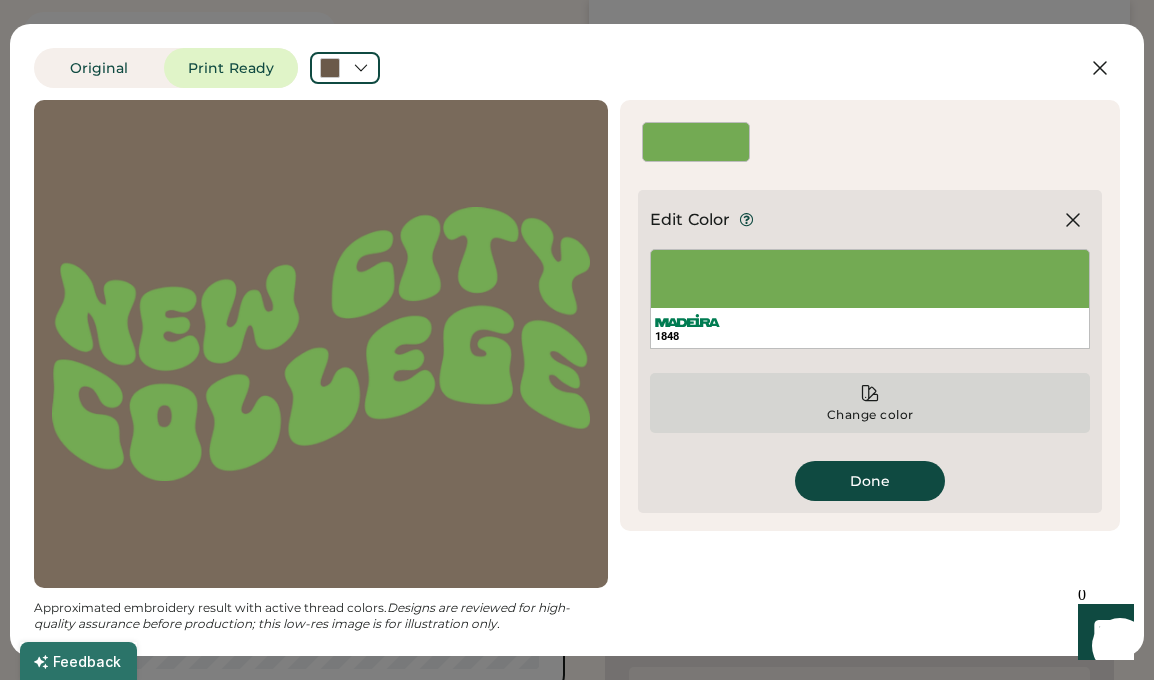 click on "Change color" at bounding box center [870, 403] 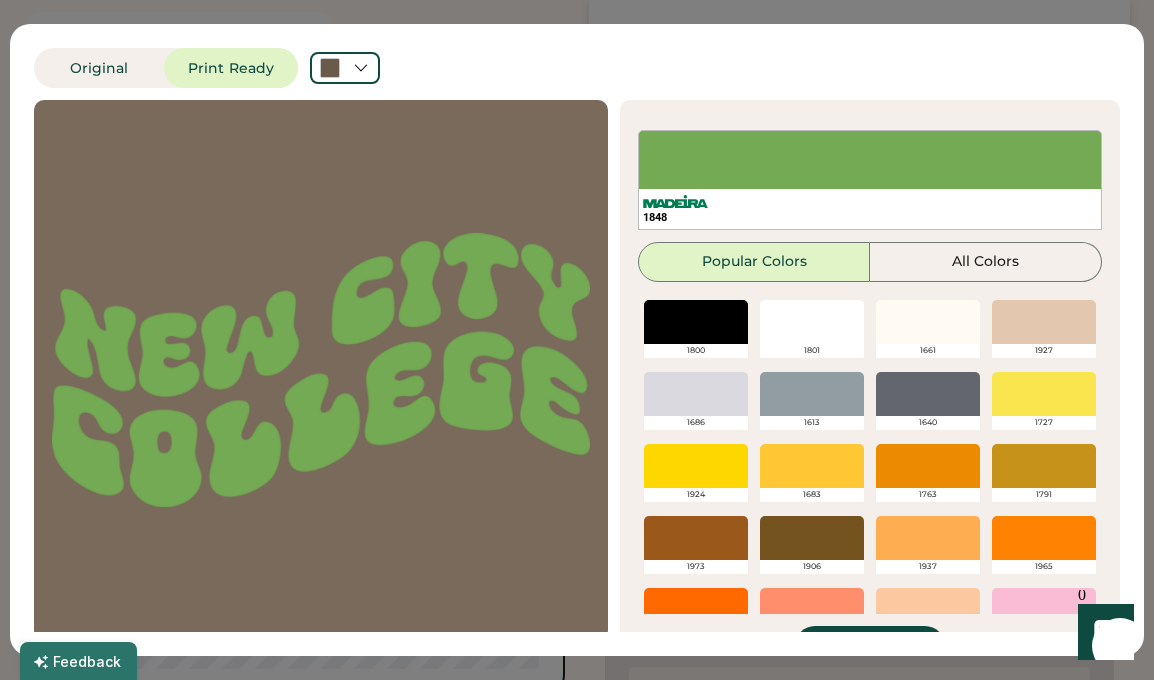click at bounding box center [928, 322] 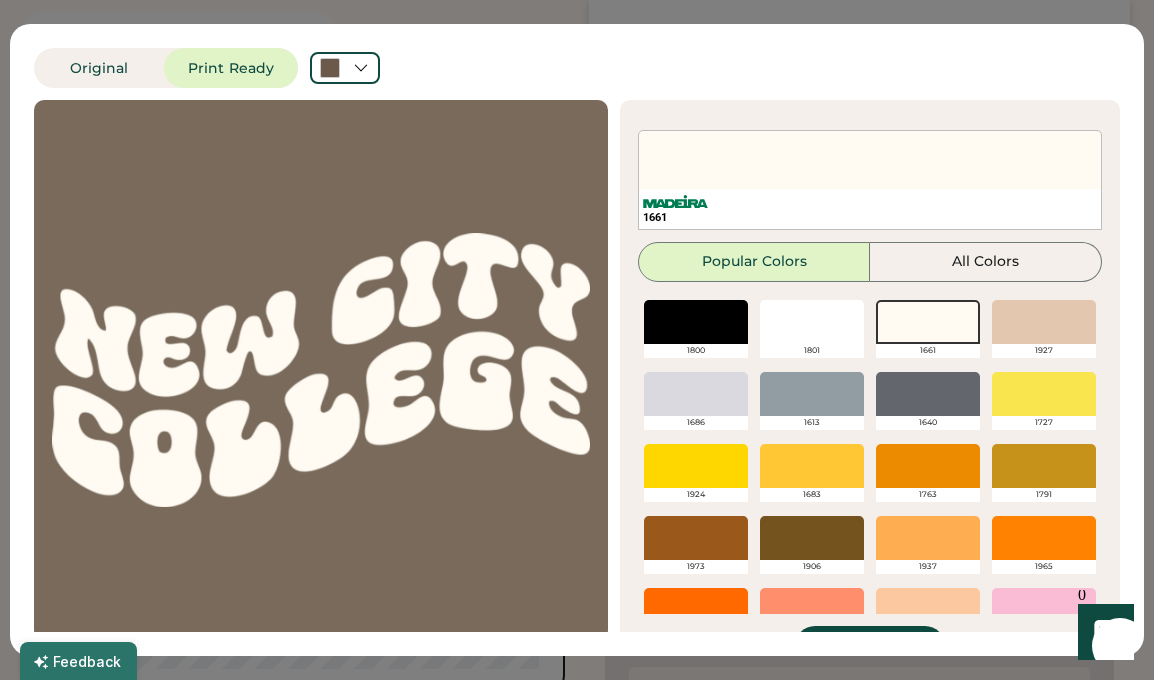 click at bounding box center (812, 466) 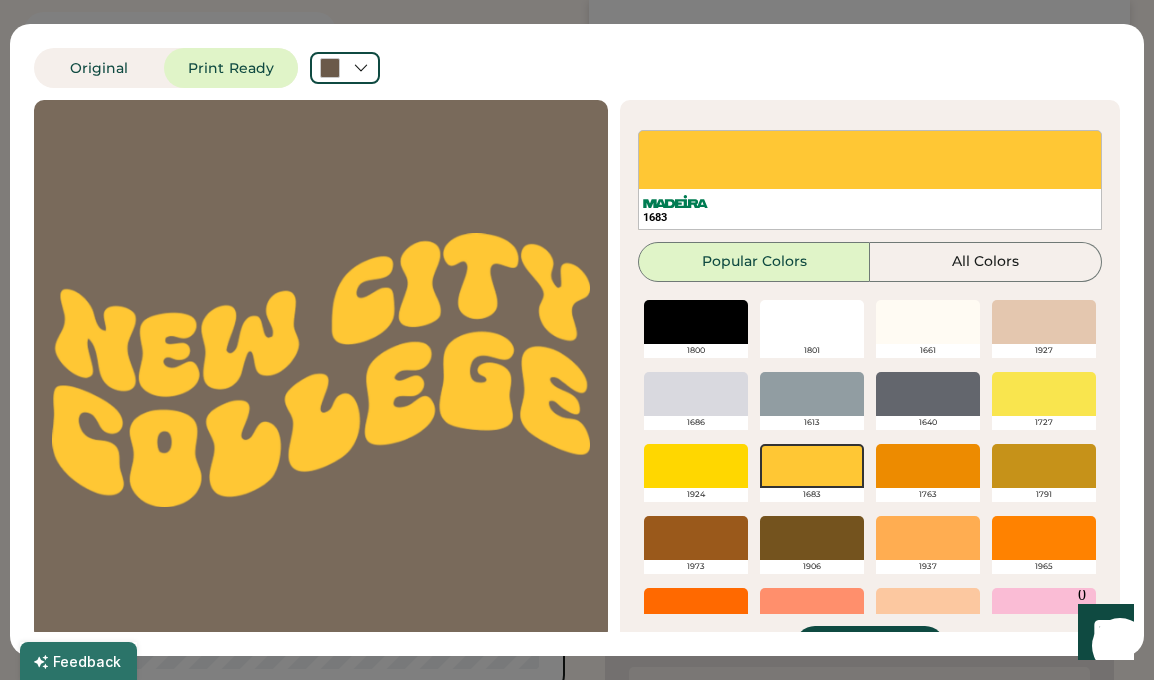 click at bounding box center [1044, 466] 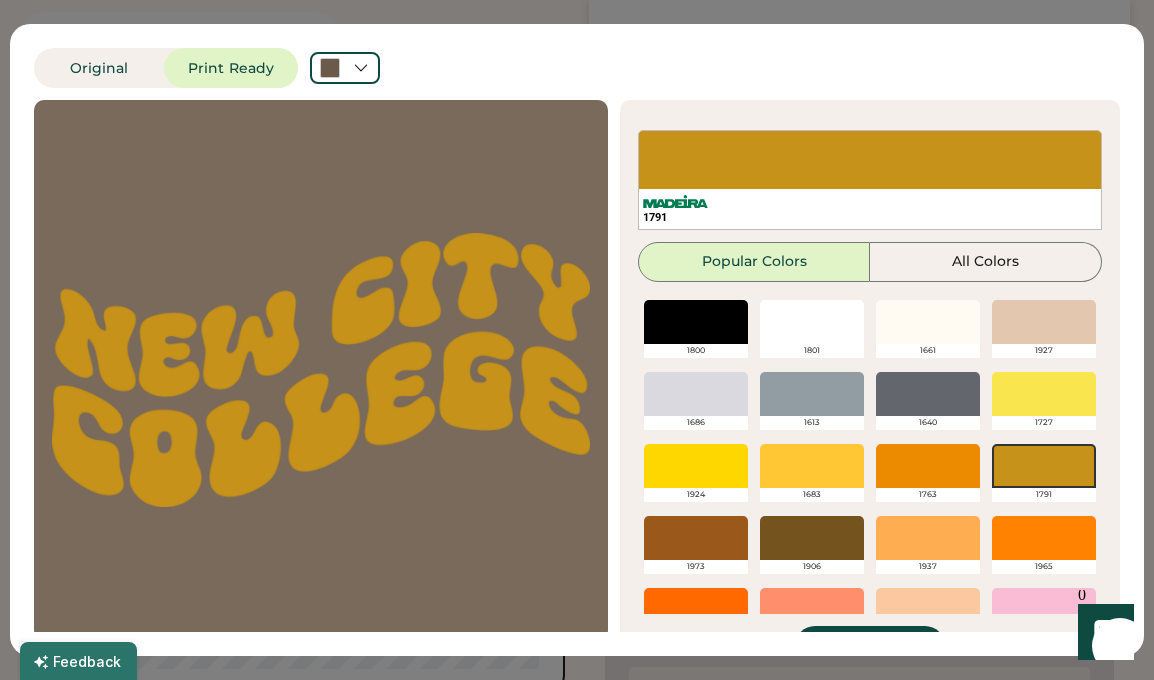 scroll, scrollTop: 52, scrollLeft: 0, axis: vertical 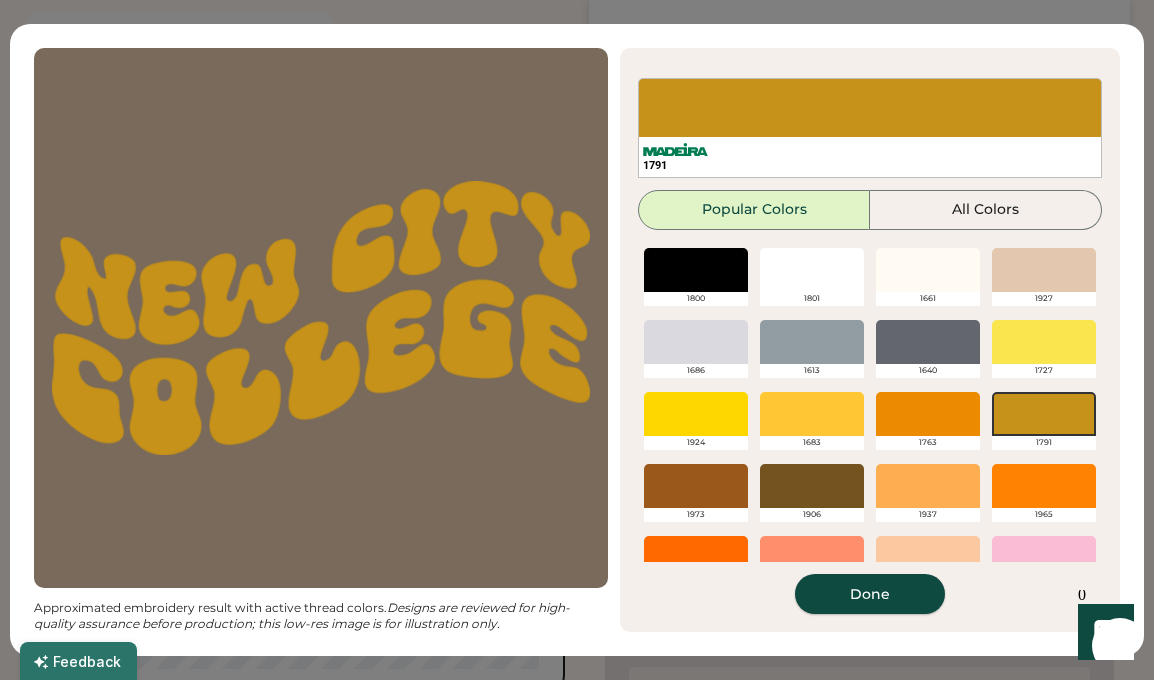 click on "Done" at bounding box center [870, 594] 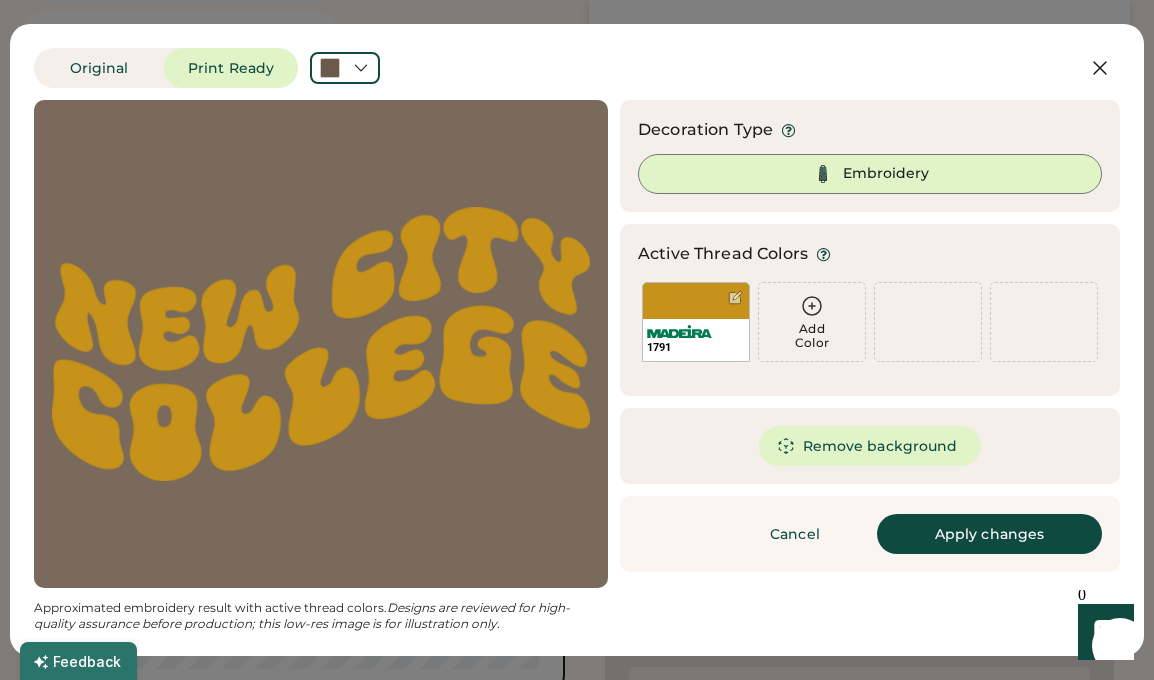 scroll, scrollTop: 0, scrollLeft: 0, axis: both 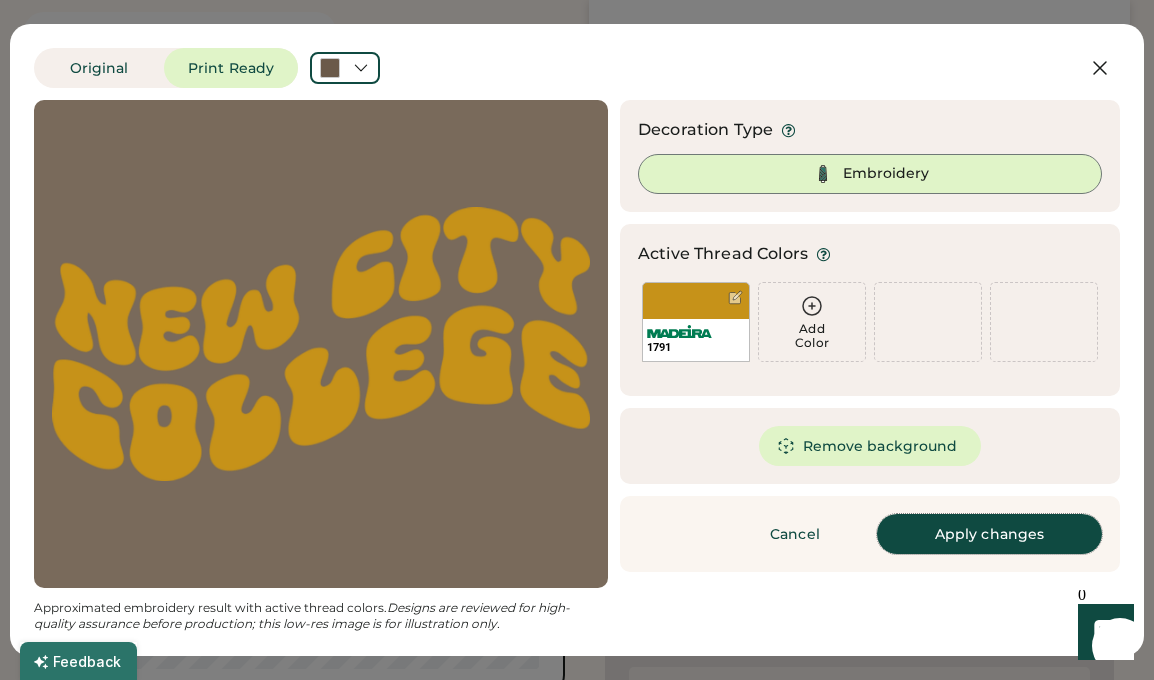 click on "Apply changes" at bounding box center (989, 534) 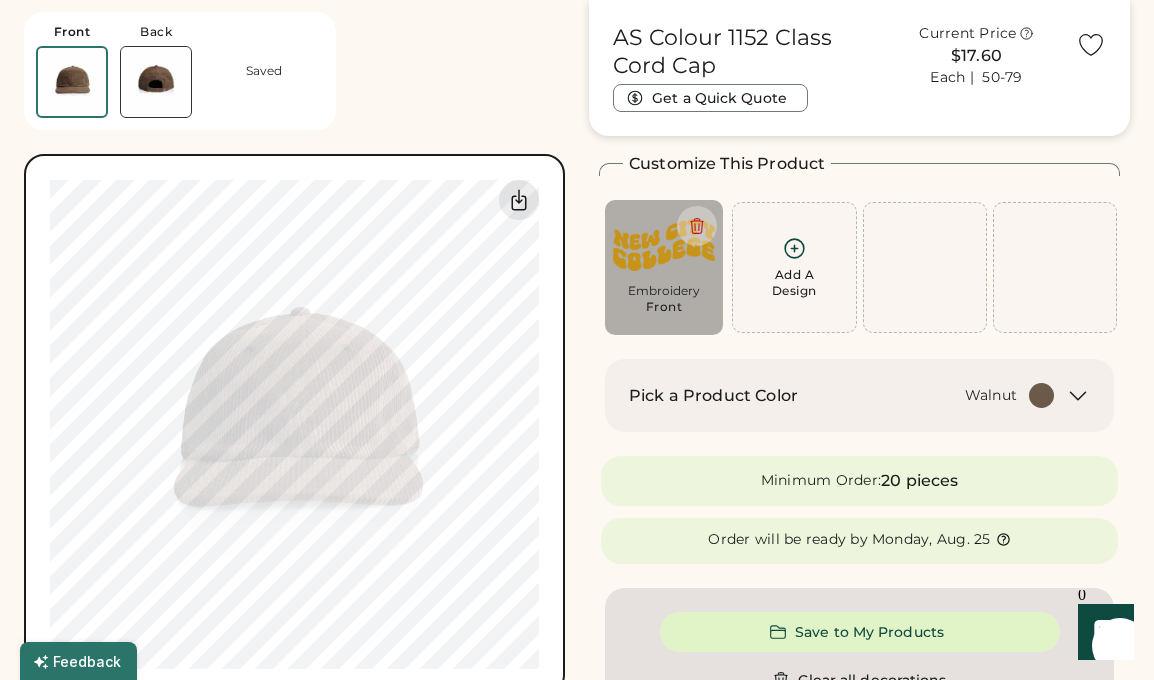 type on "****" 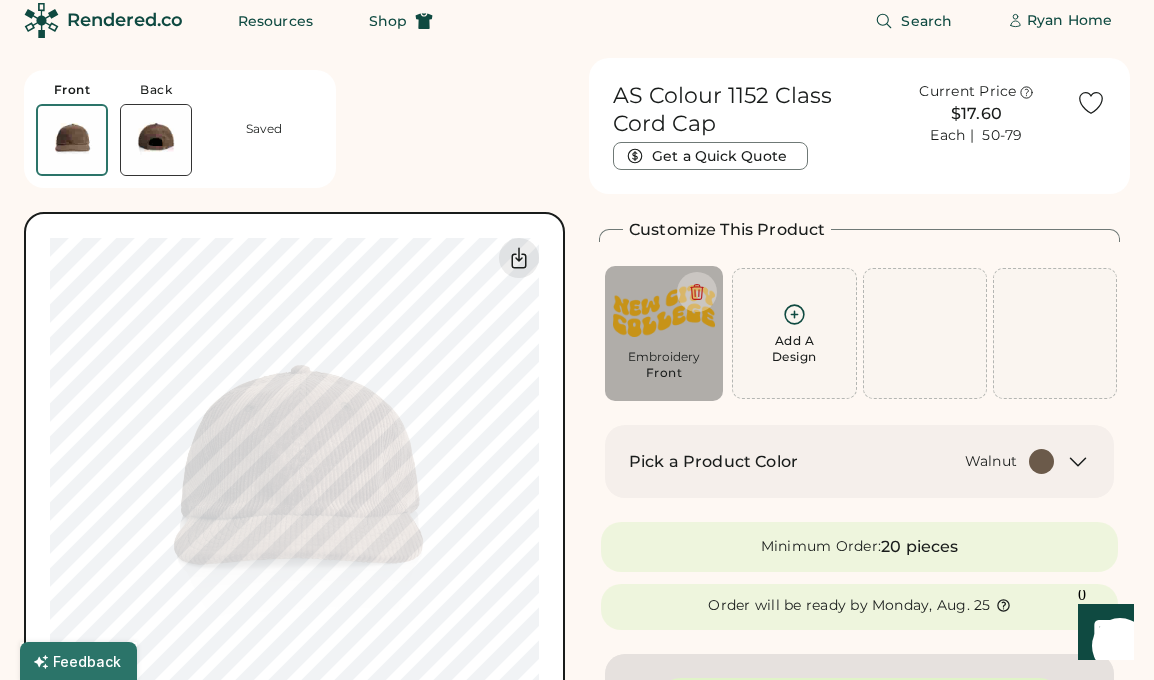 scroll, scrollTop: 0, scrollLeft: 0, axis: both 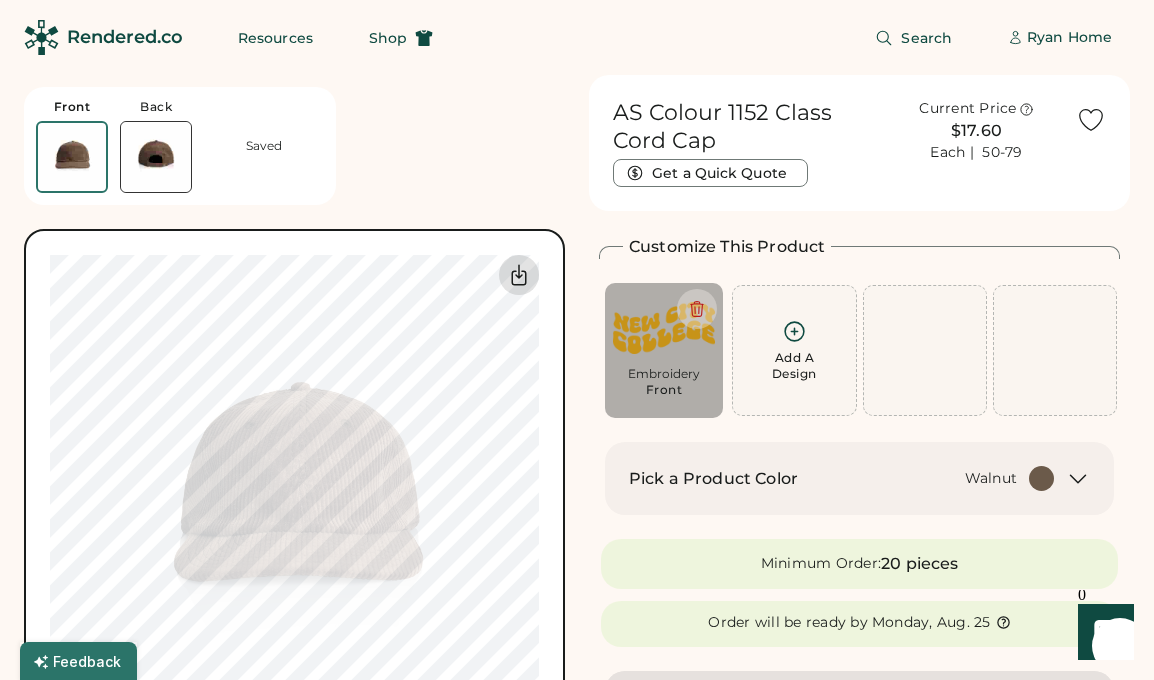 click 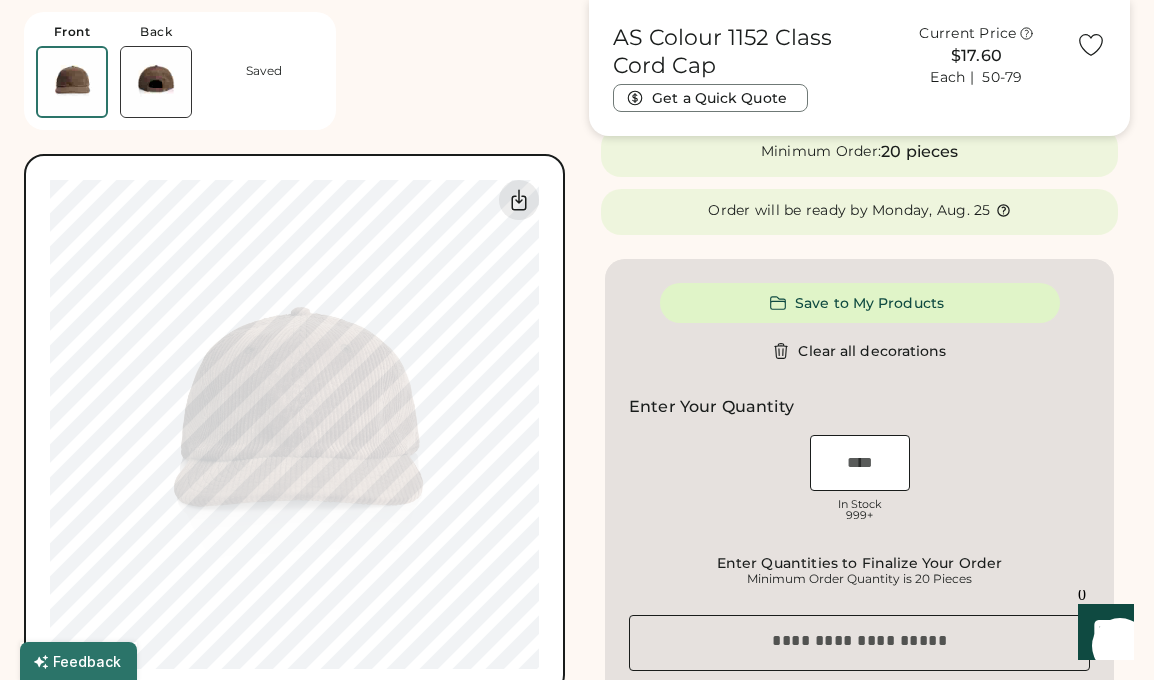 scroll, scrollTop: 417, scrollLeft: 0, axis: vertical 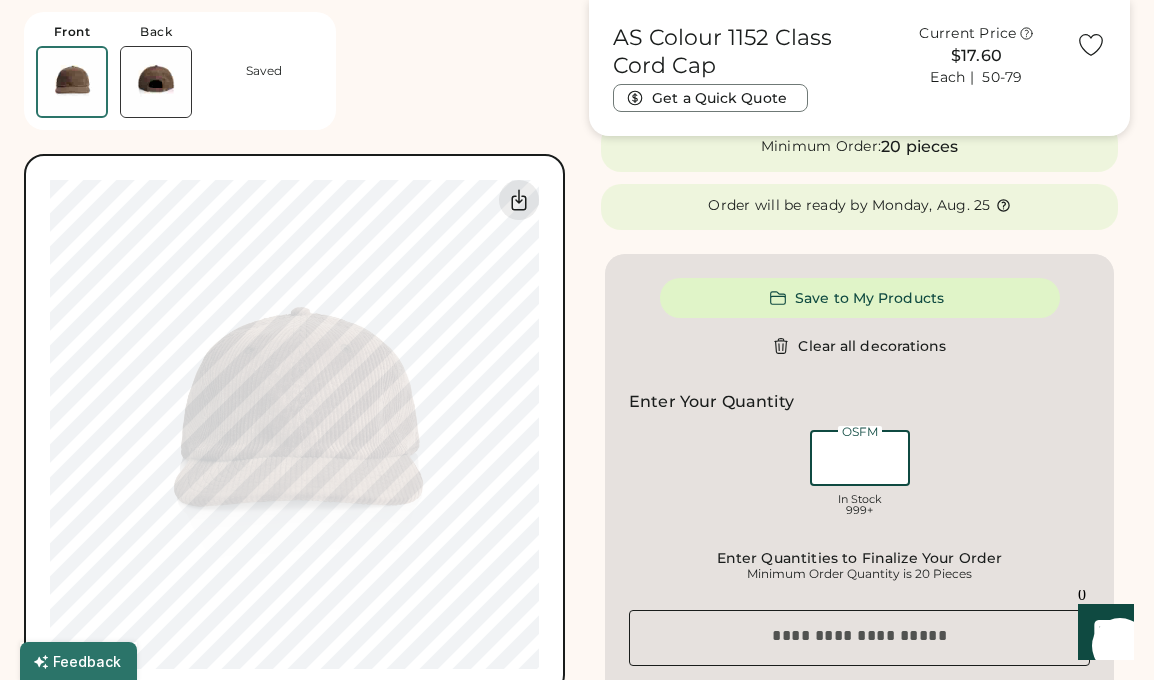 click at bounding box center (860, 458) 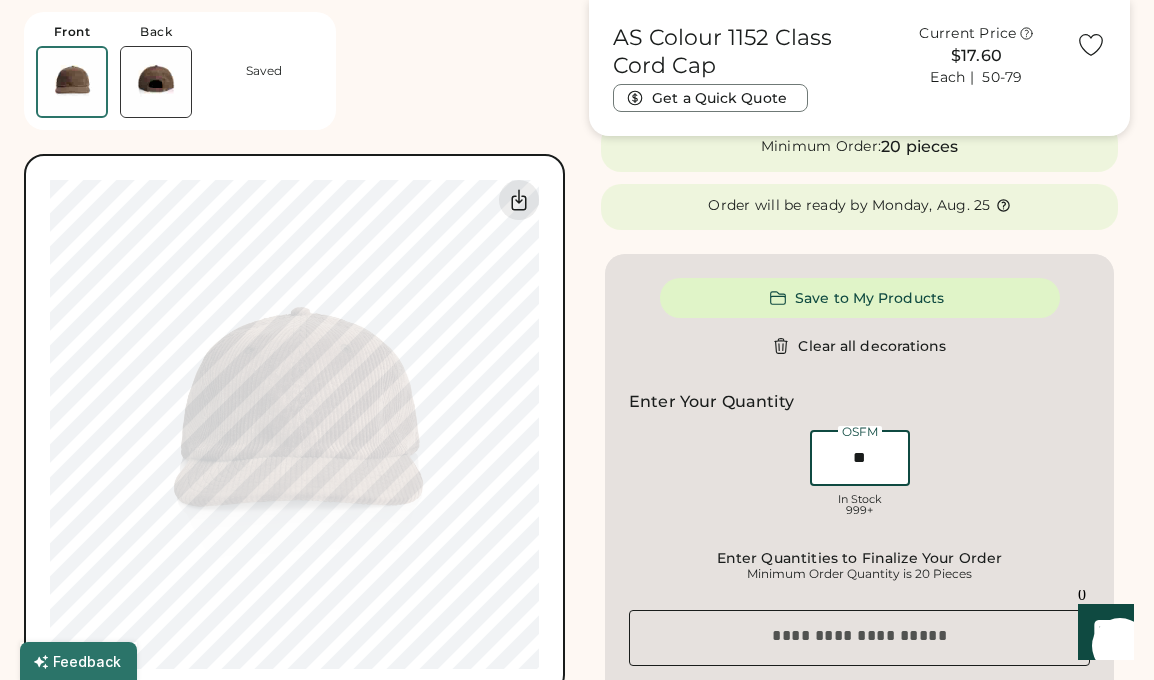 type on "**" 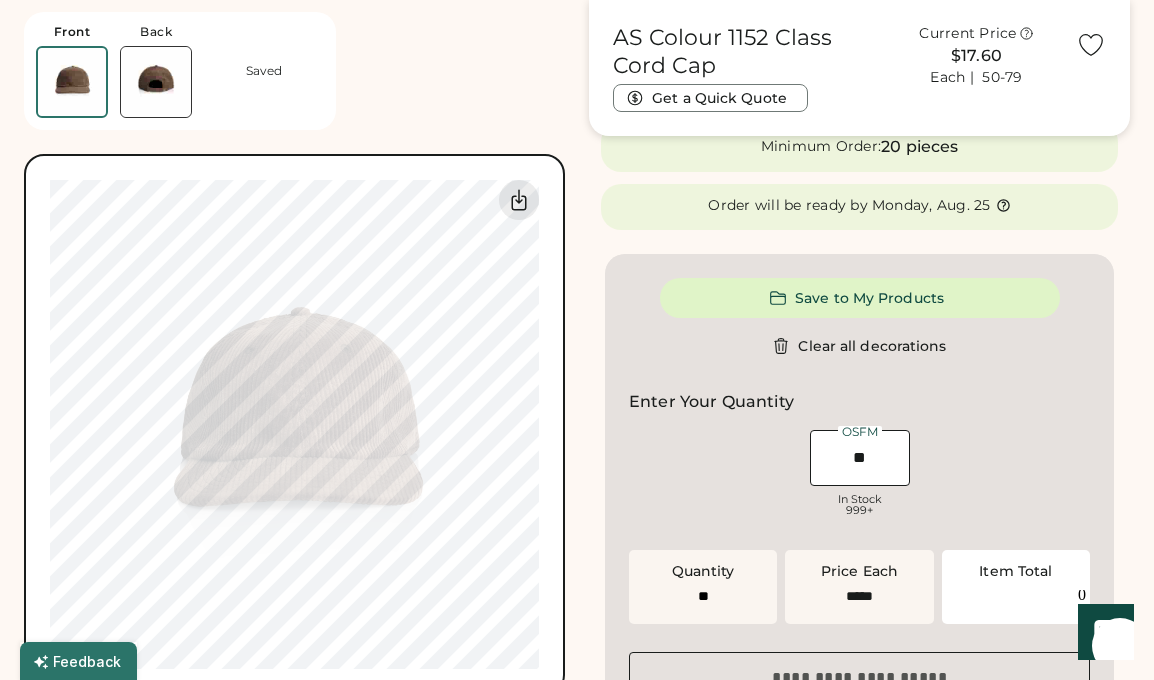type on "******" 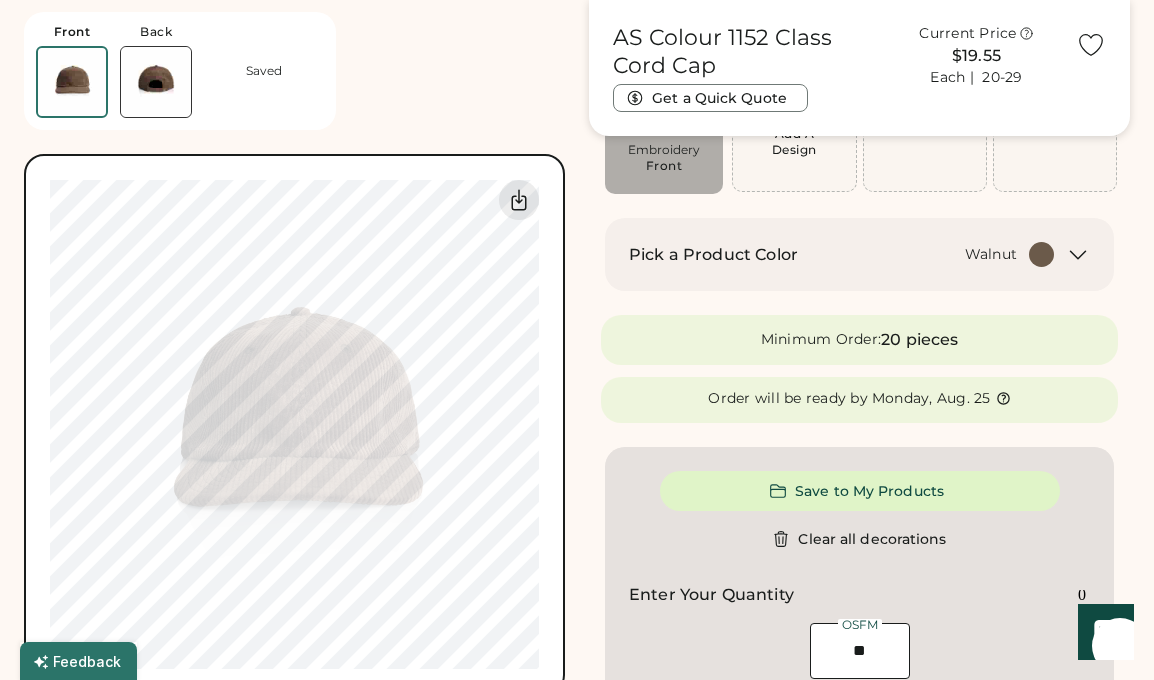 scroll, scrollTop: 0, scrollLeft: 0, axis: both 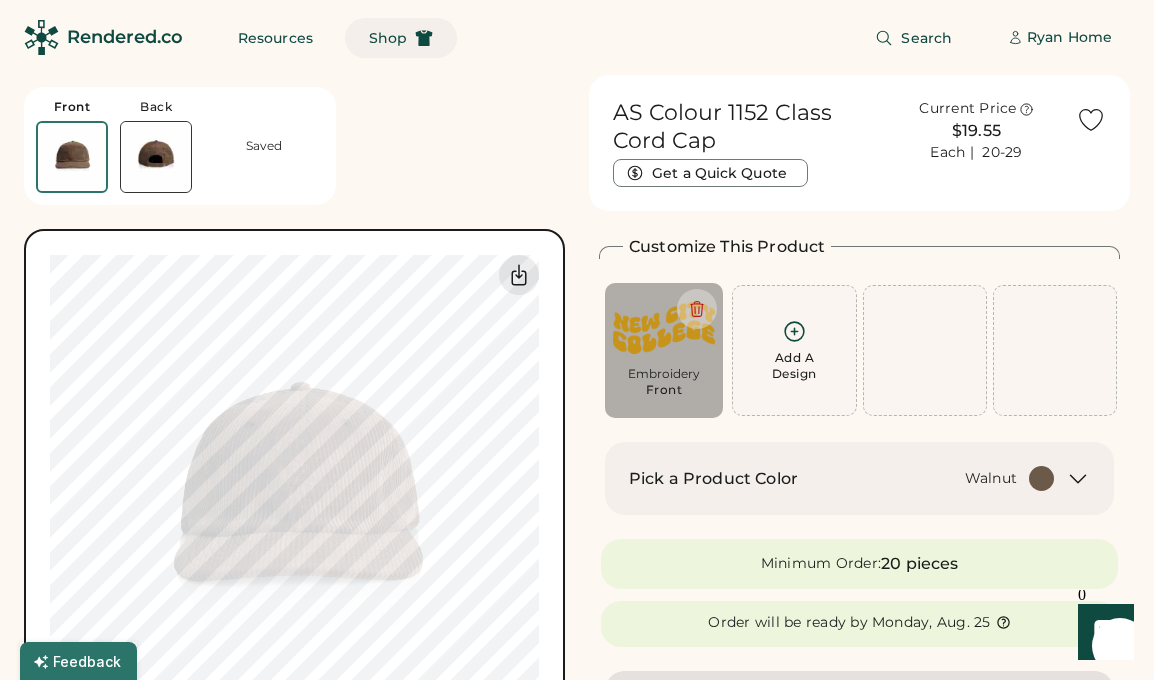 click on "Shop" at bounding box center (401, 38) 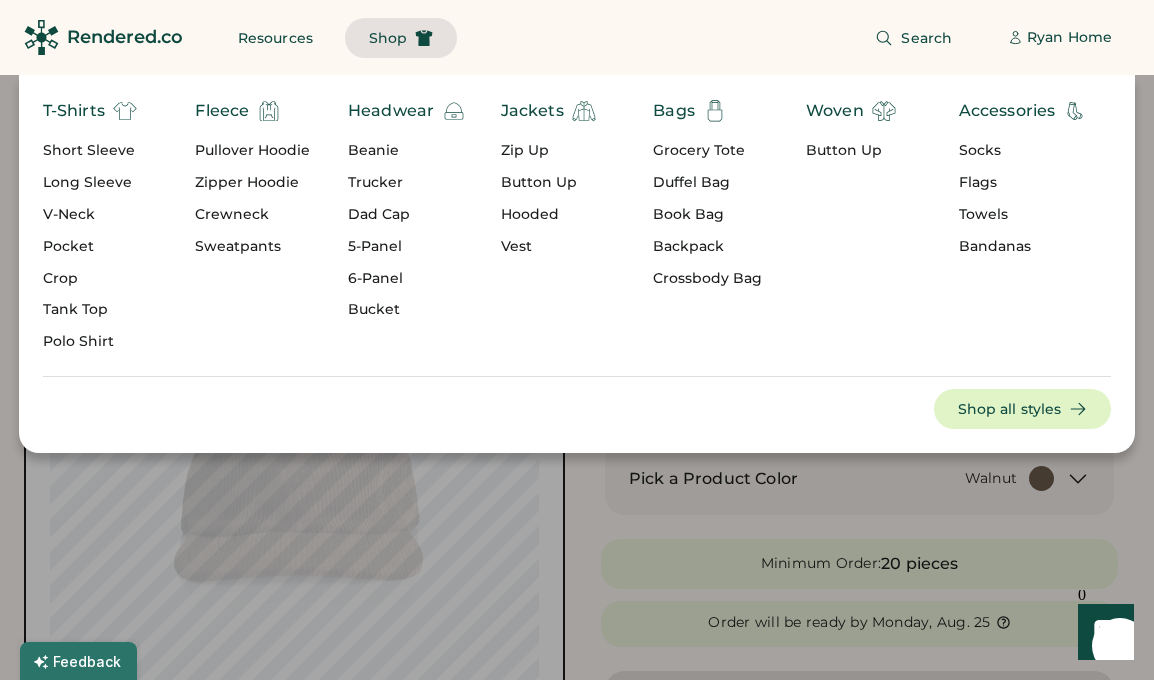 click on "Short Sleeve" at bounding box center (90, 151) 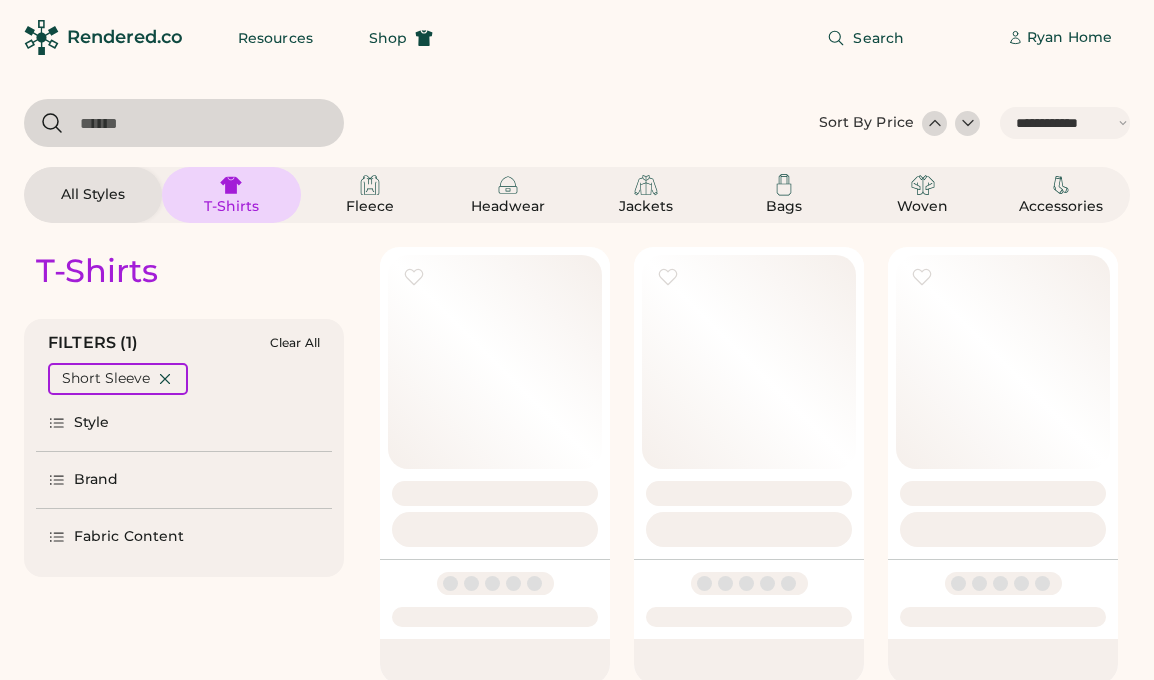 select on "*****" 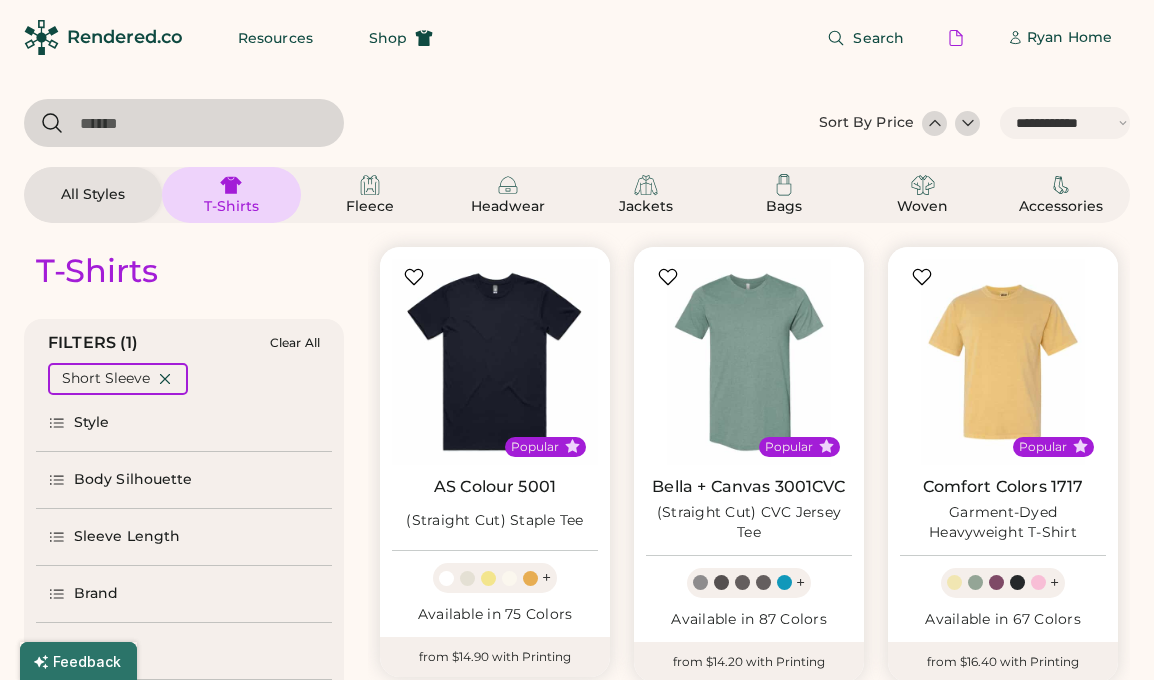 scroll, scrollTop: 0, scrollLeft: 0, axis: both 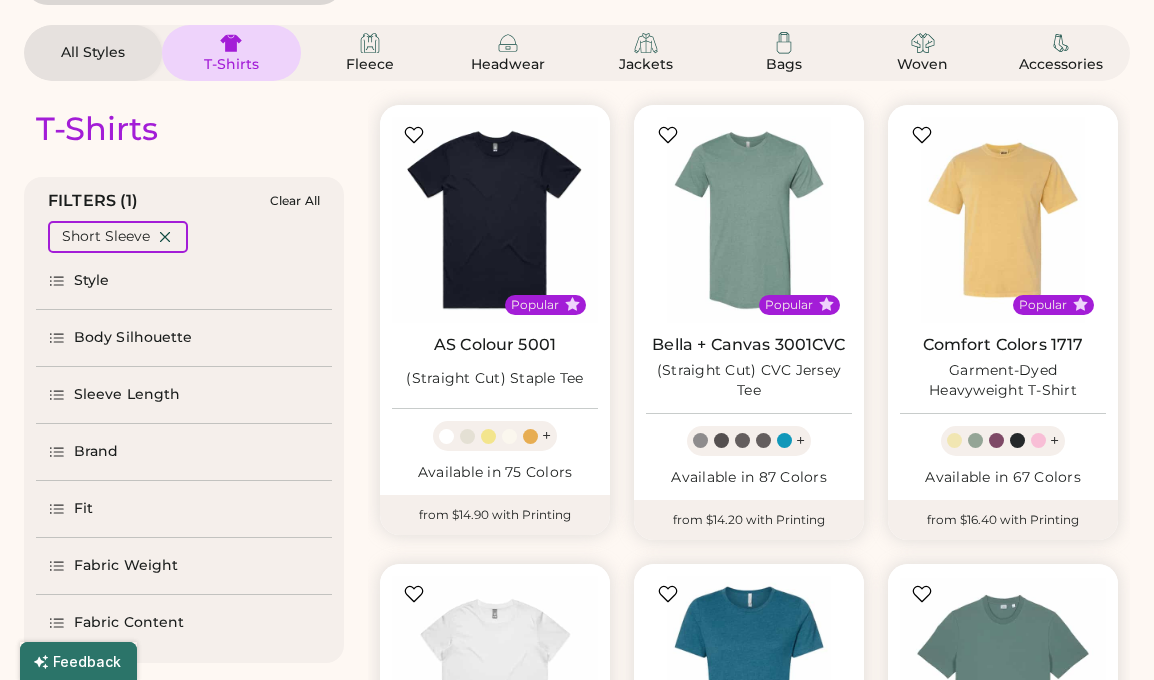 select on "*****" 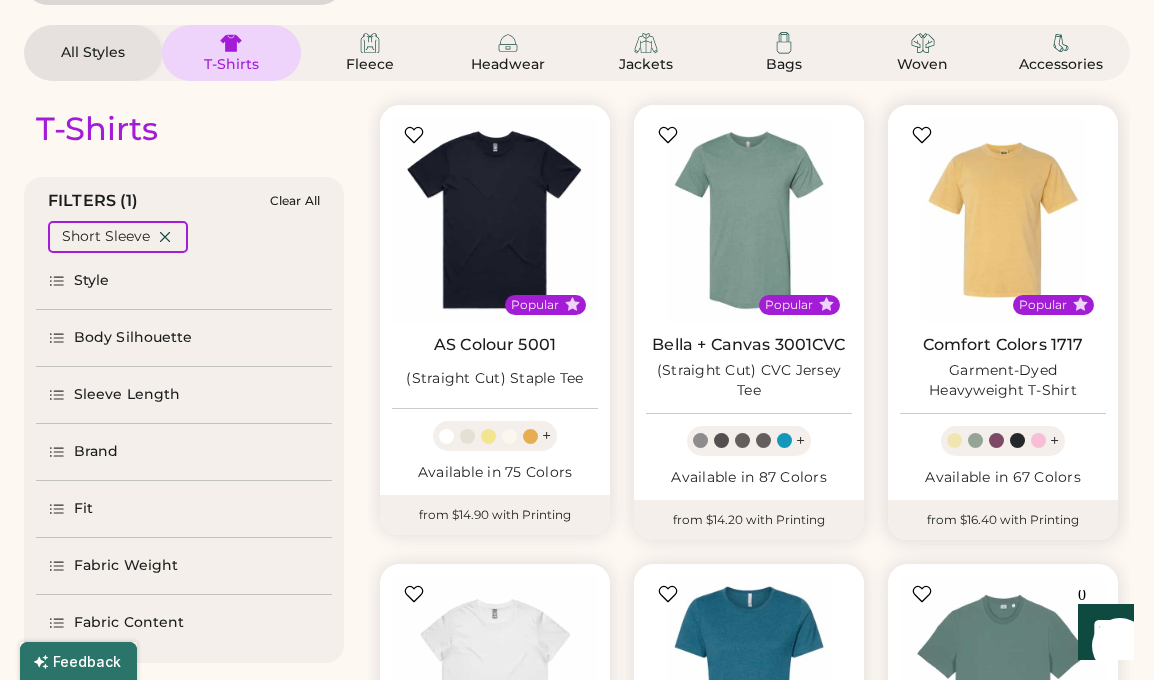 click at bounding box center (1003, 220) 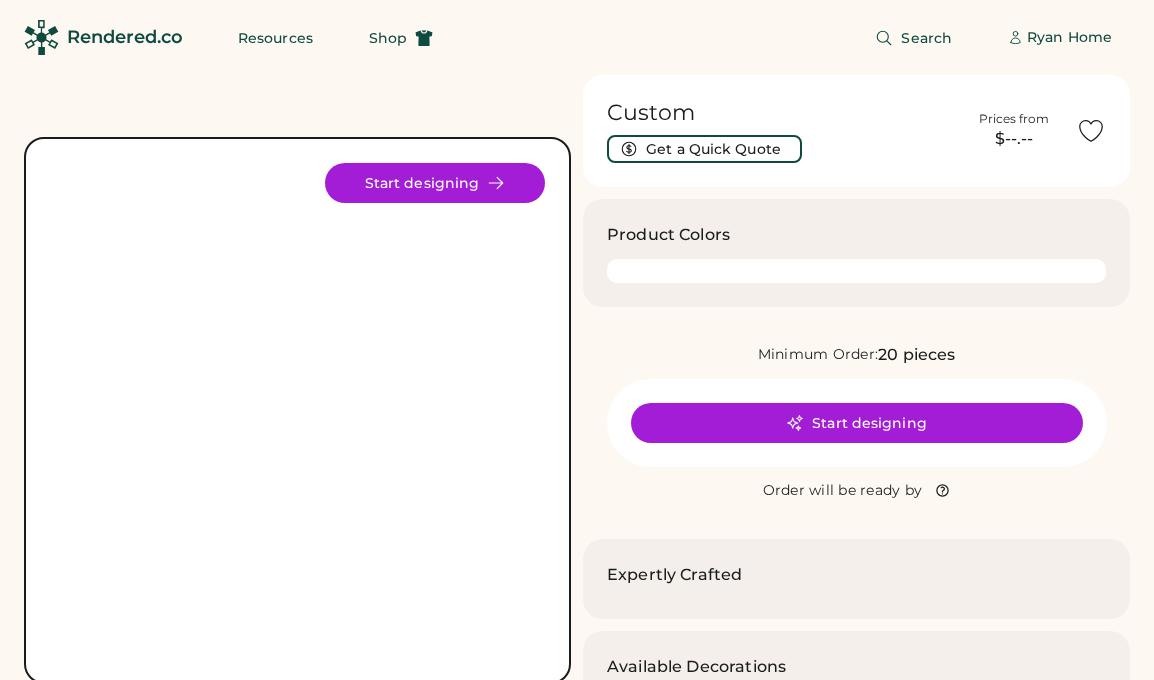 scroll, scrollTop: 0, scrollLeft: 0, axis: both 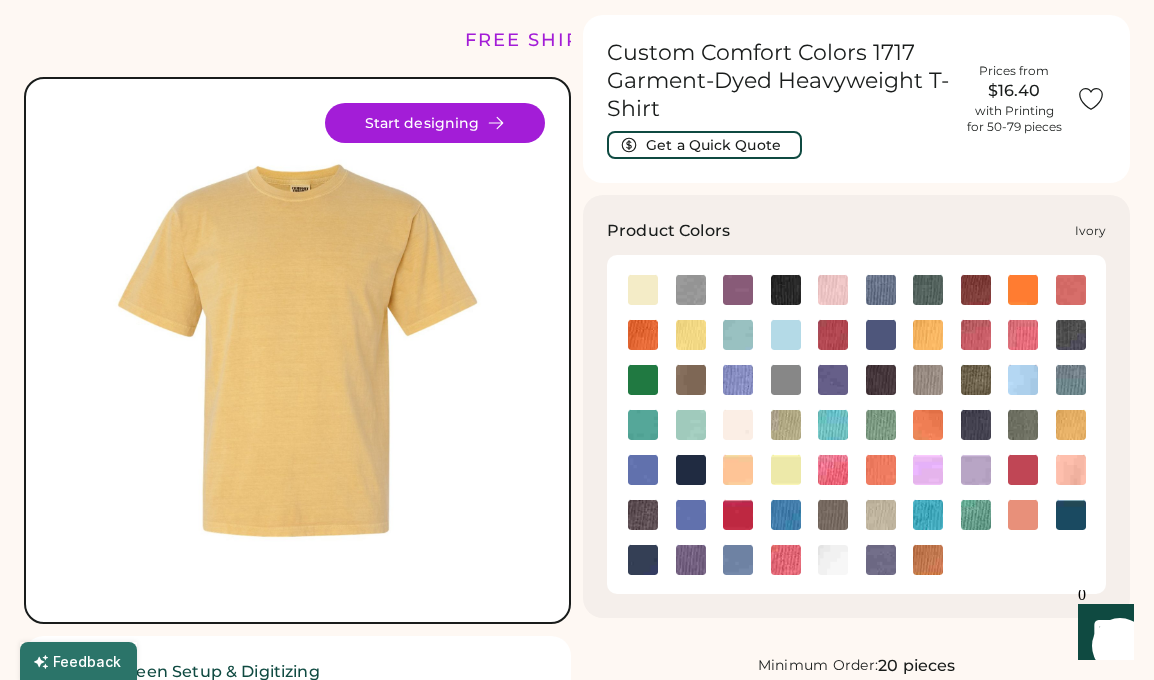 click 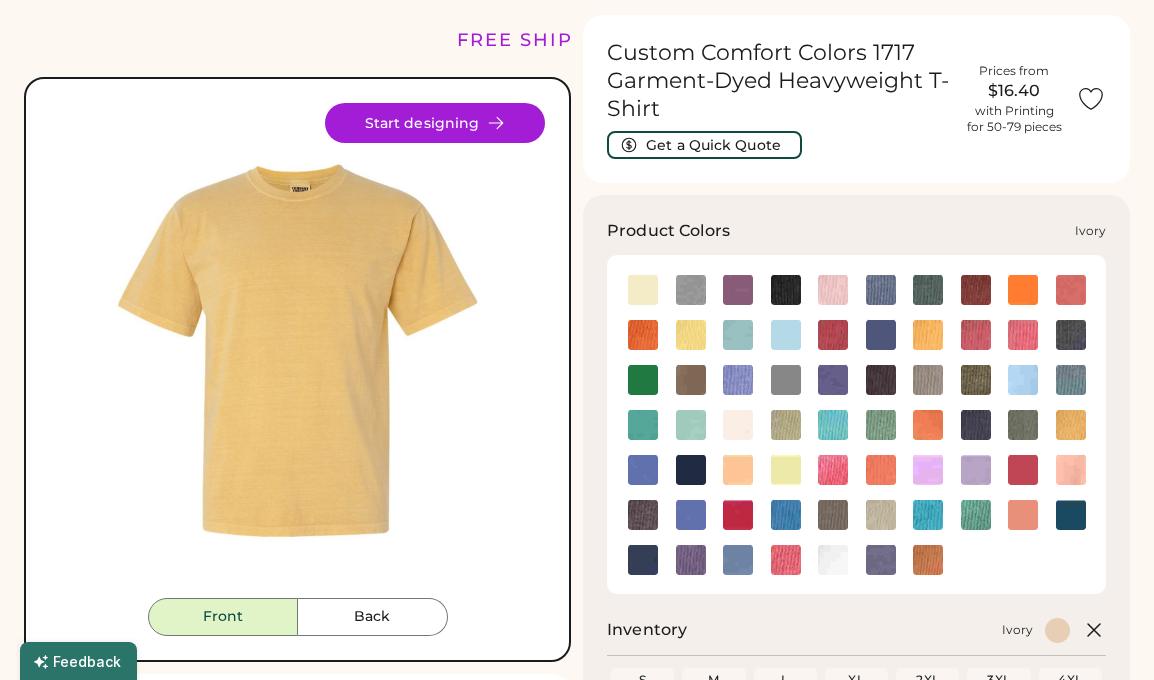 scroll, scrollTop: 0, scrollLeft: 0, axis: both 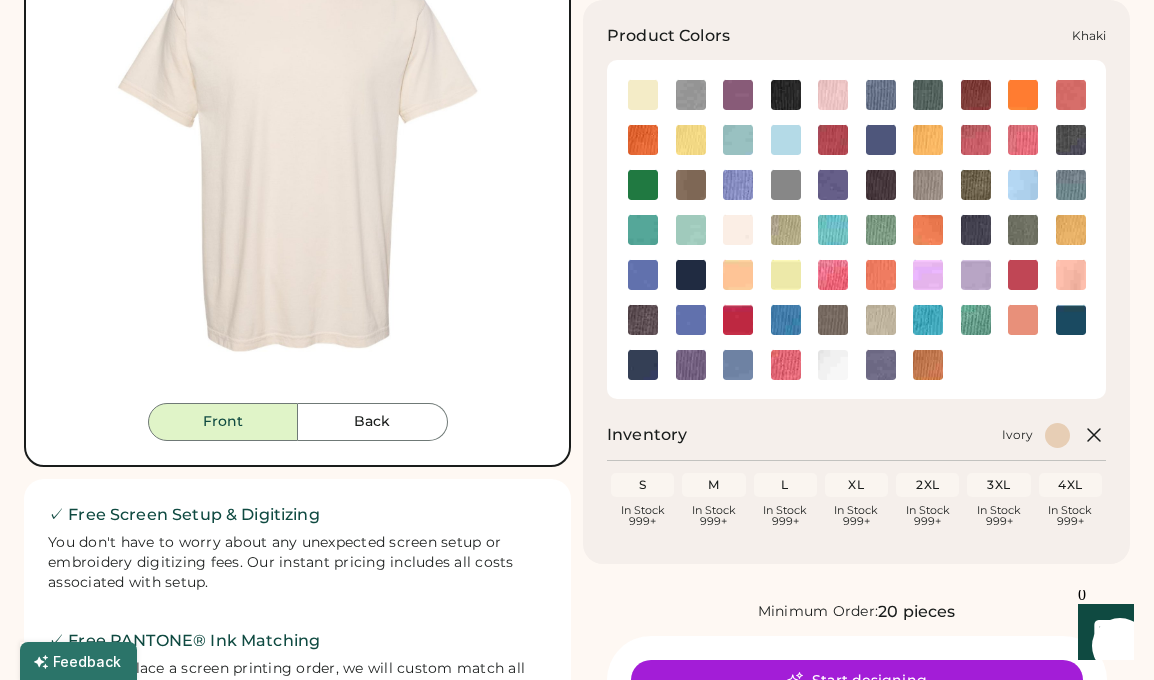 click 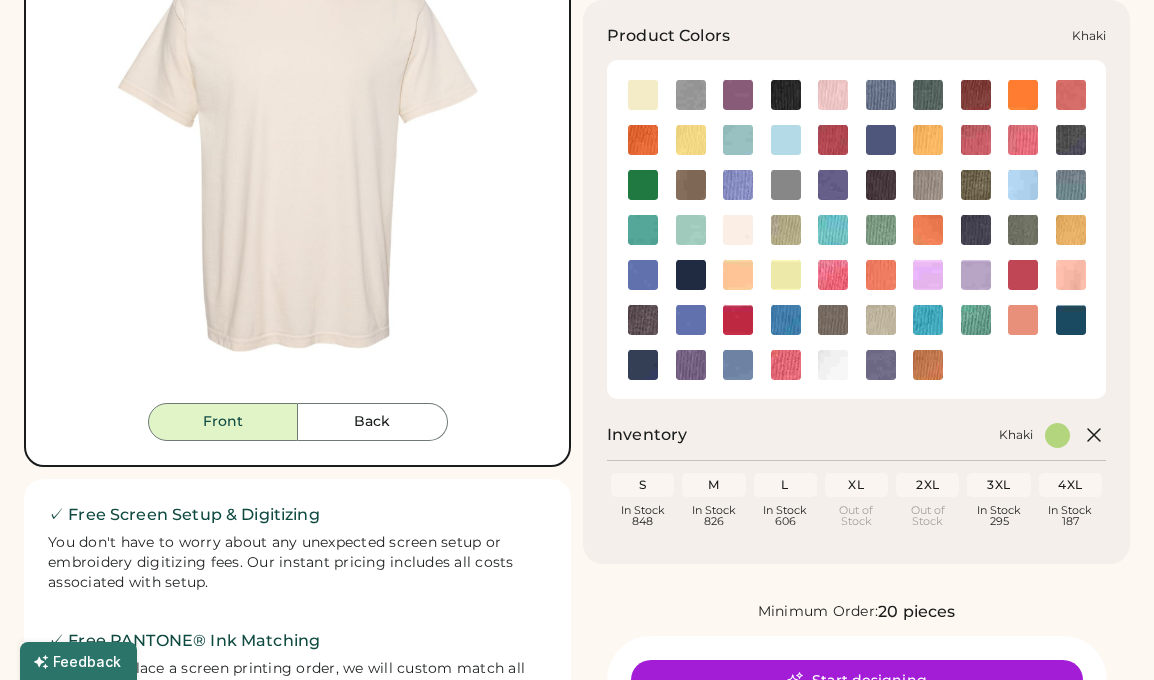 scroll, scrollTop: 0, scrollLeft: 0, axis: both 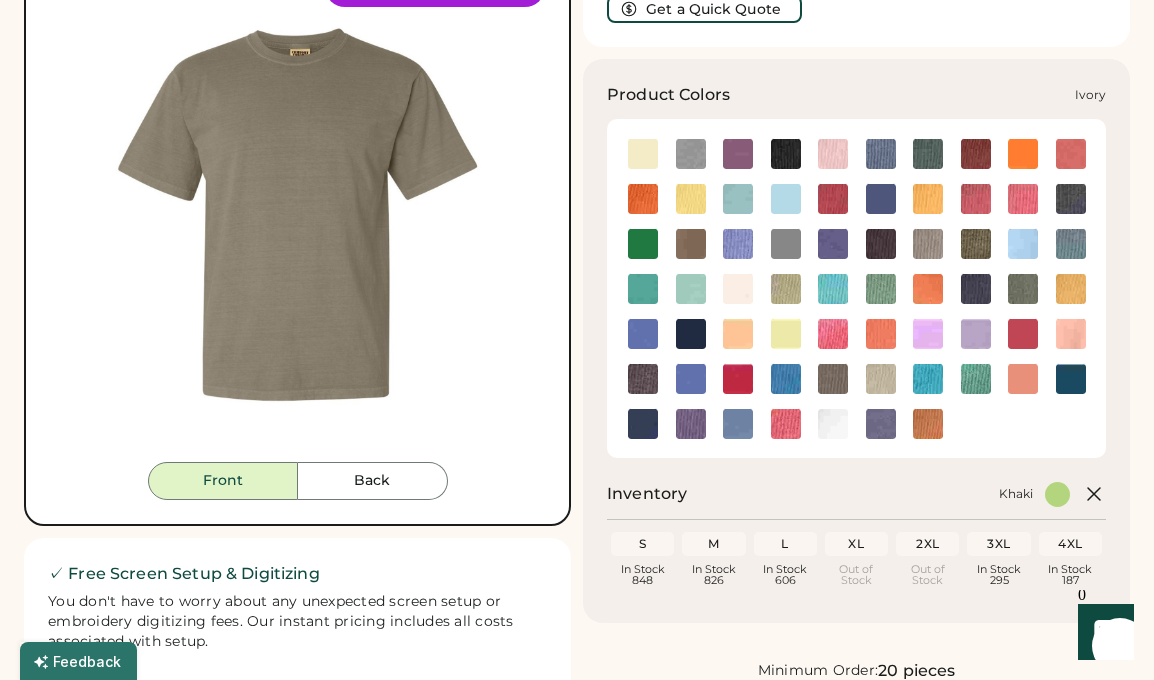click 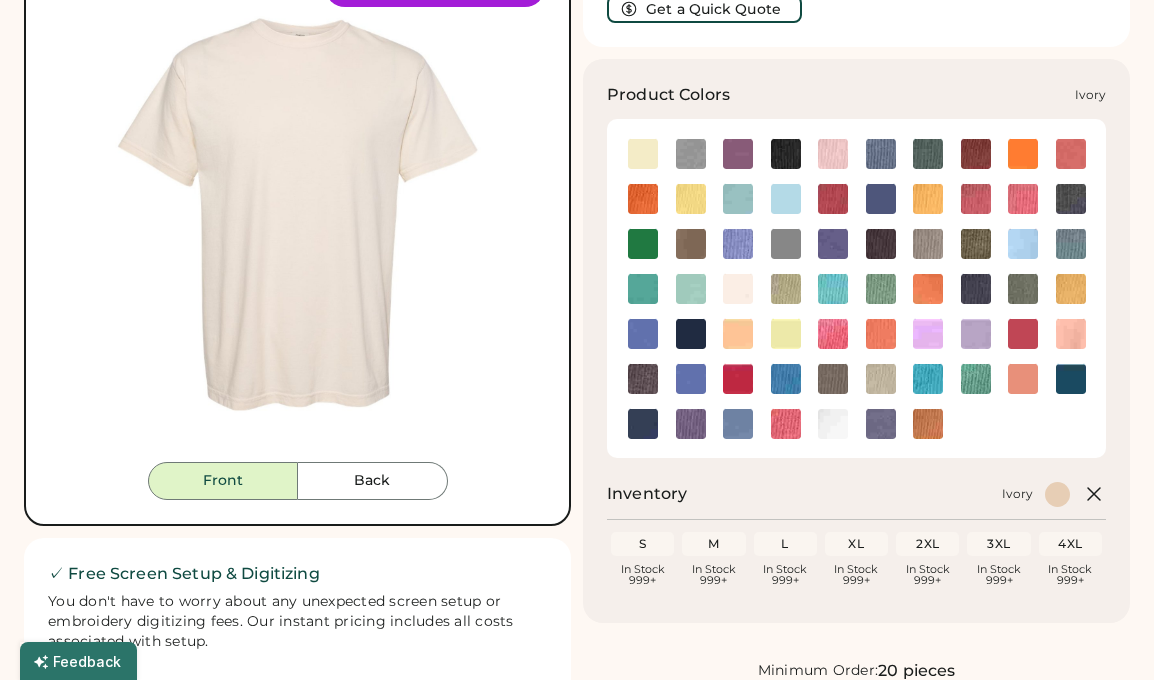 scroll, scrollTop: 0, scrollLeft: 0, axis: both 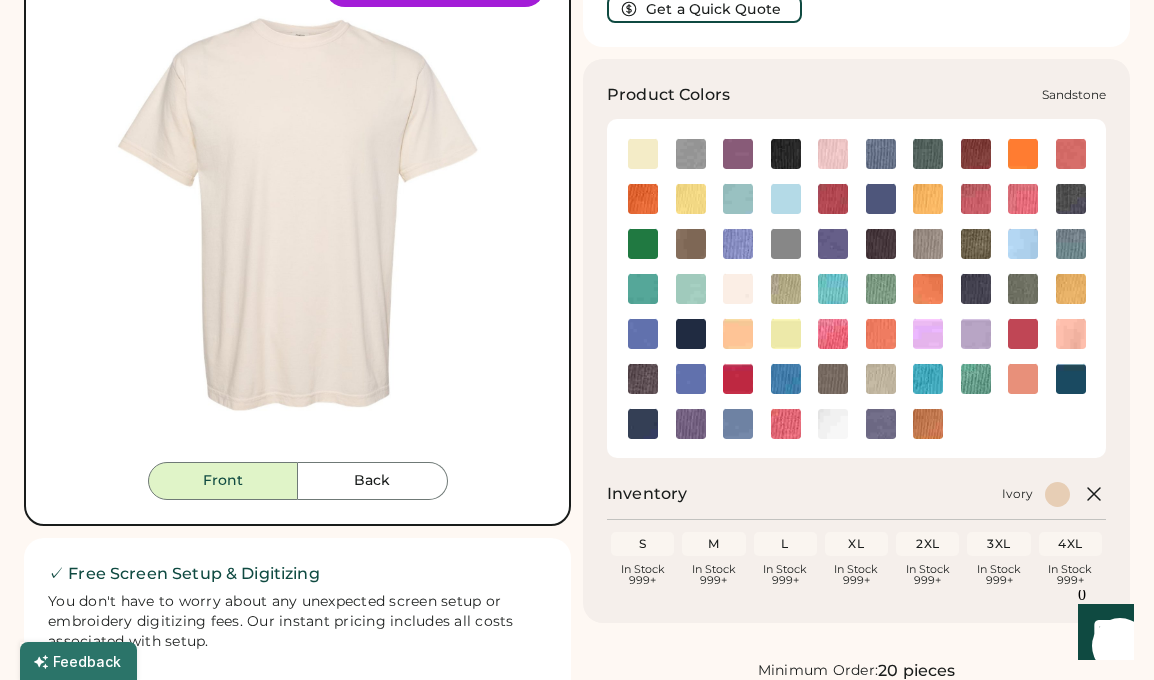 click 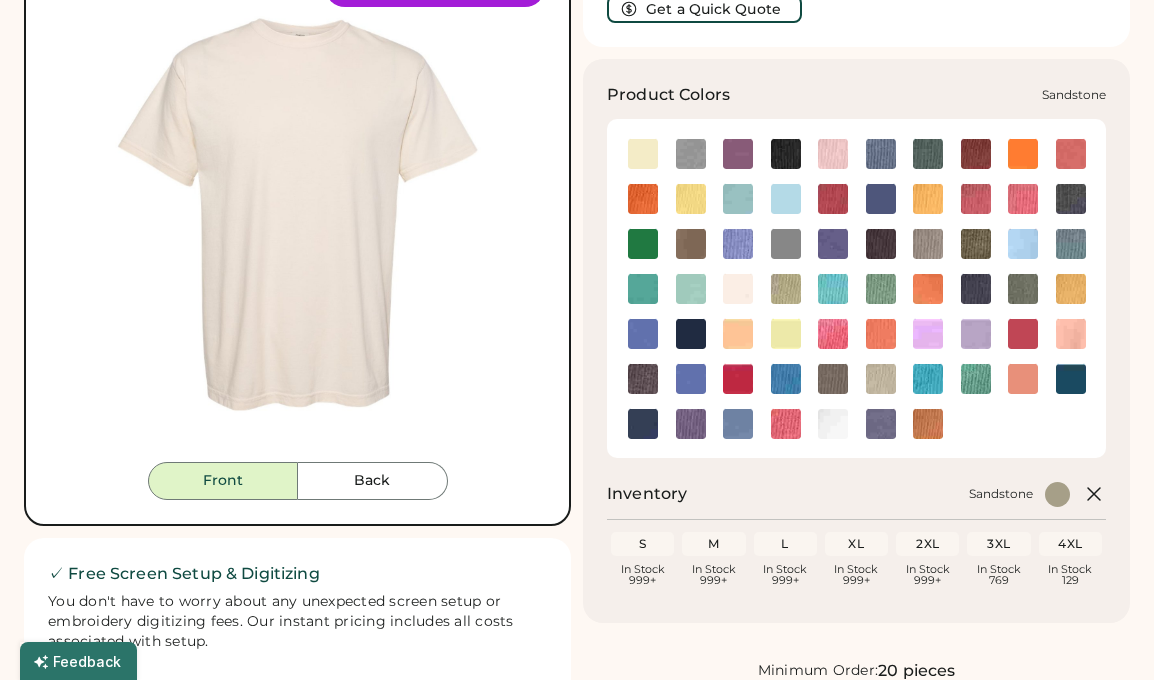 scroll, scrollTop: 0, scrollLeft: 0, axis: both 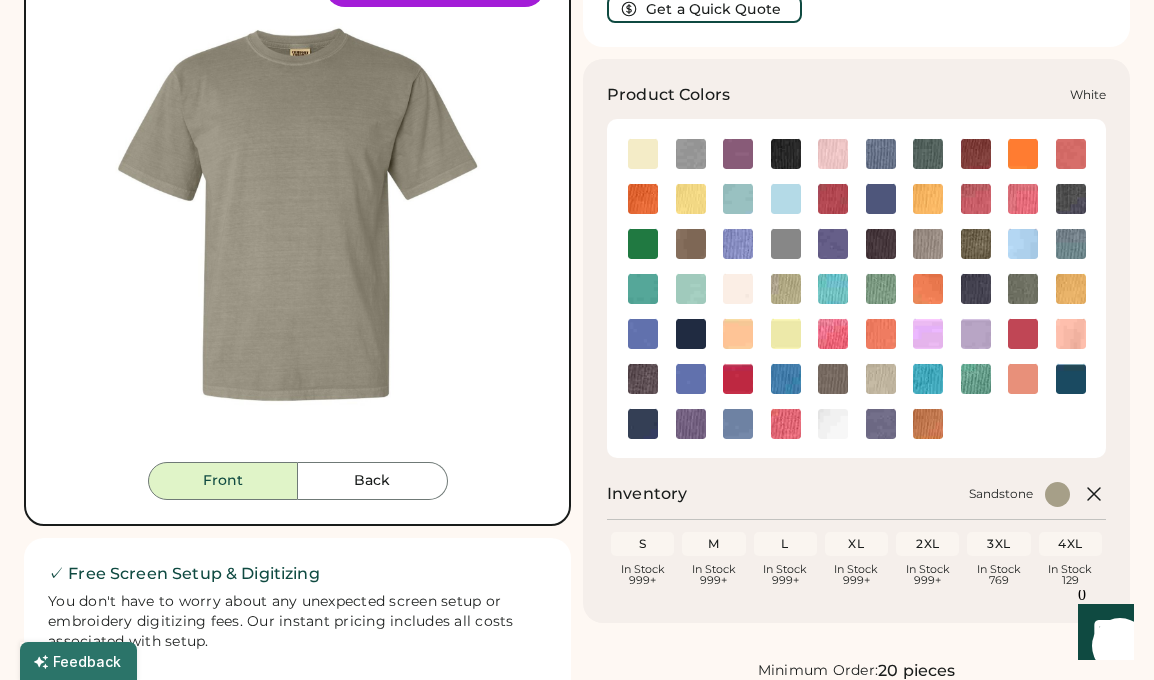 click 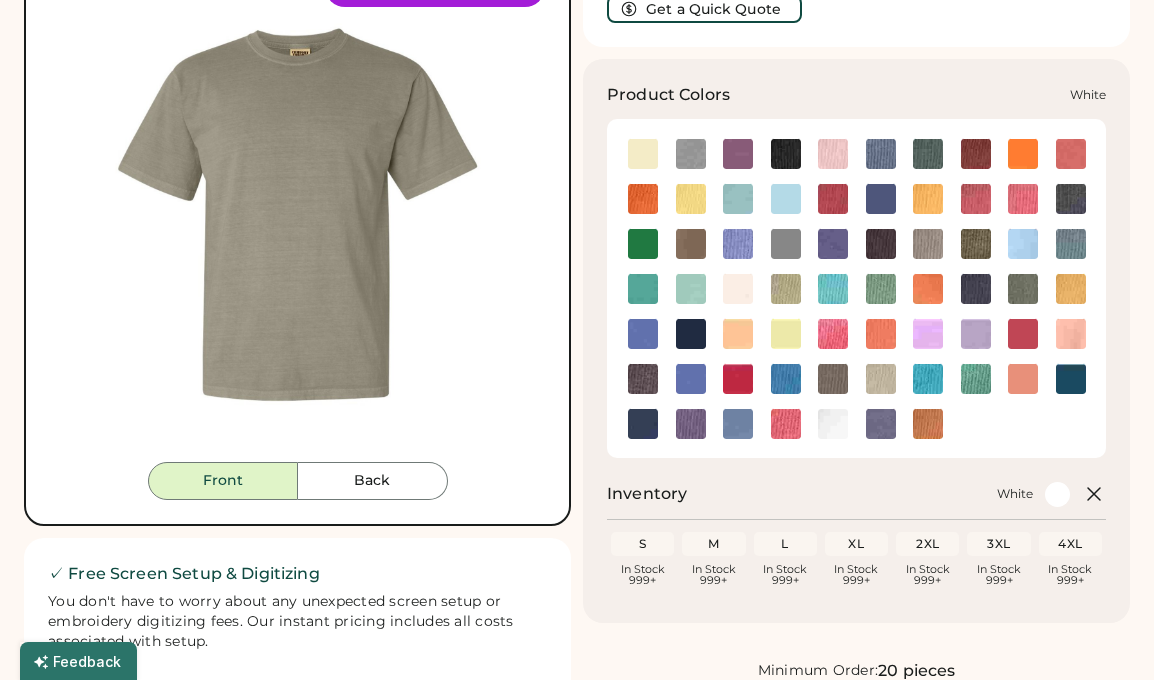 scroll, scrollTop: 0, scrollLeft: 0, axis: both 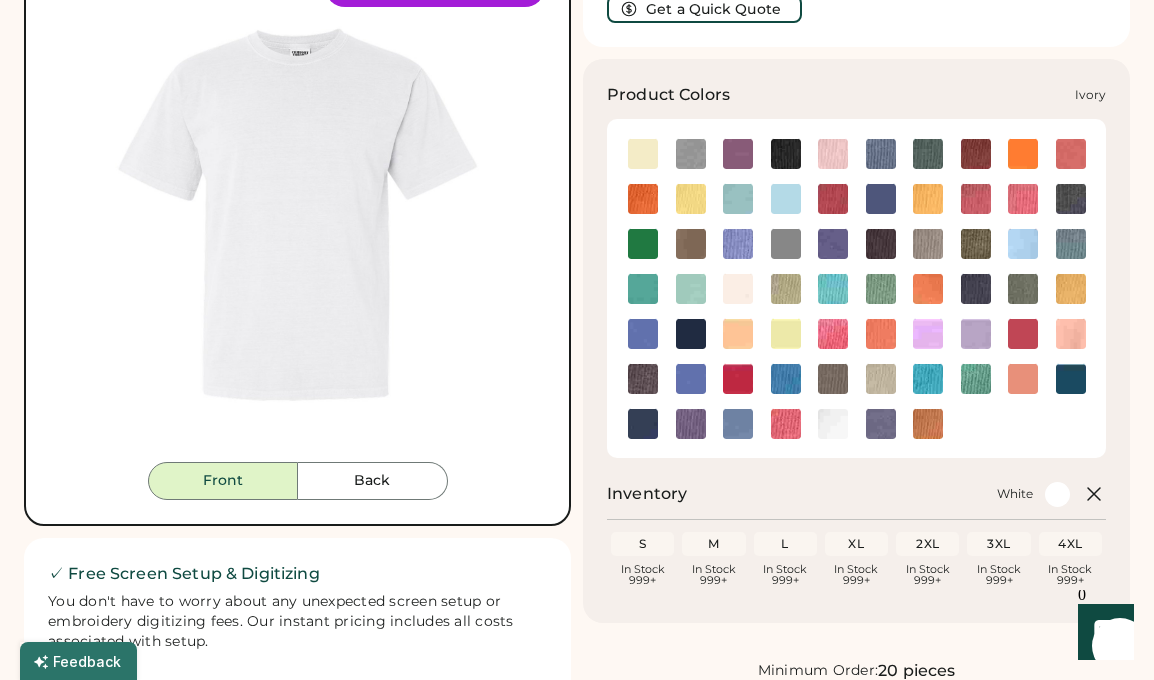 click 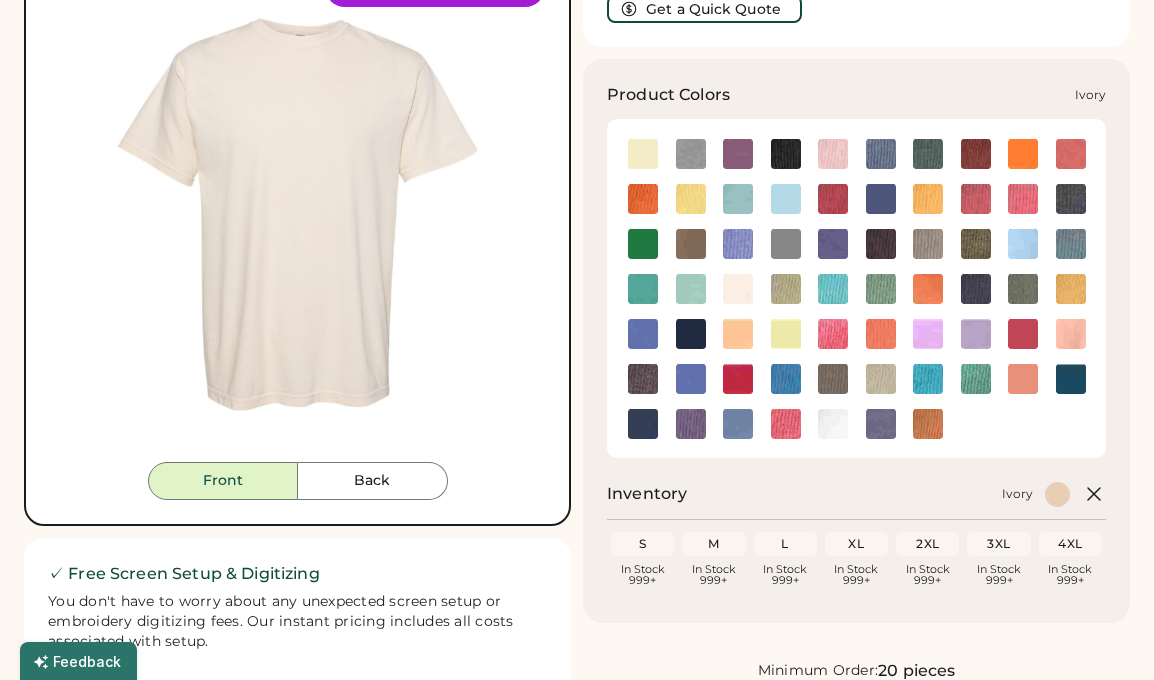 scroll, scrollTop: 0, scrollLeft: 0, axis: both 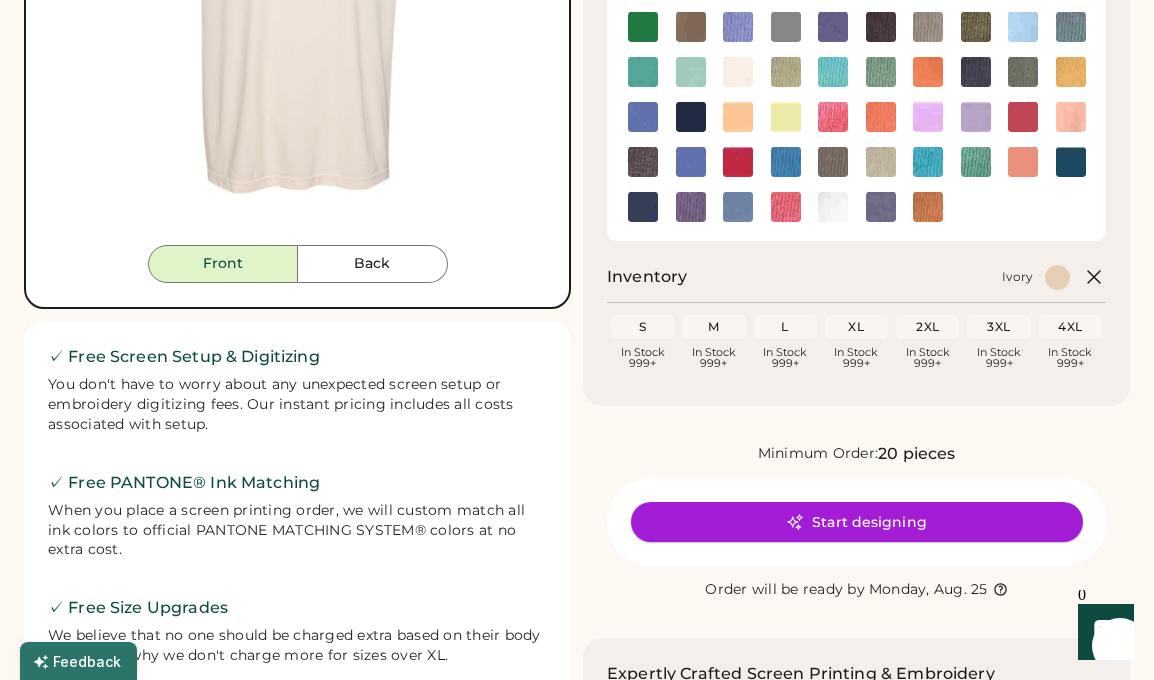 click on "Start designing" at bounding box center (857, 522) 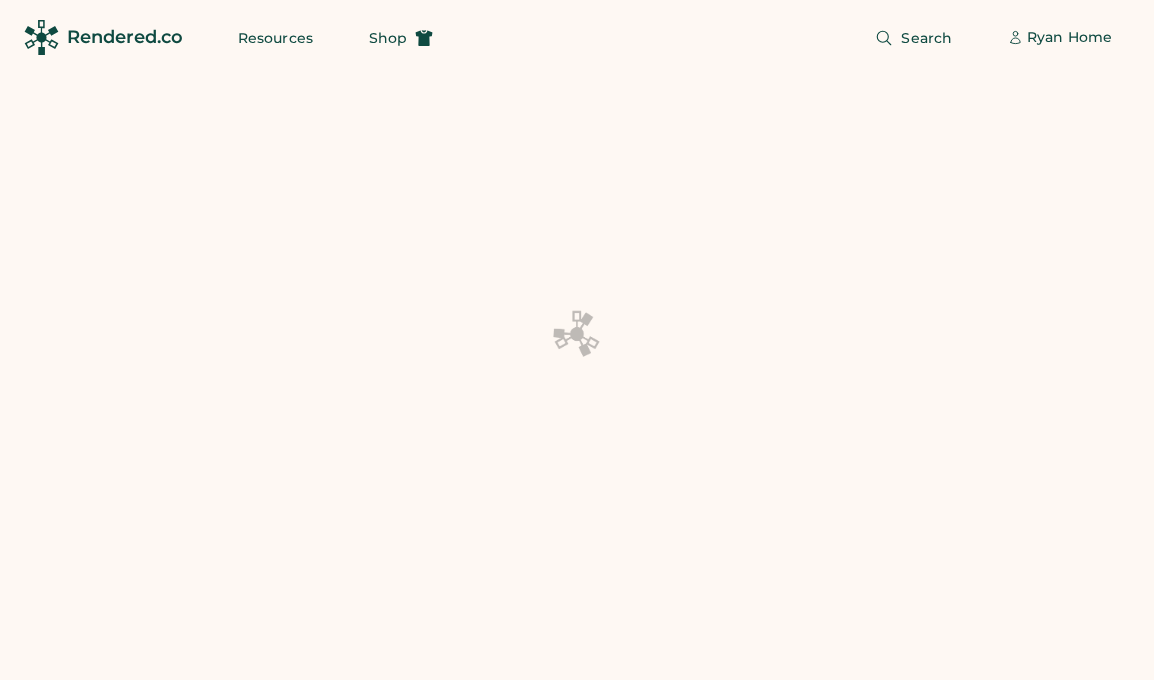 scroll, scrollTop: 0, scrollLeft: 0, axis: both 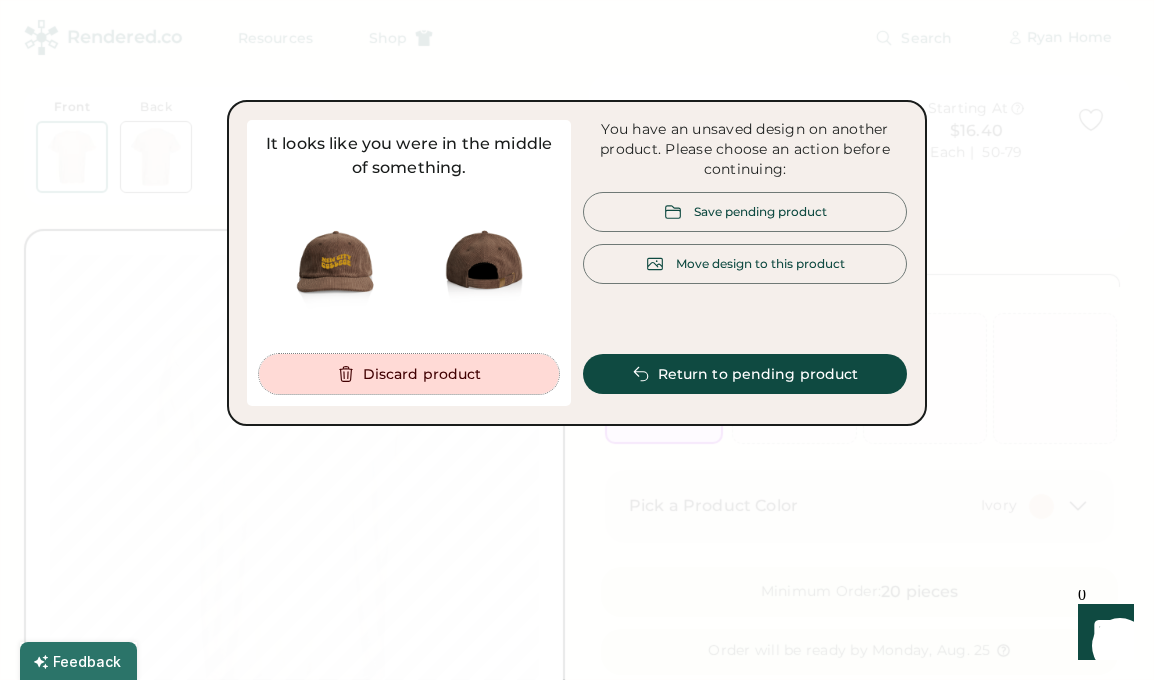 click on "Discard product" at bounding box center (409, 374) 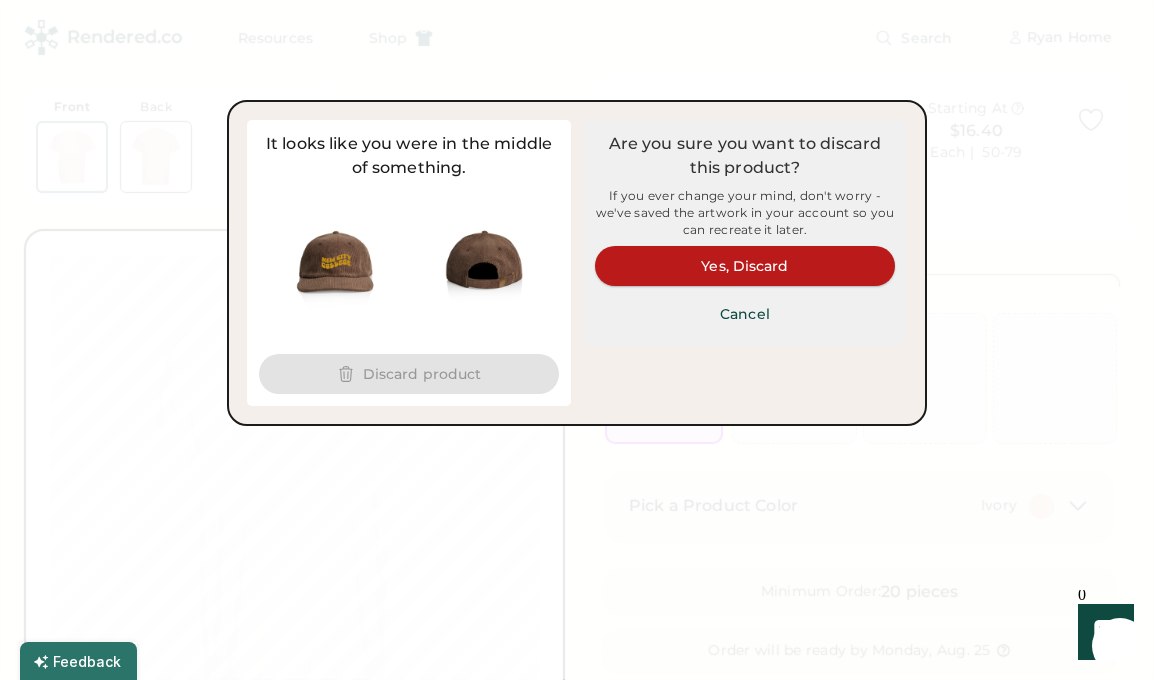 click on "Yes, Discard" at bounding box center [745, 266] 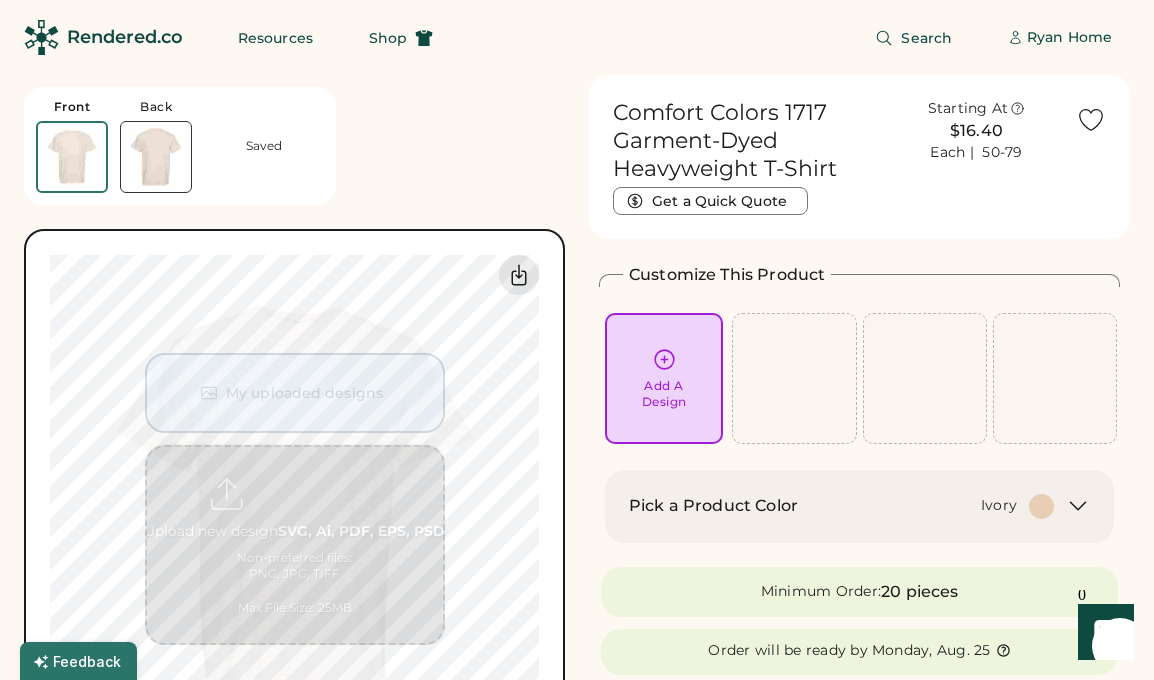 click at bounding box center (156, 157) 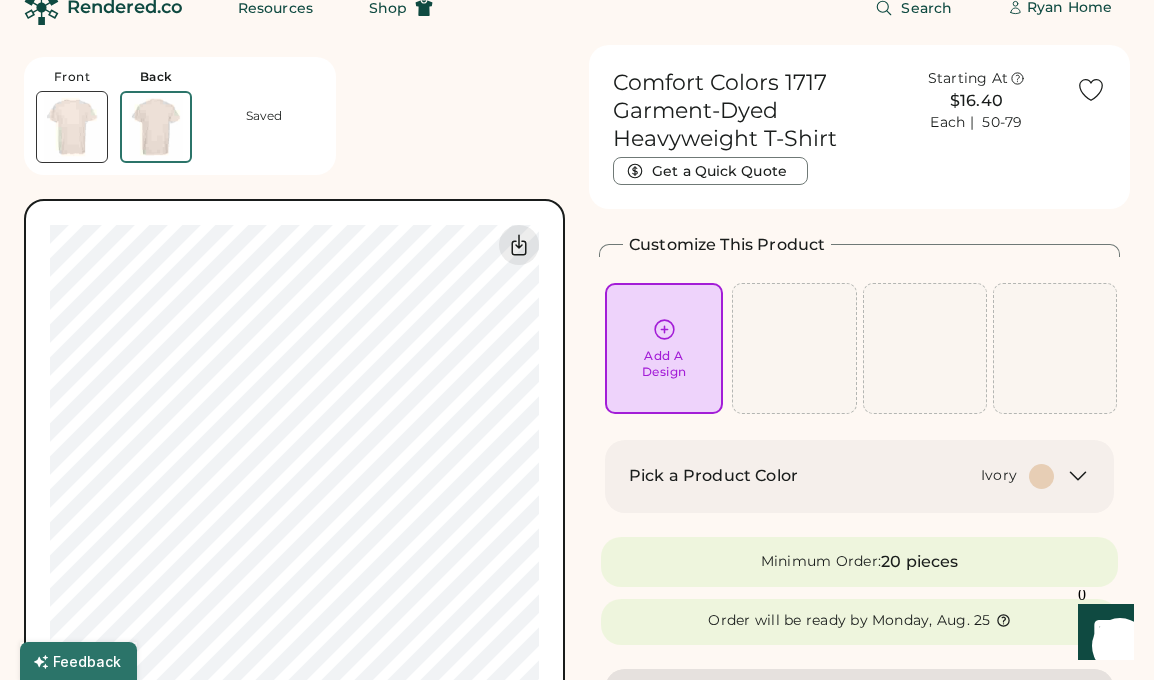 scroll, scrollTop: 75, scrollLeft: 0, axis: vertical 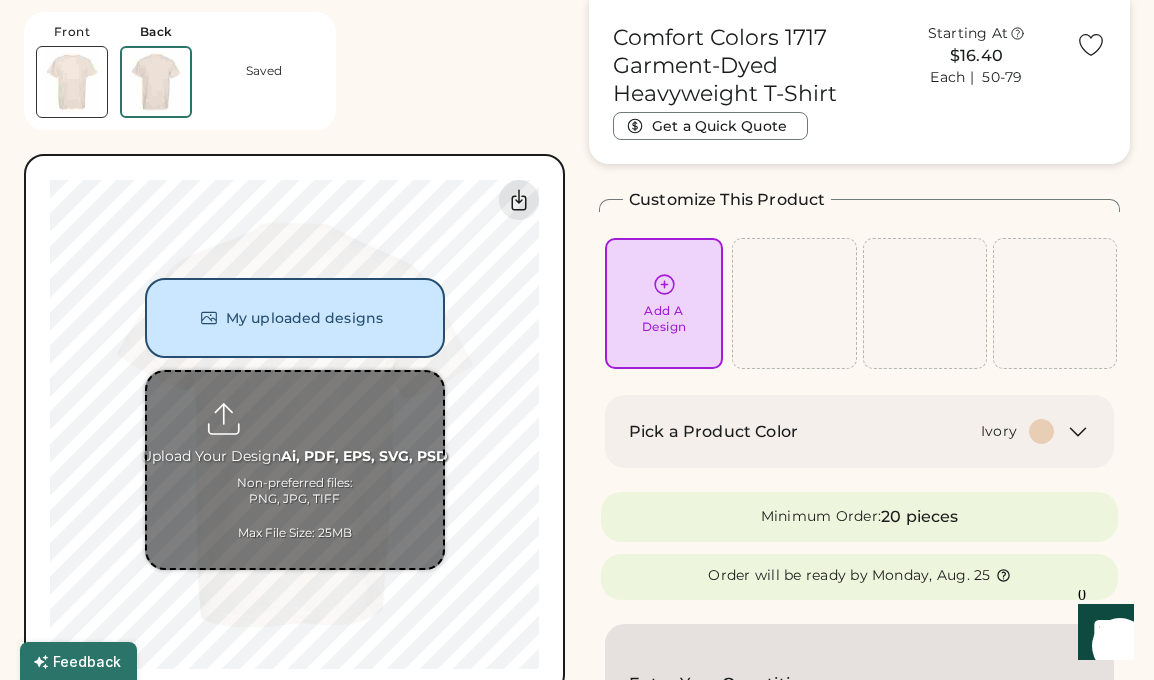 click at bounding box center (295, 470) 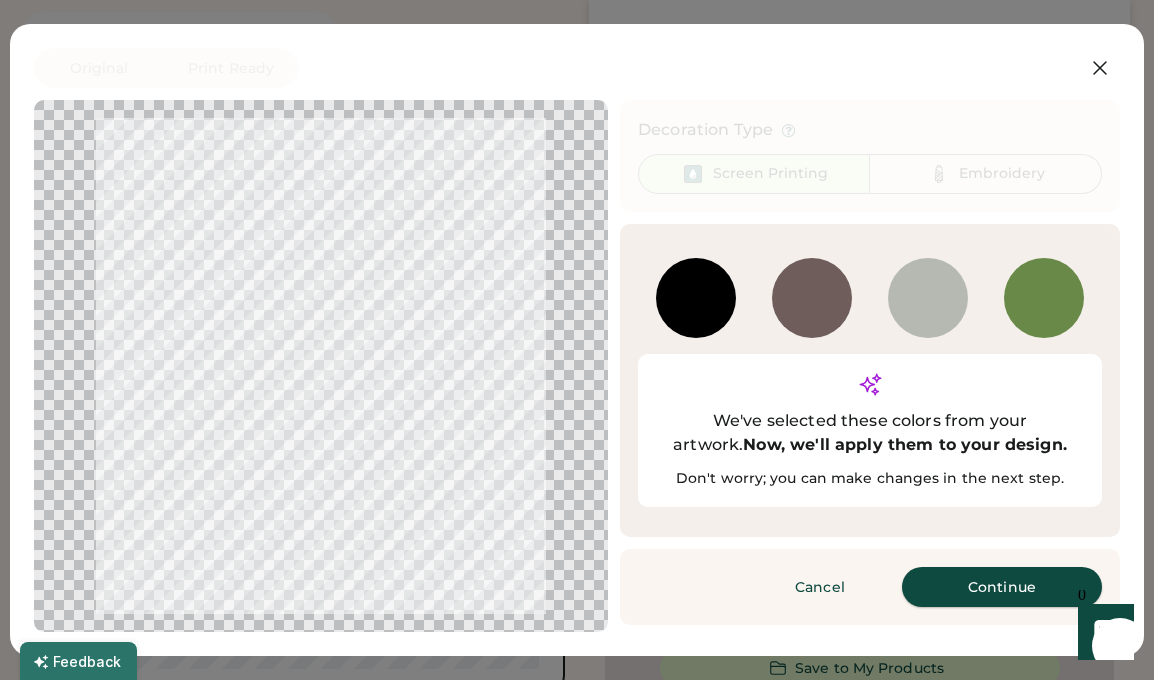 click on "Continue" at bounding box center [1002, 587] 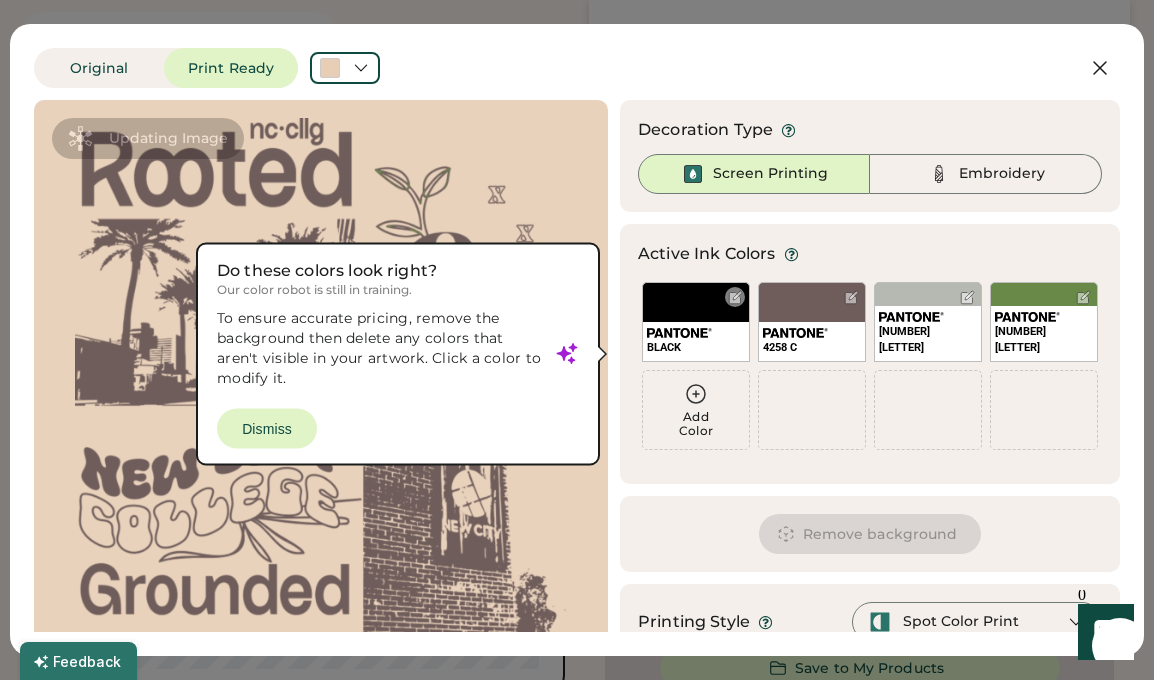 click at bounding box center (735, 297) 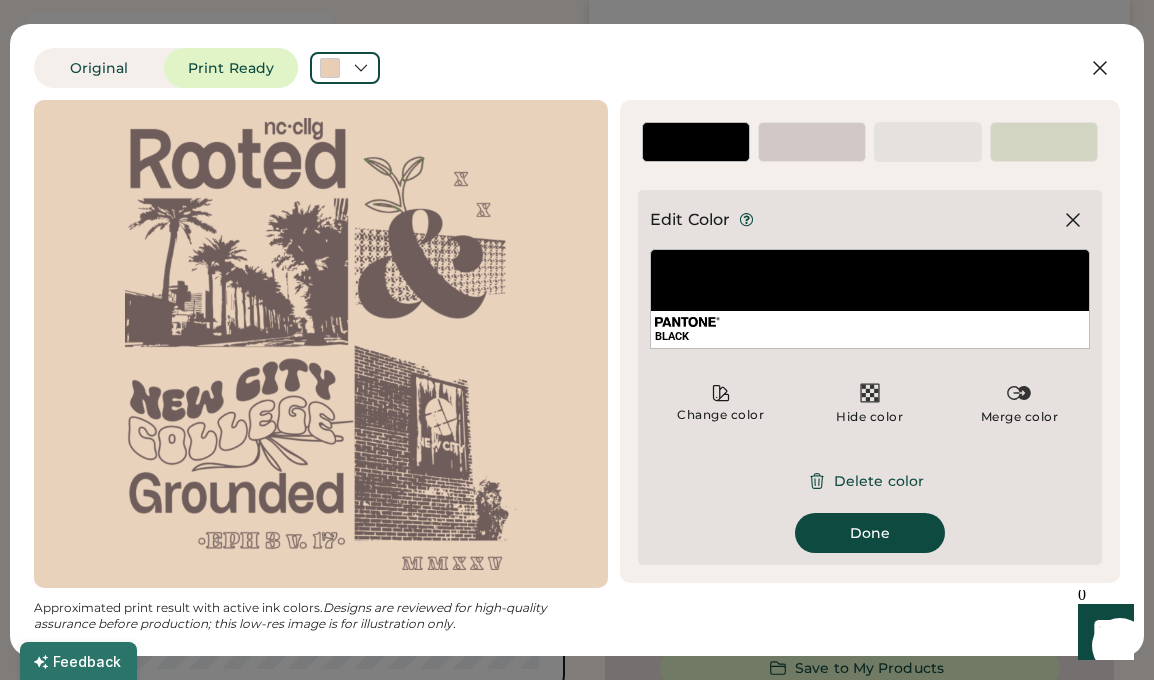click on "BLACK" at bounding box center [696, 152] 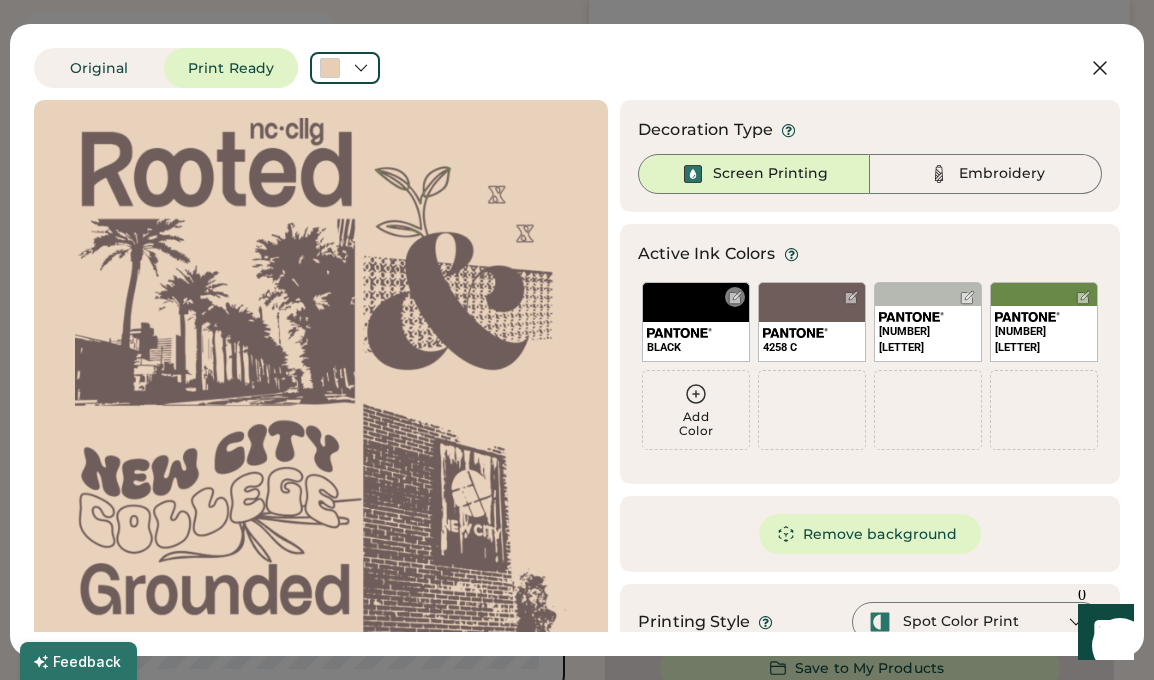 click at bounding box center [735, 297] 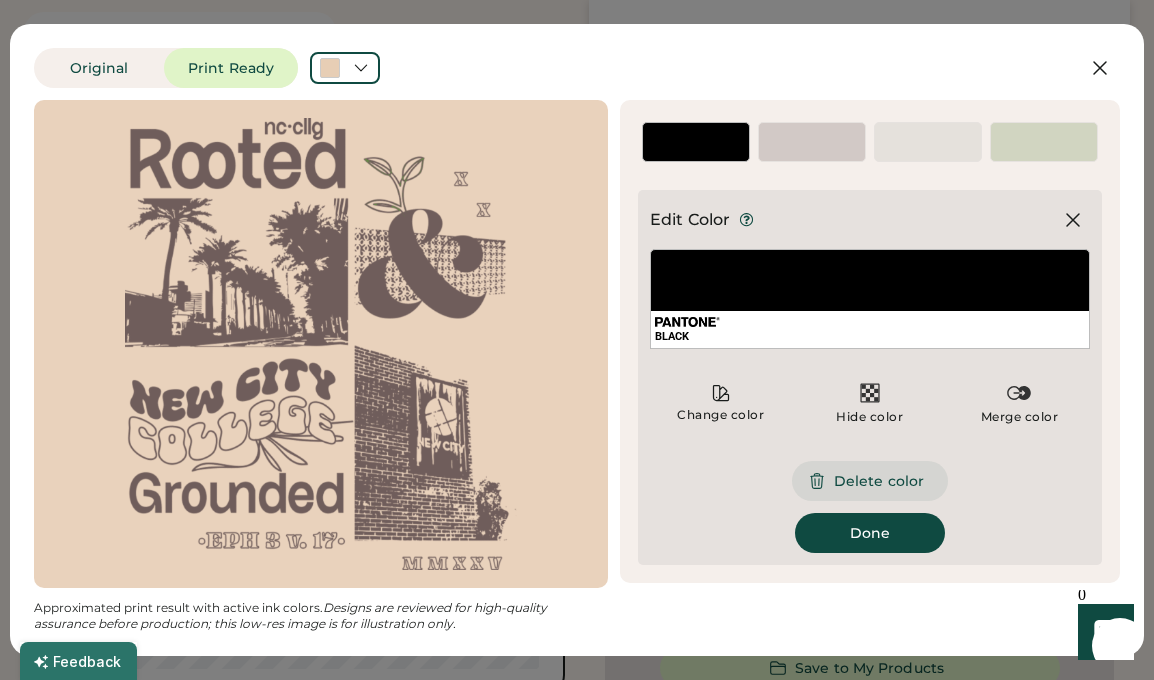 click on "Delete color" at bounding box center (870, 481) 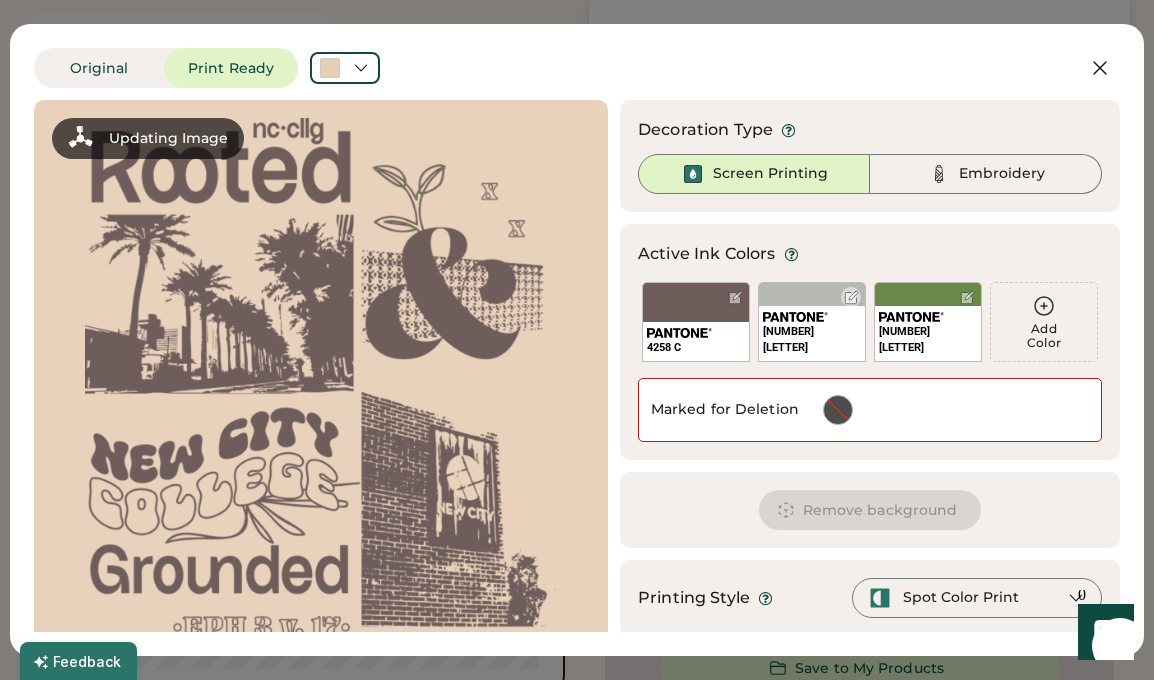 click at bounding box center (851, 297) 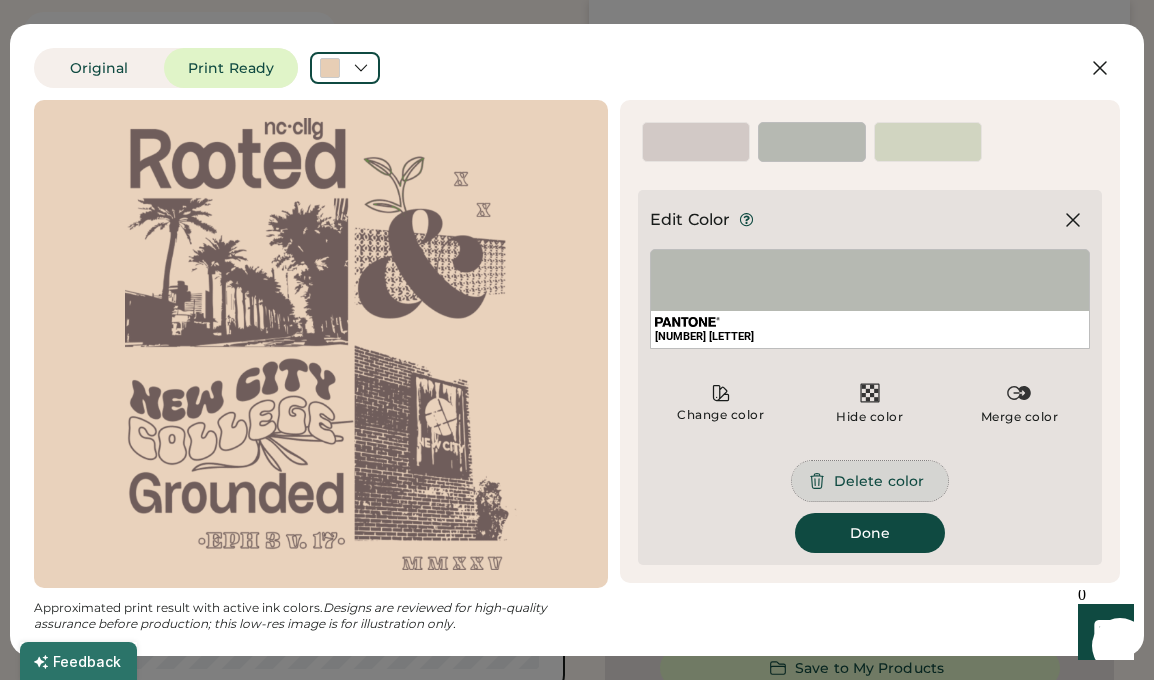 click on "Delete color" at bounding box center (870, 481) 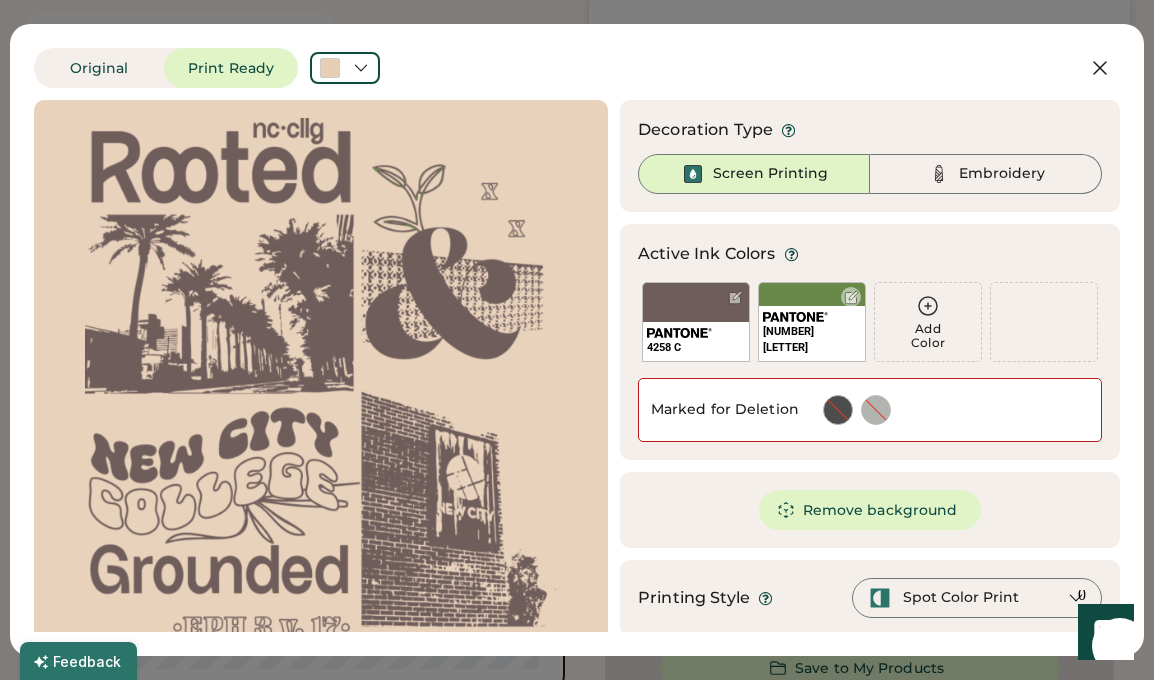 click at bounding box center (851, 297) 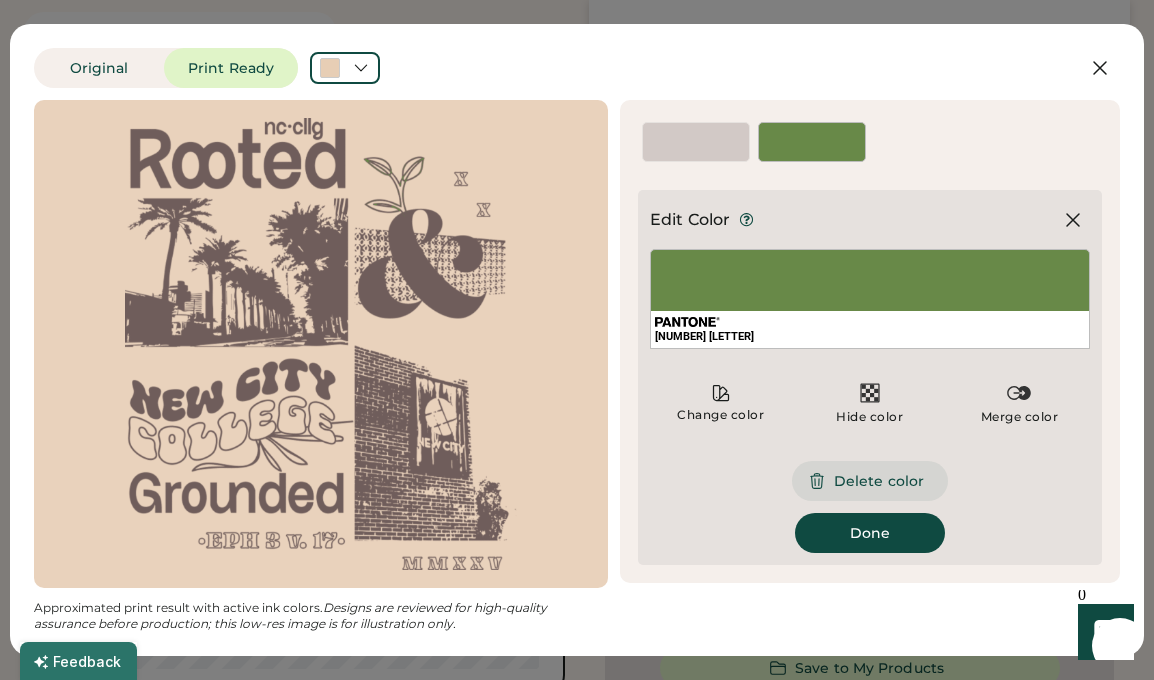 click on "Delete color" at bounding box center [870, 481] 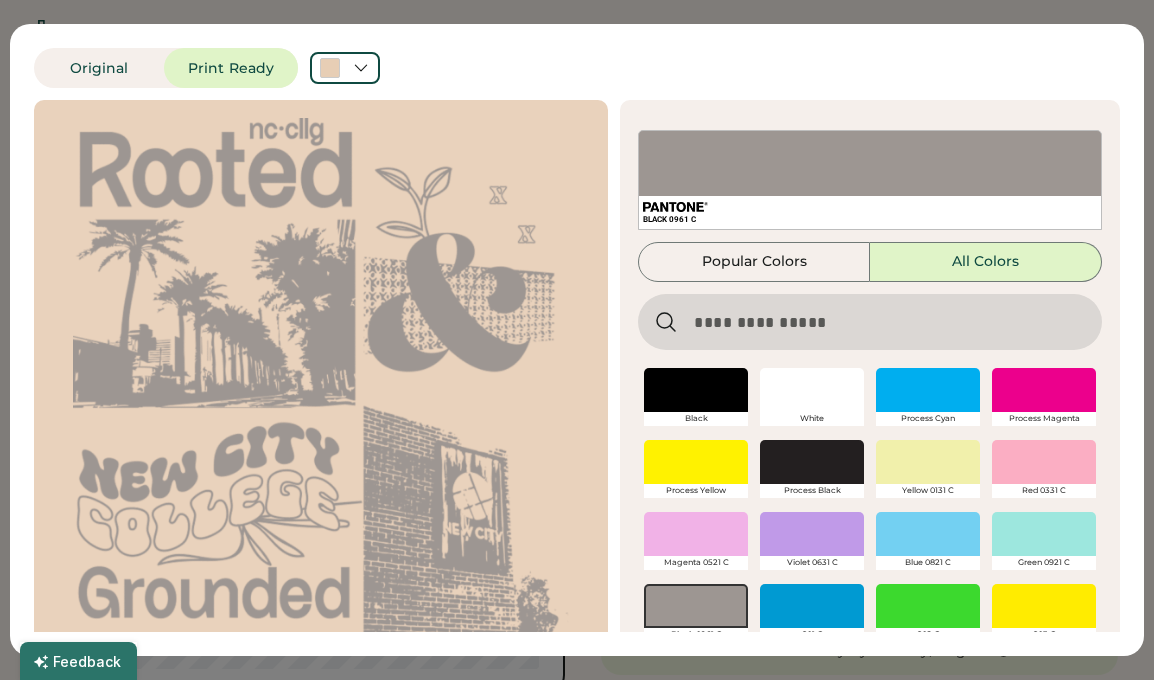 scroll, scrollTop: 75, scrollLeft: 0, axis: vertical 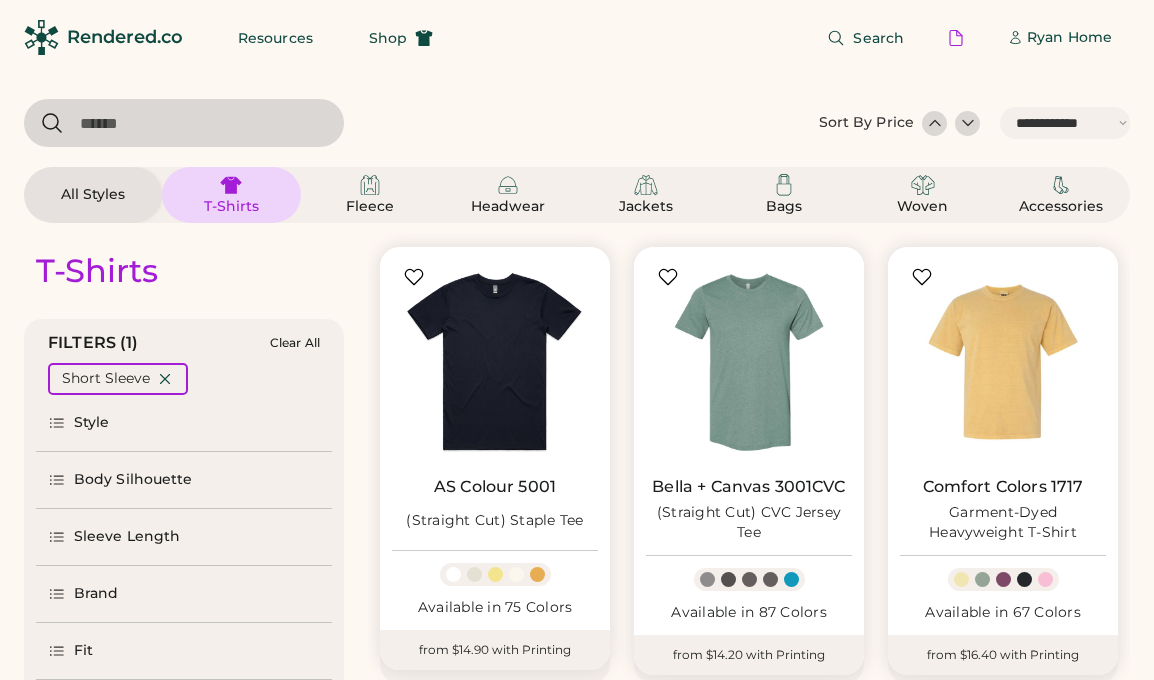 select on "*****" 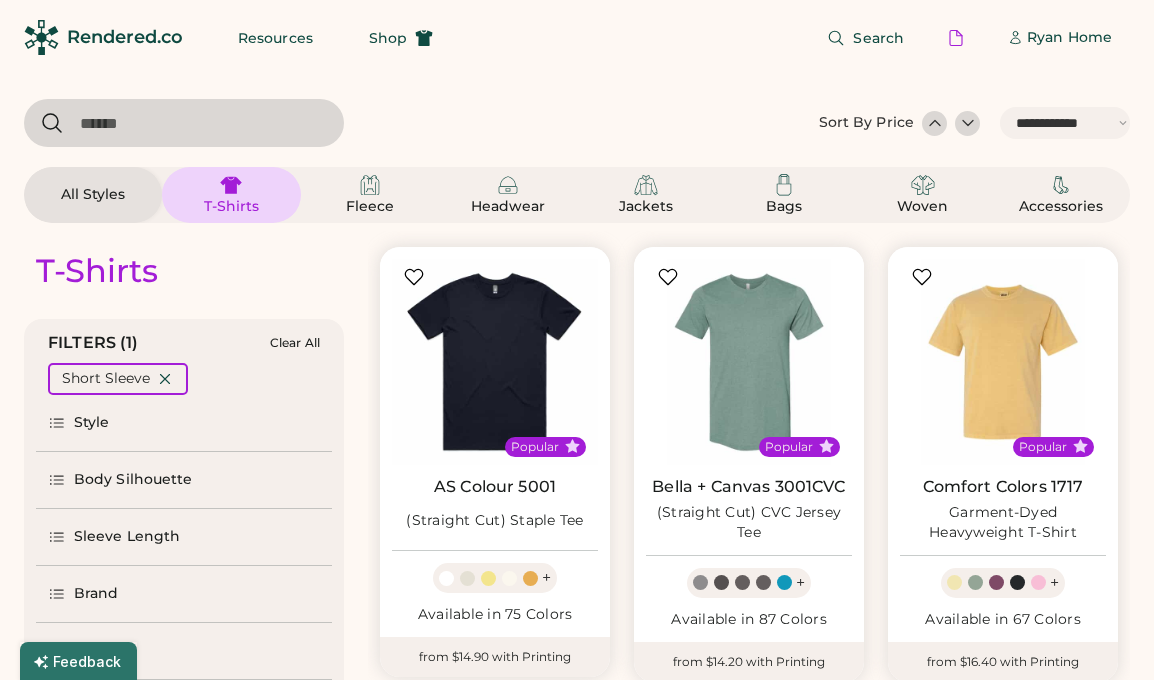 scroll, scrollTop: 0, scrollLeft: 0, axis: both 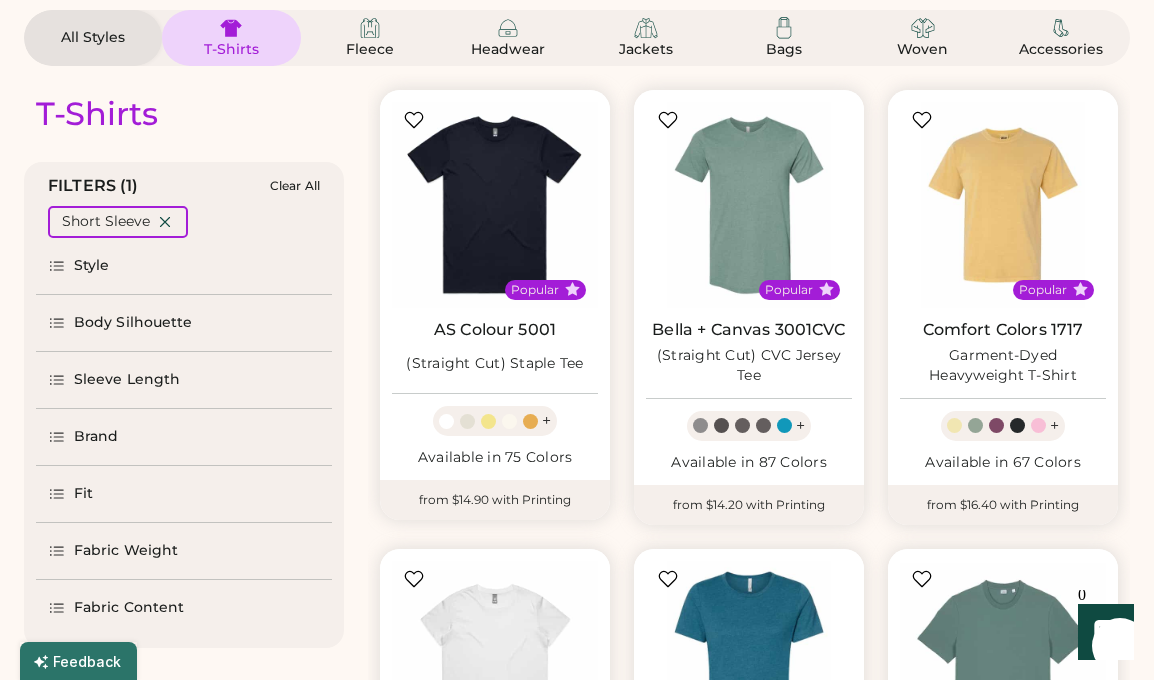 select on "*****" 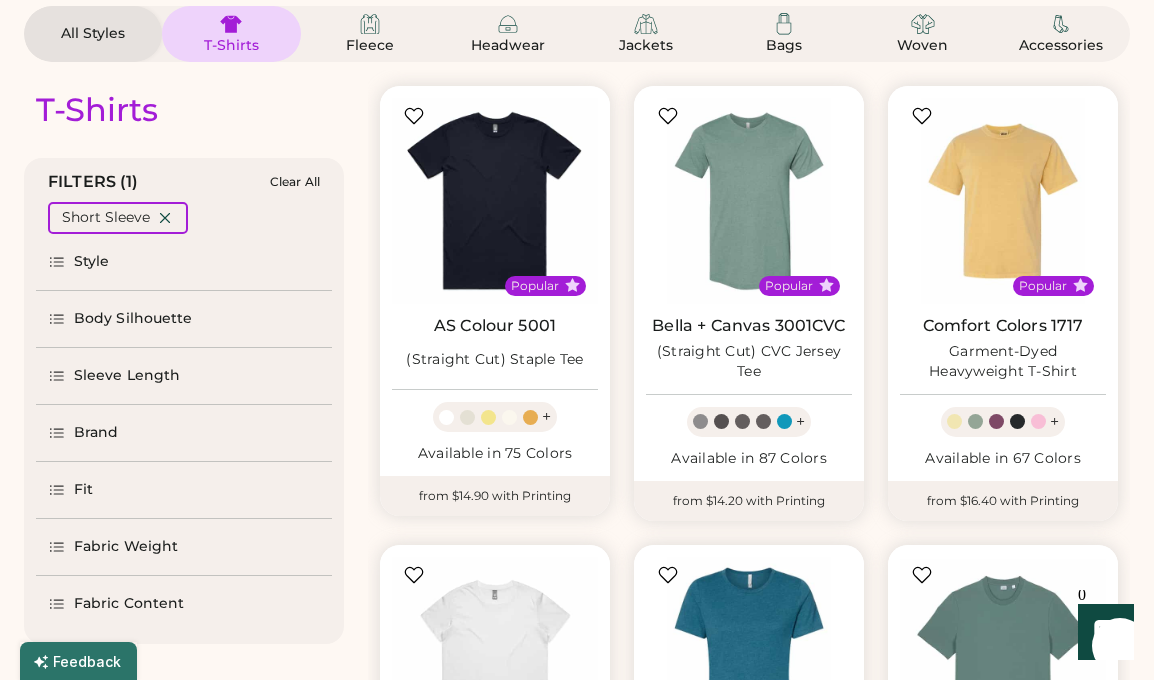 scroll, scrollTop: 0, scrollLeft: 0, axis: both 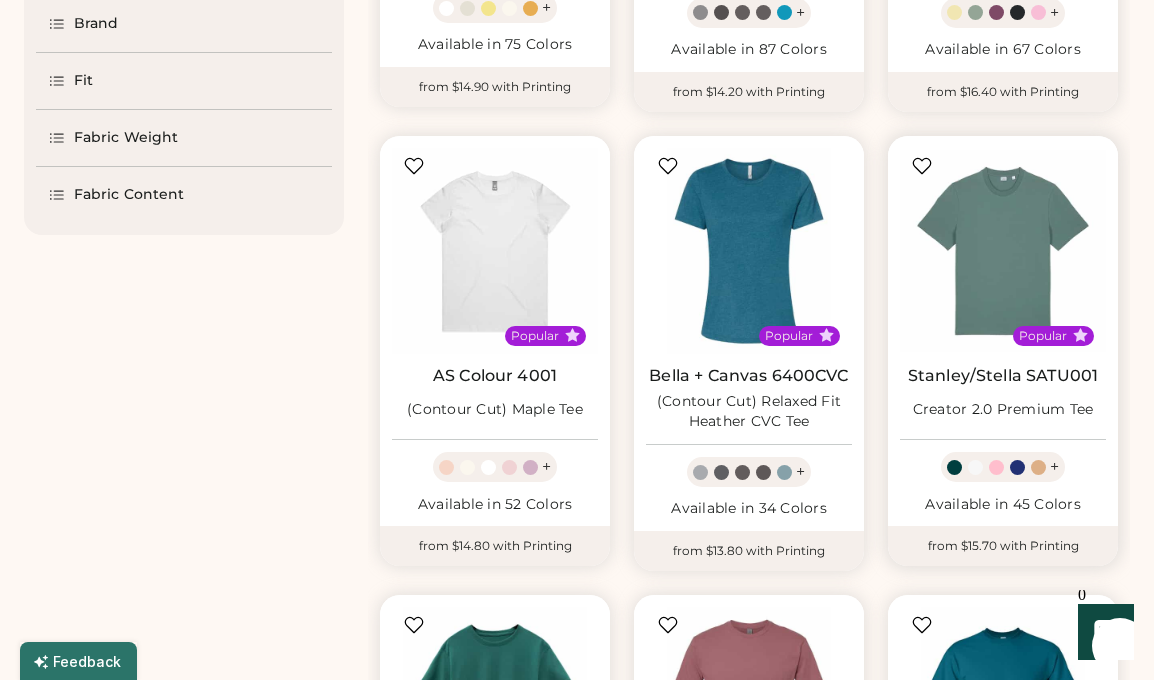 click at bounding box center [1003, 251] 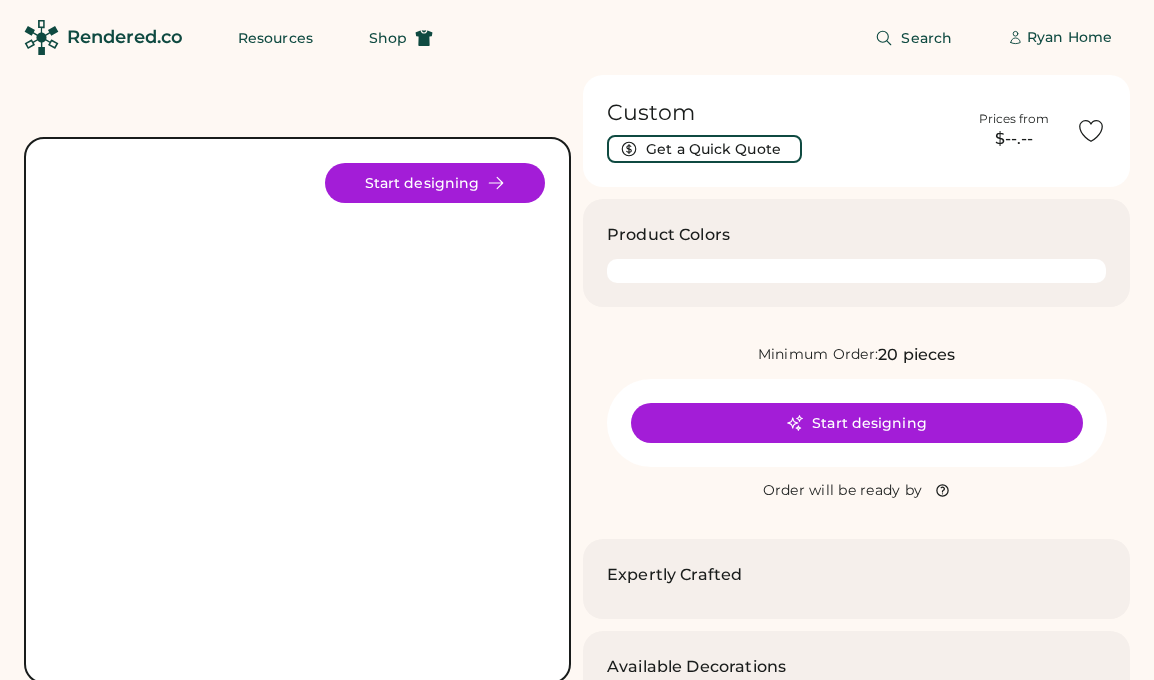 scroll, scrollTop: 0, scrollLeft: 0, axis: both 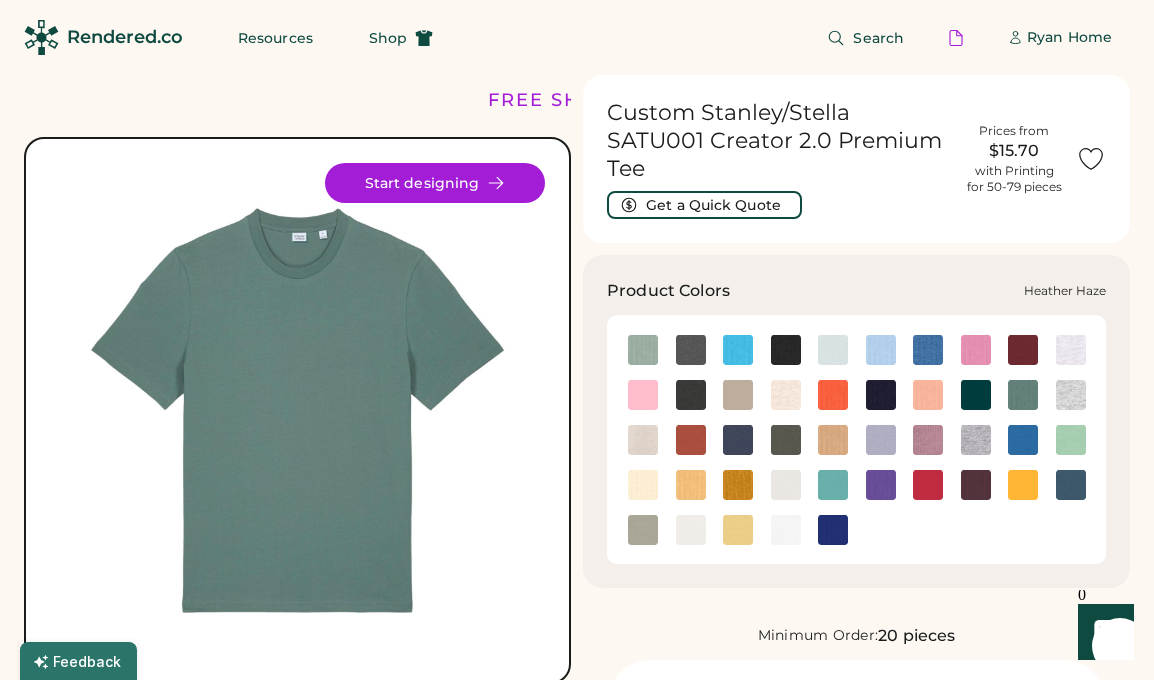 click 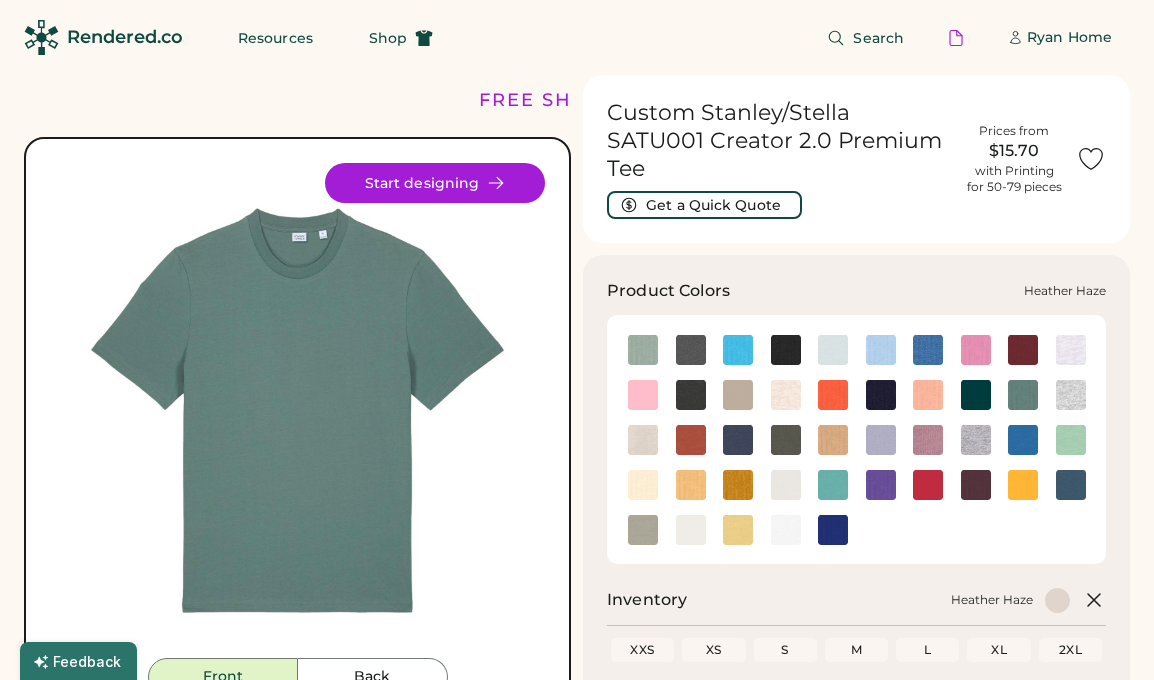 scroll, scrollTop: 0, scrollLeft: 0, axis: both 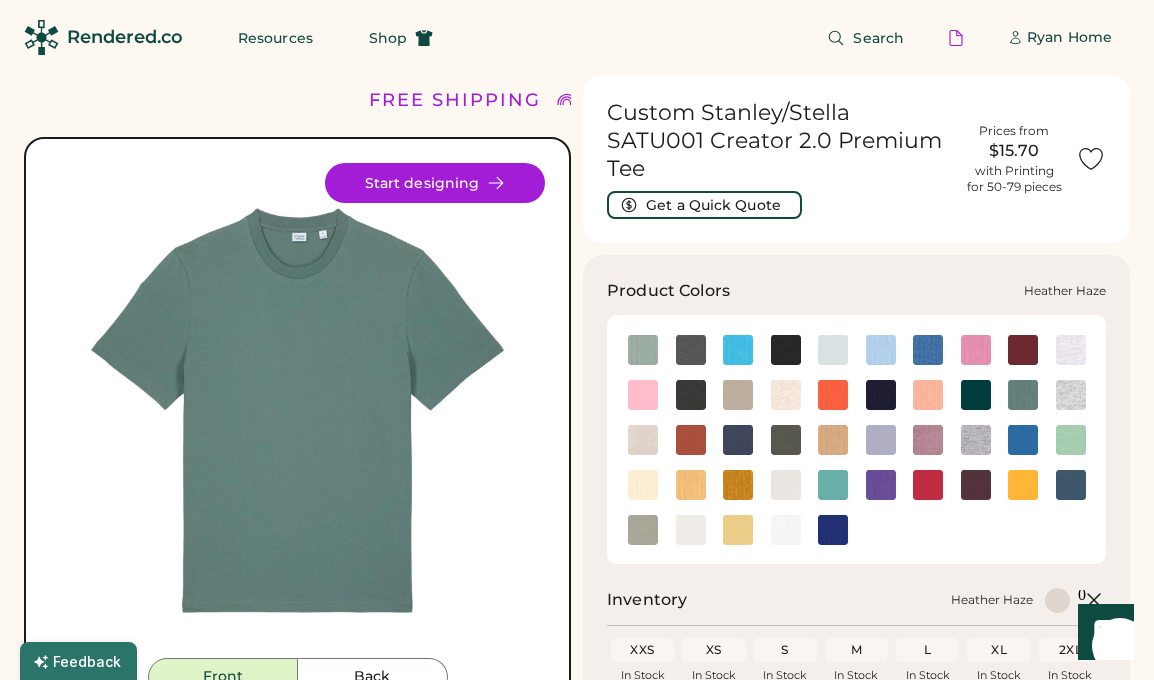 click 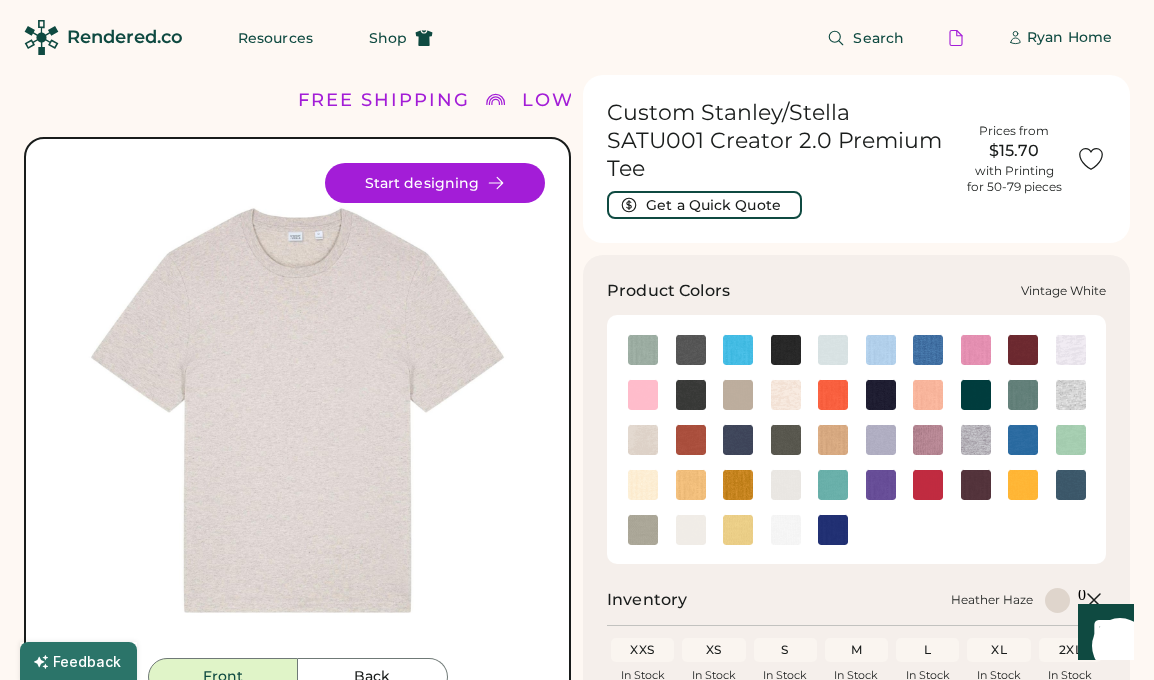 click 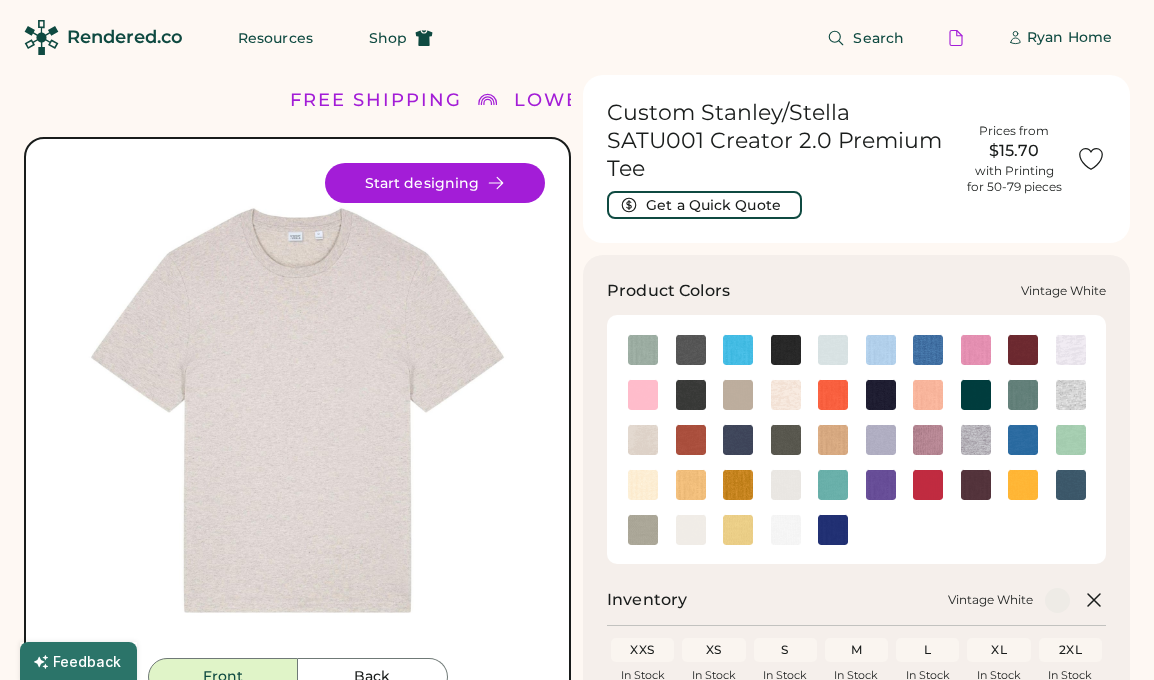scroll, scrollTop: 0, scrollLeft: 0, axis: both 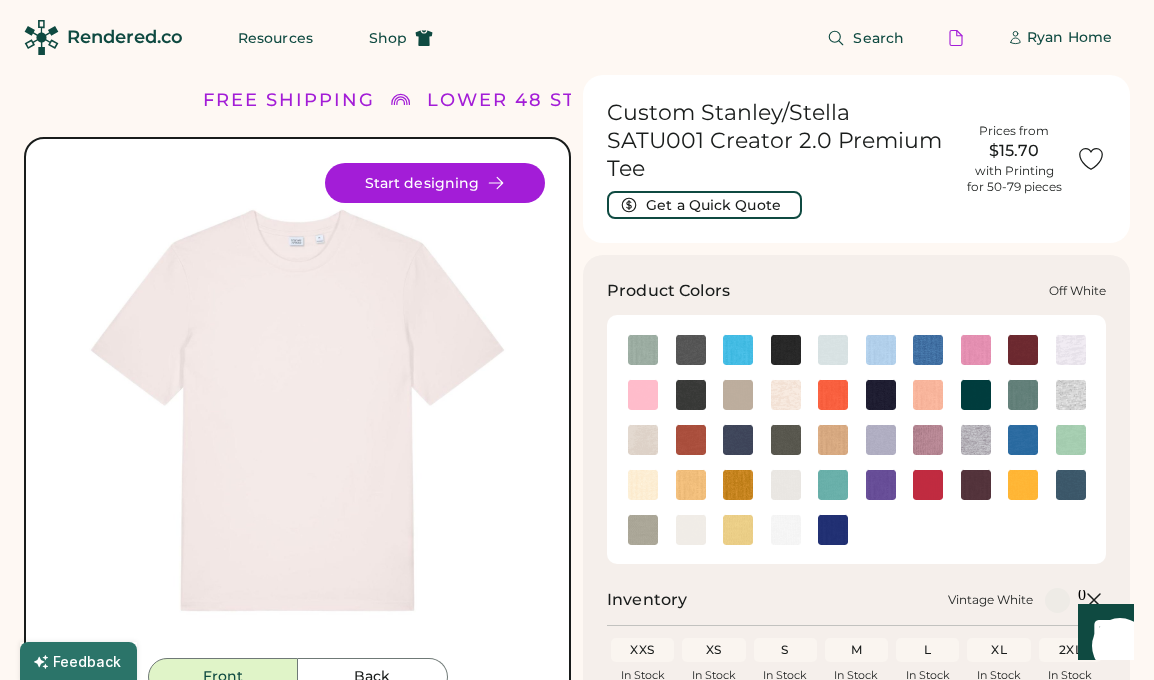 click 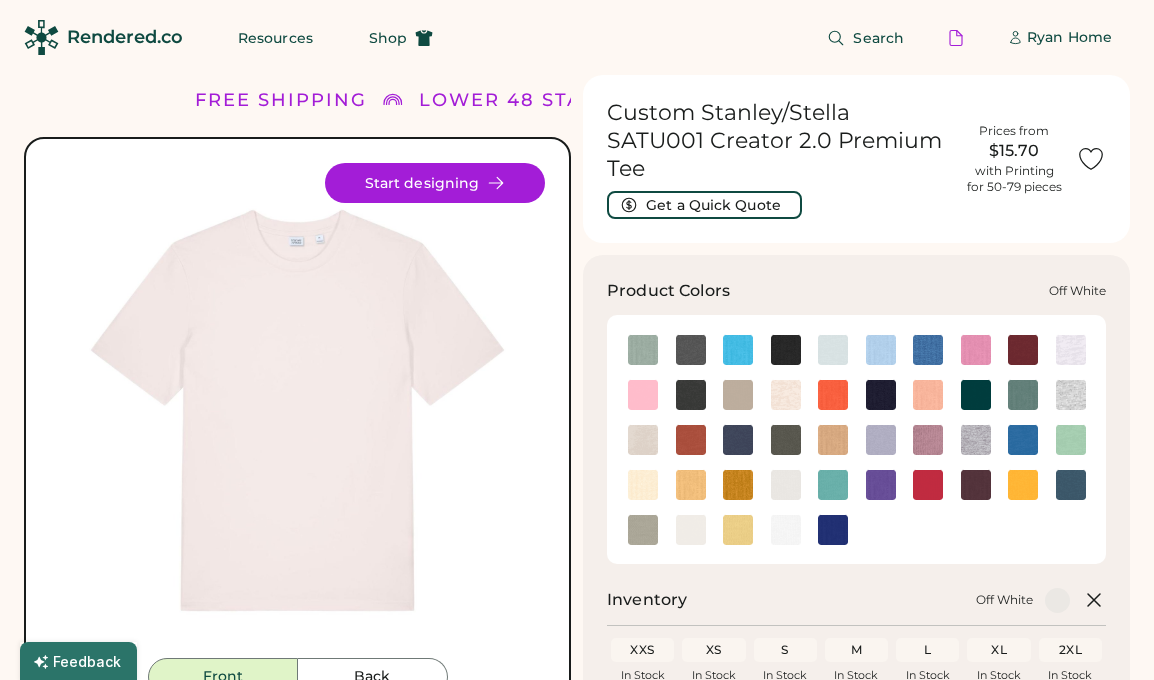 scroll, scrollTop: 0, scrollLeft: 0, axis: both 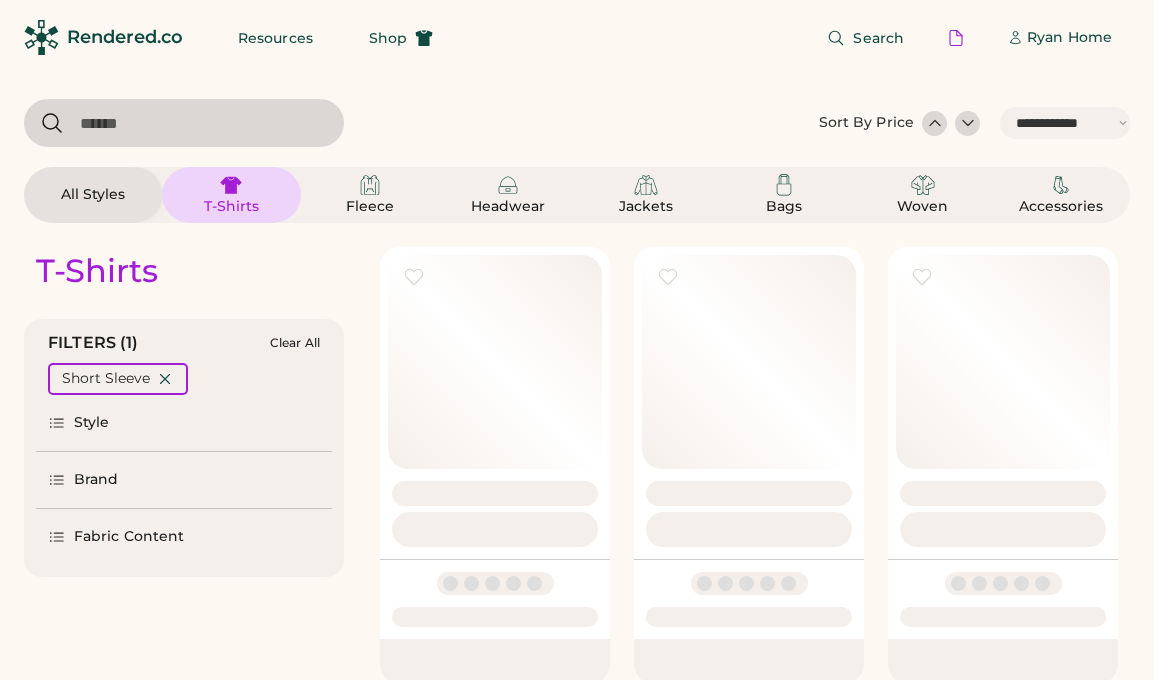 select on "*****" 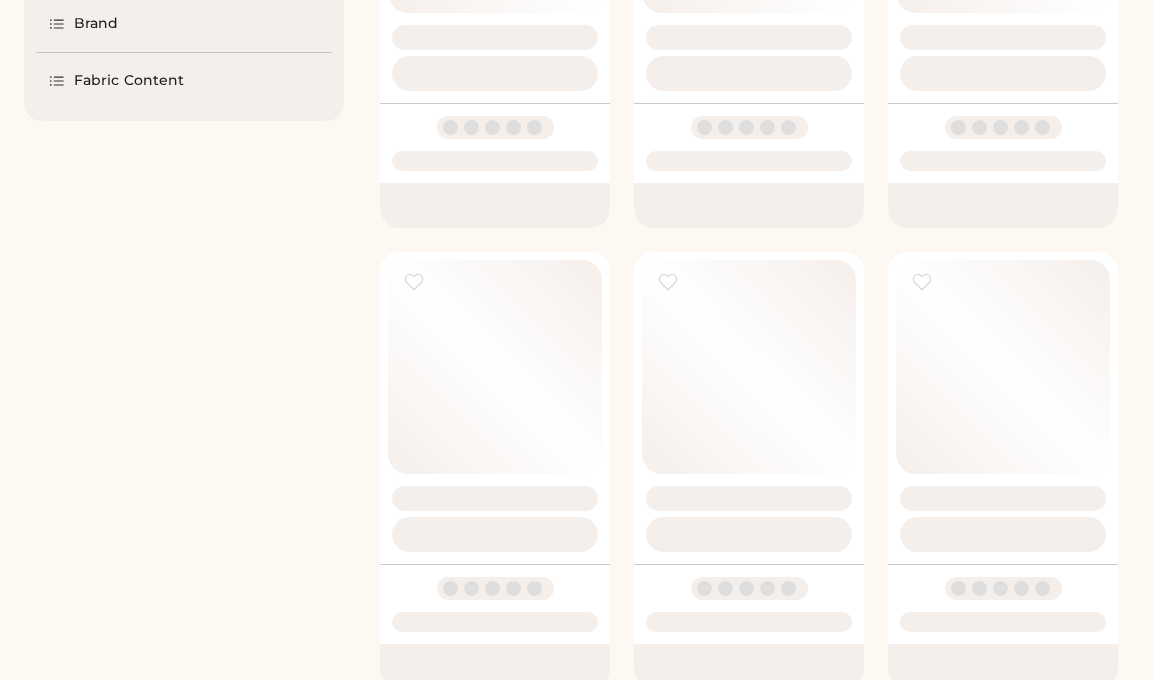 scroll, scrollTop: 0, scrollLeft: 0, axis: both 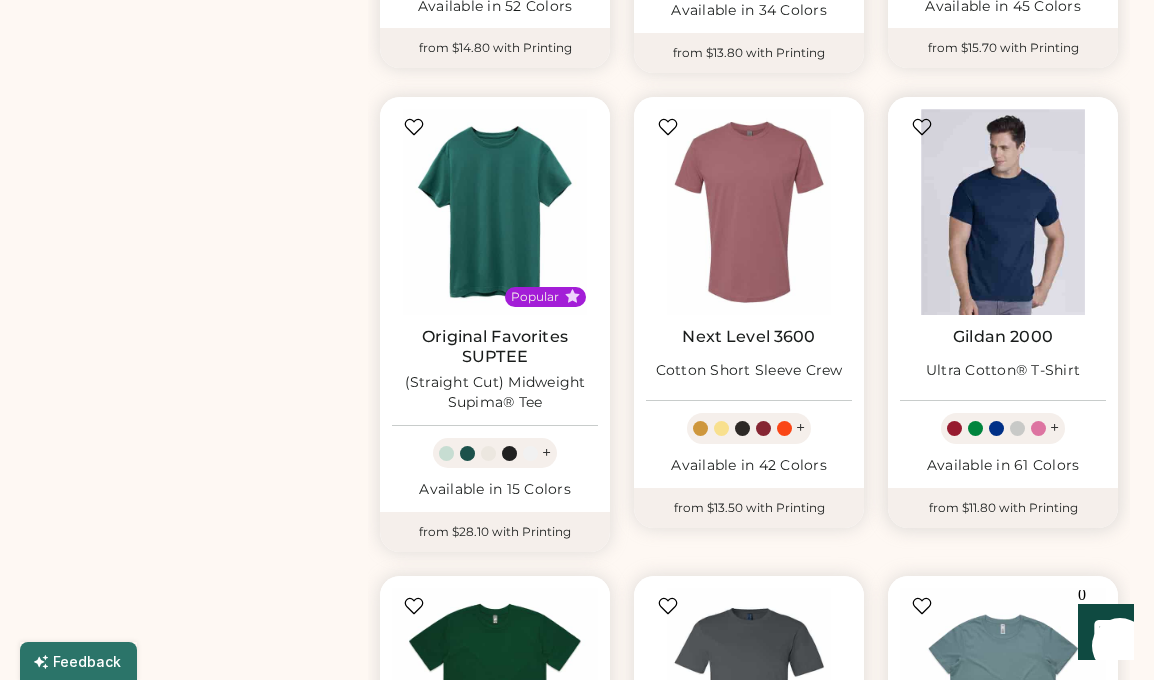 click at bounding box center [1003, 212] 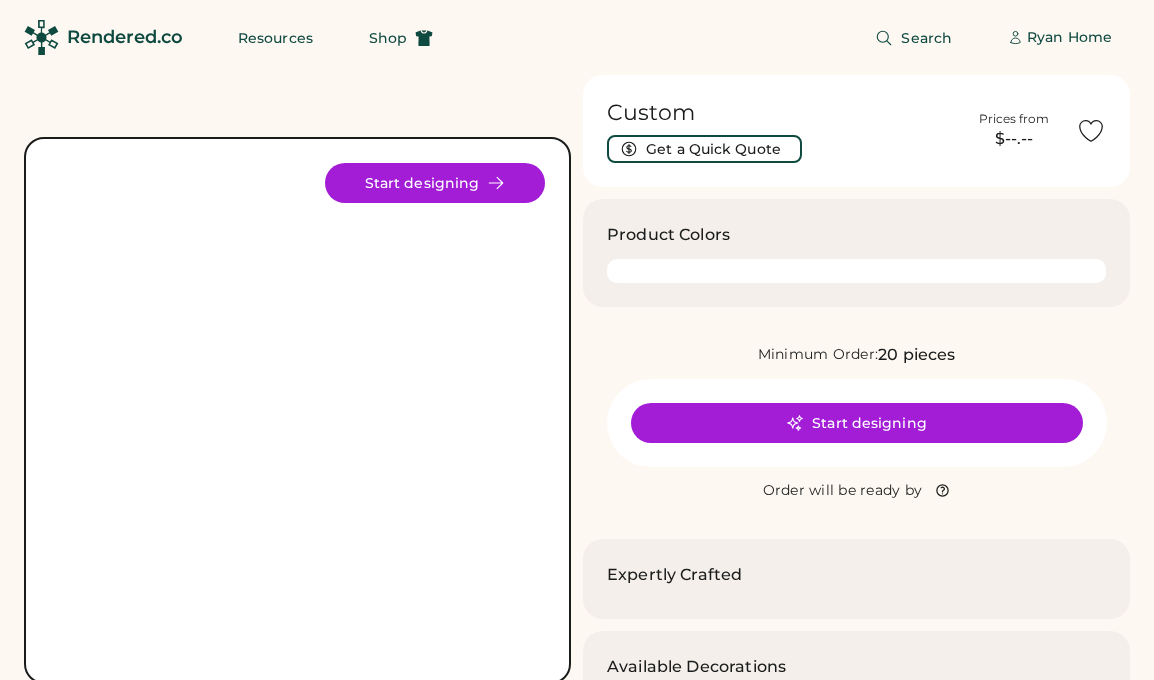 scroll, scrollTop: 0, scrollLeft: 0, axis: both 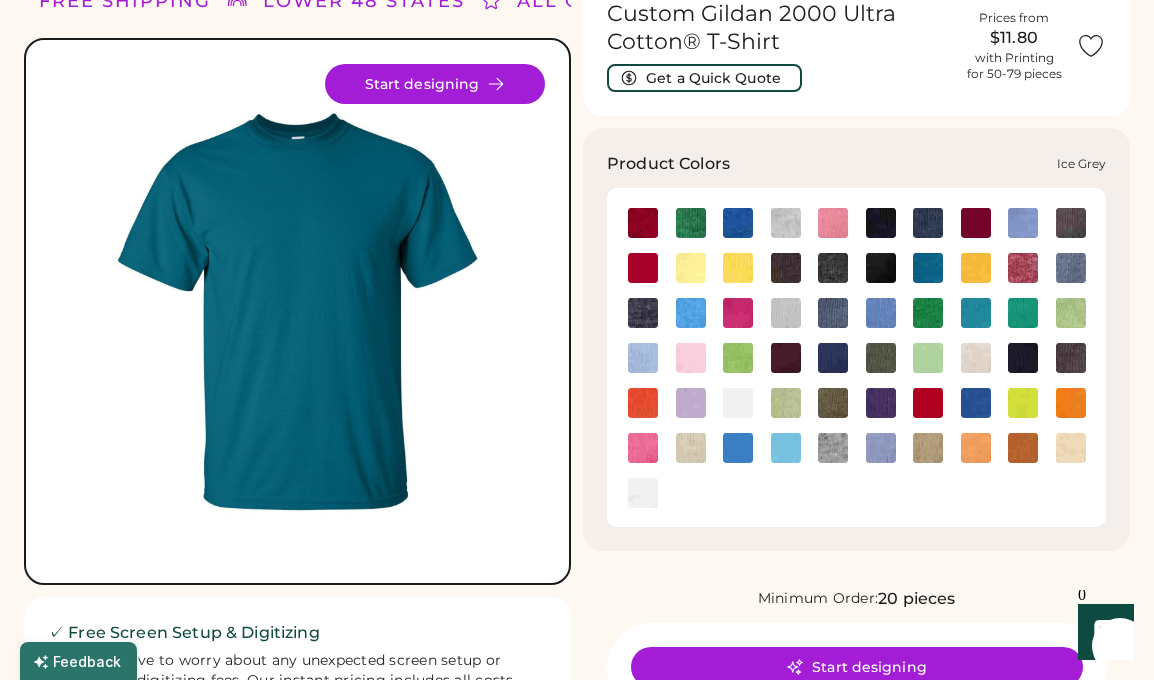 click 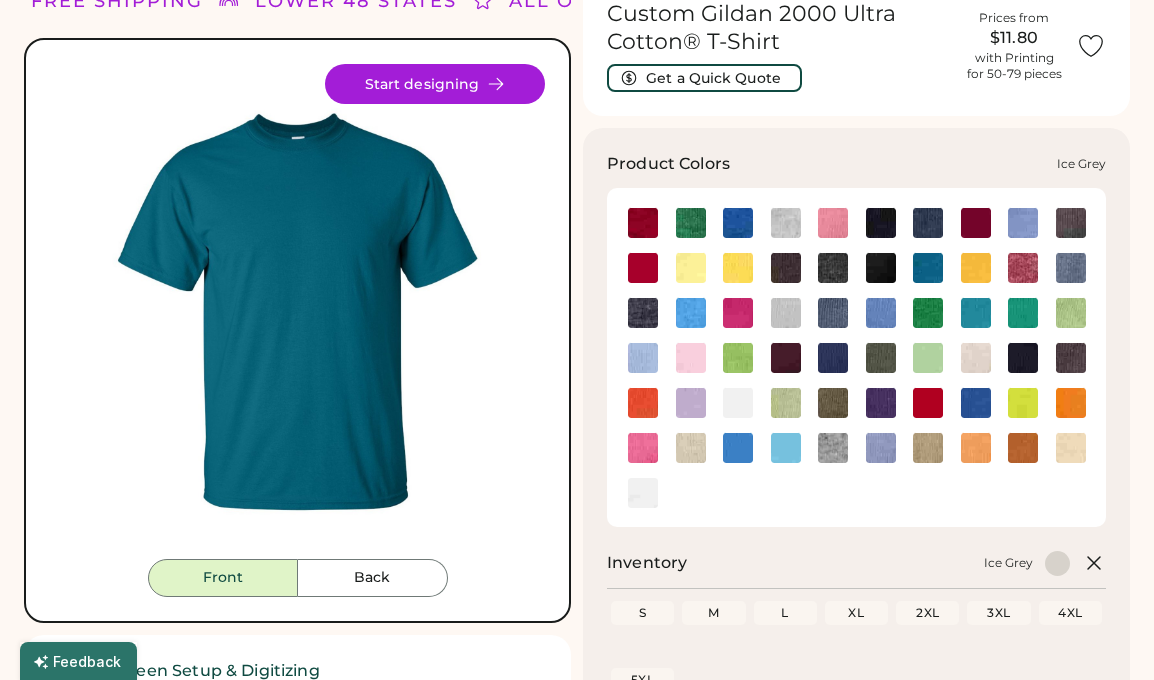 scroll, scrollTop: 0, scrollLeft: 0, axis: both 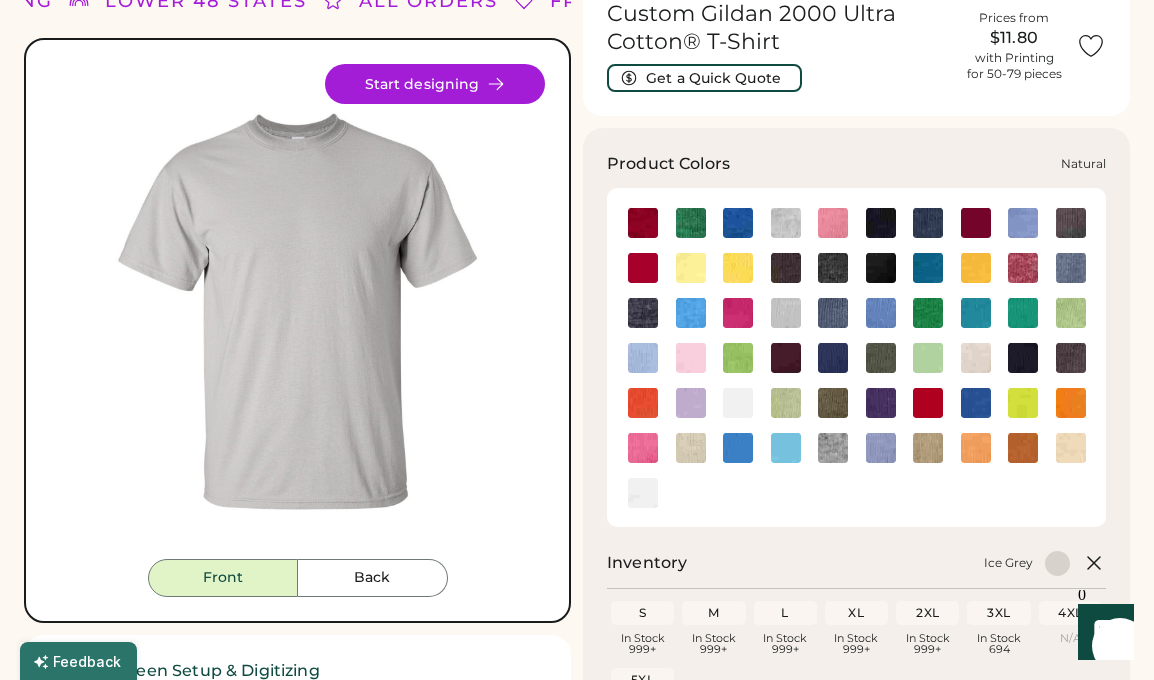 click 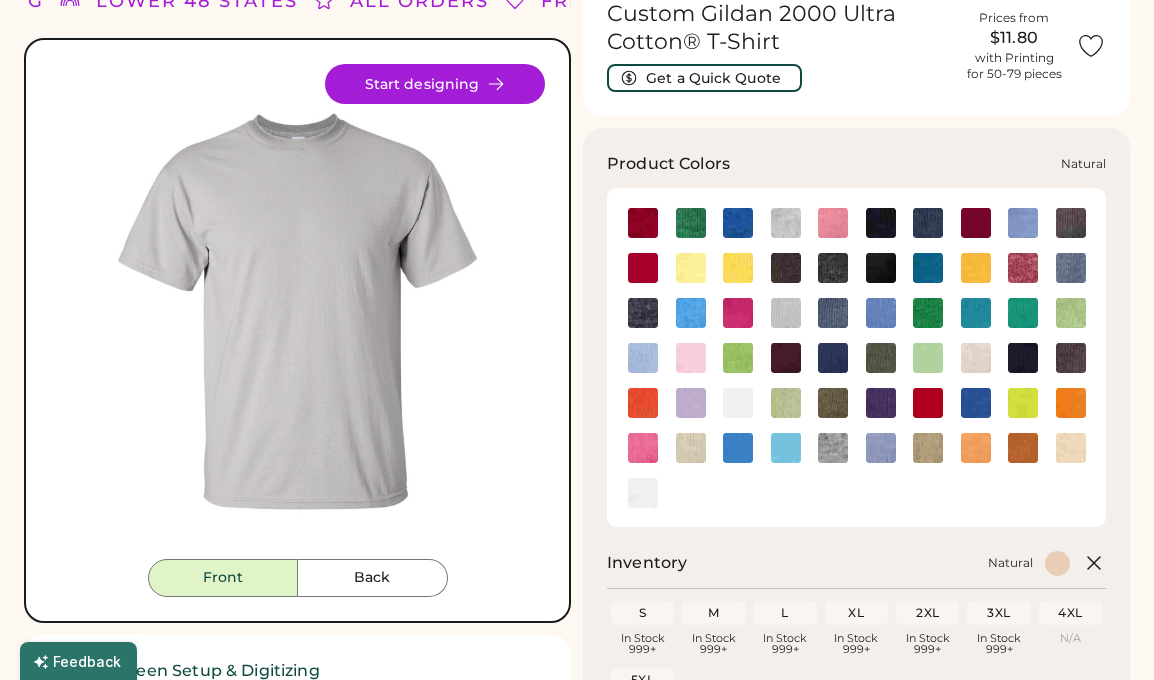 scroll, scrollTop: 0, scrollLeft: 0, axis: both 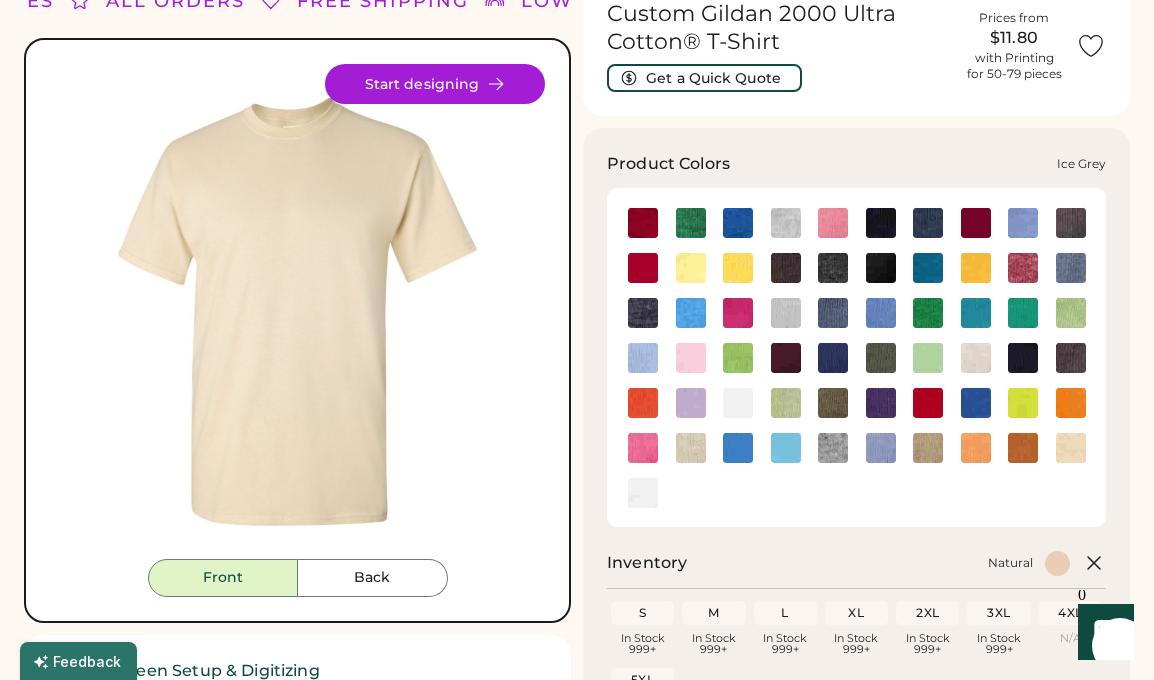 click 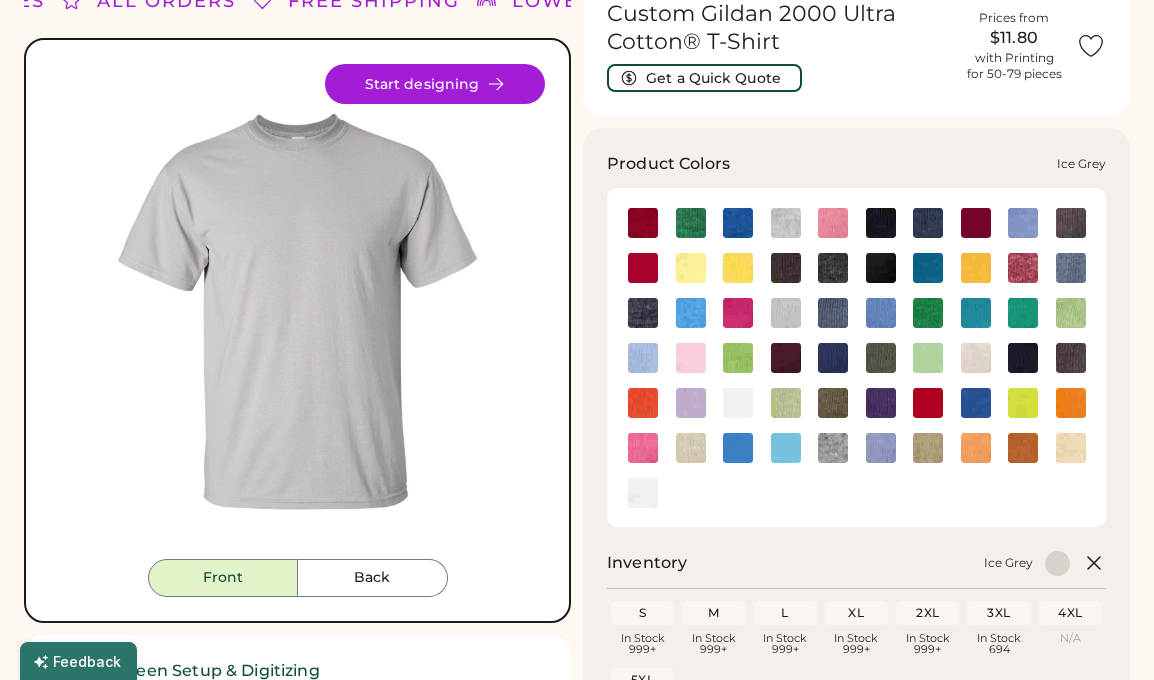 scroll, scrollTop: 0, scrollLeft: 0, axis: both 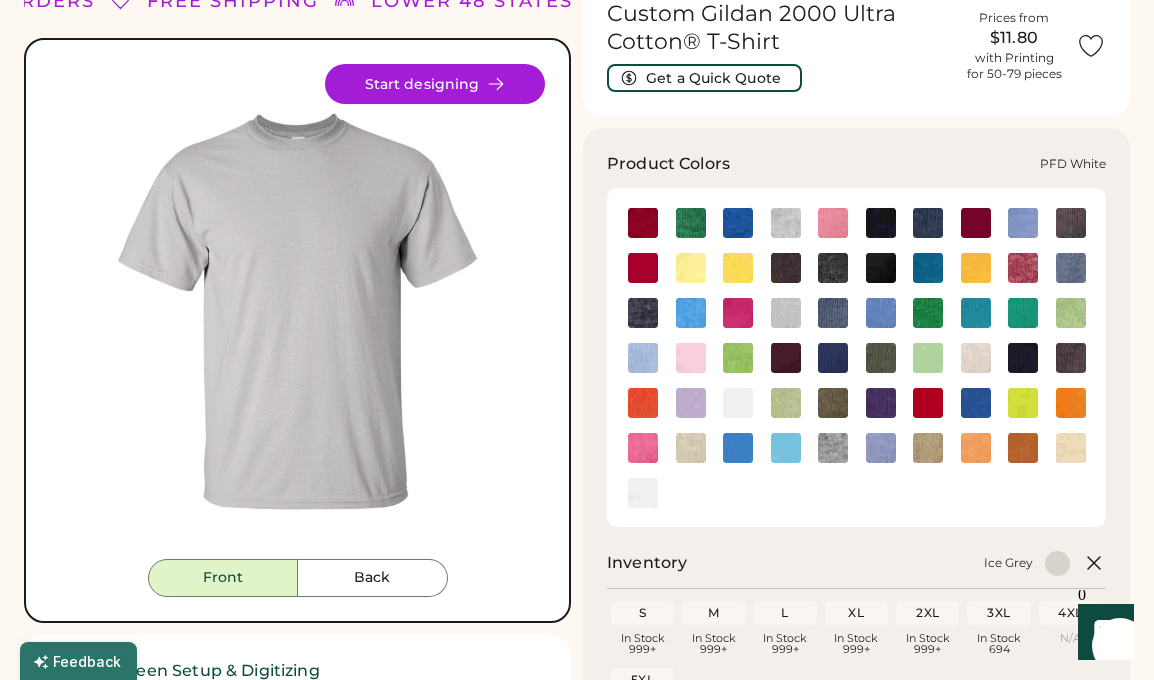 click 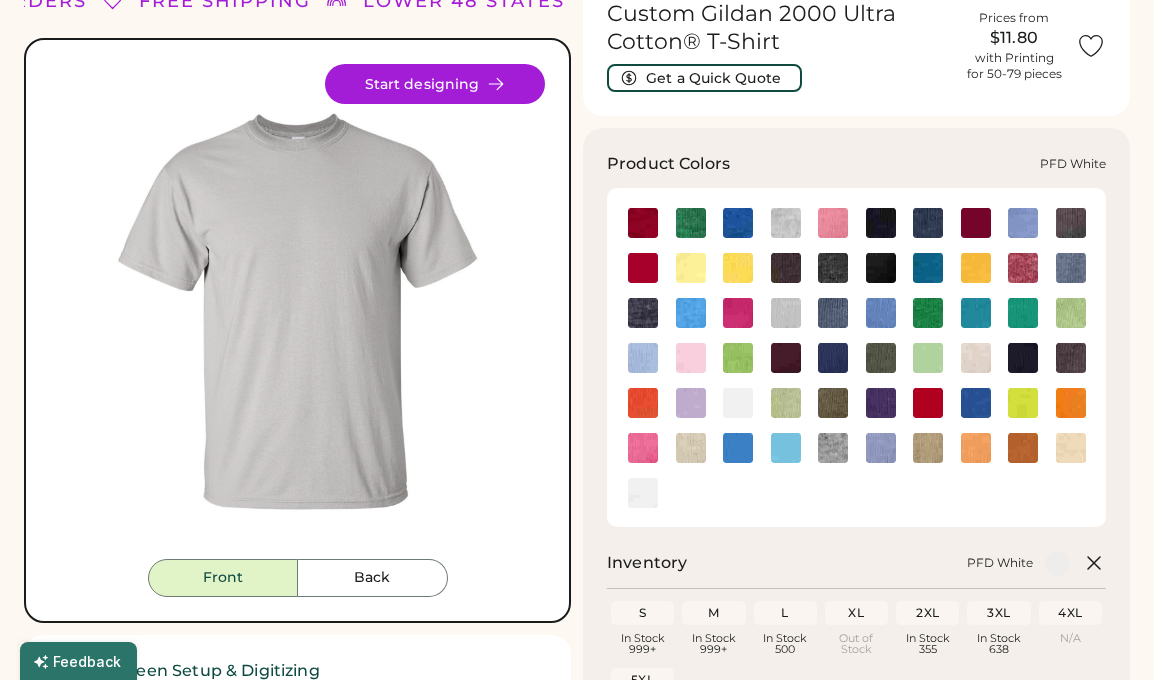 scroll, scrollTop: 0, scrollLeft: 0, axis: both 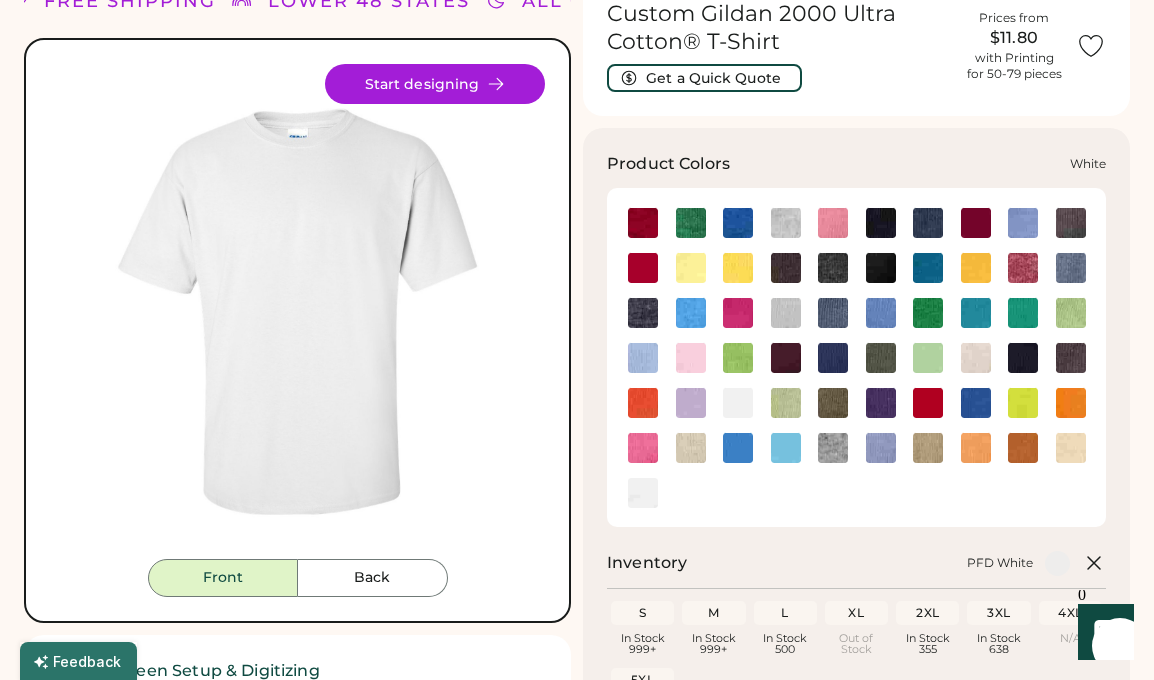 click 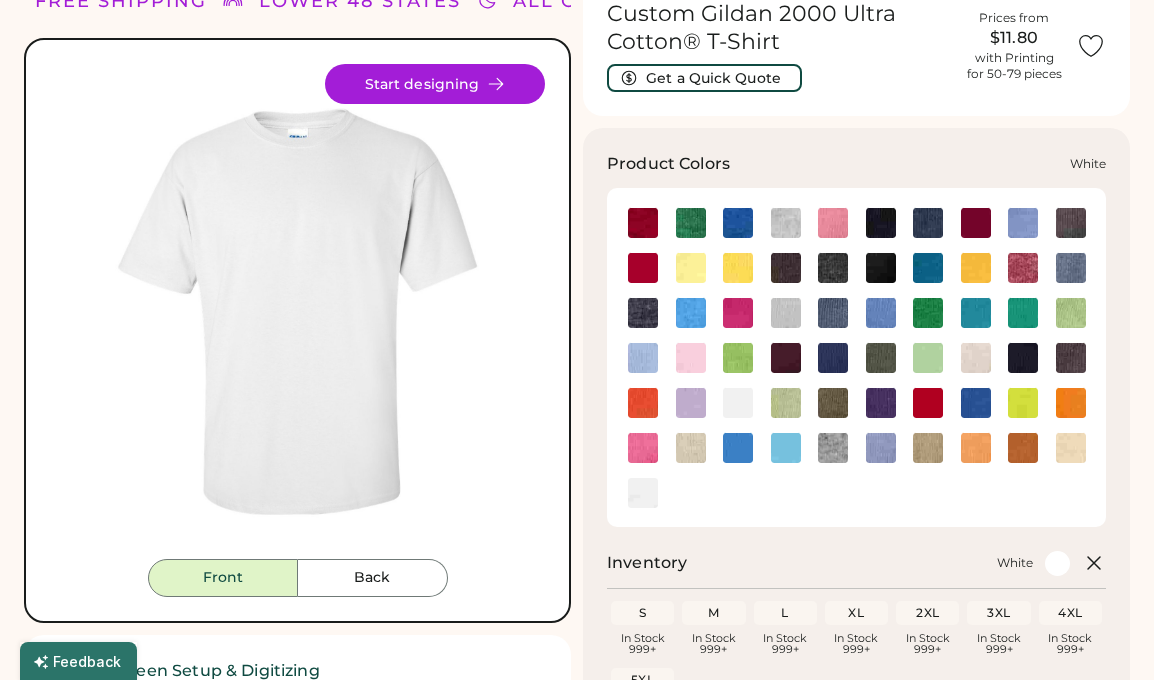 scroll, scrollTop: 0, scrollLeft: 0, axis: both 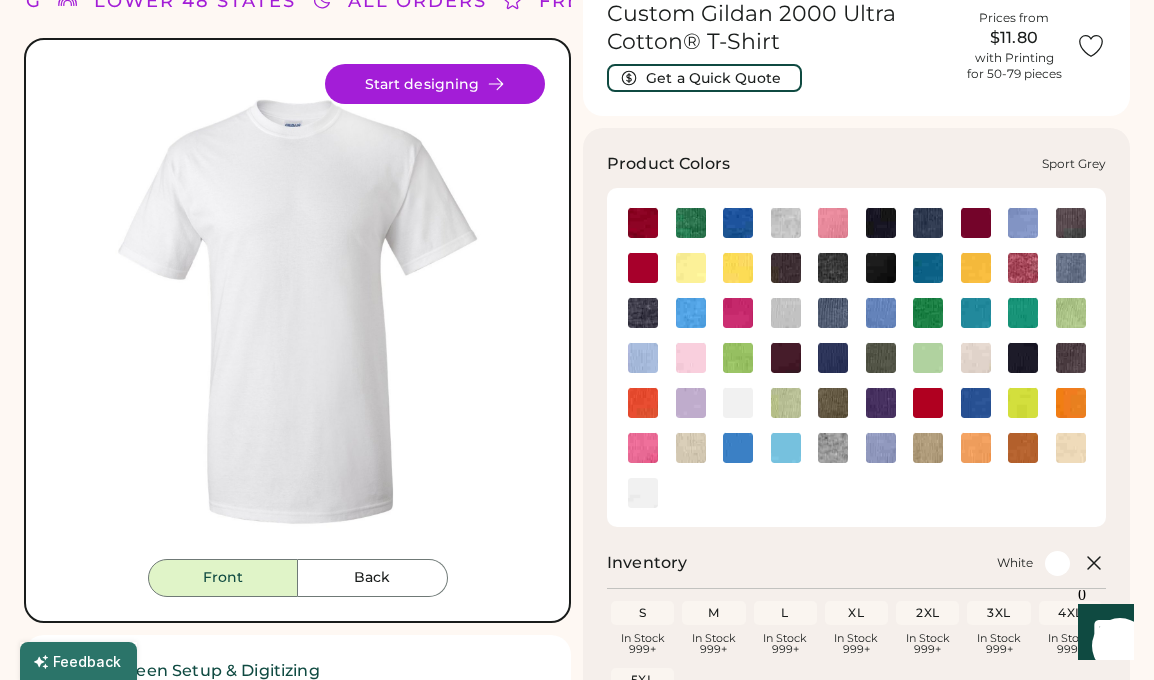 click 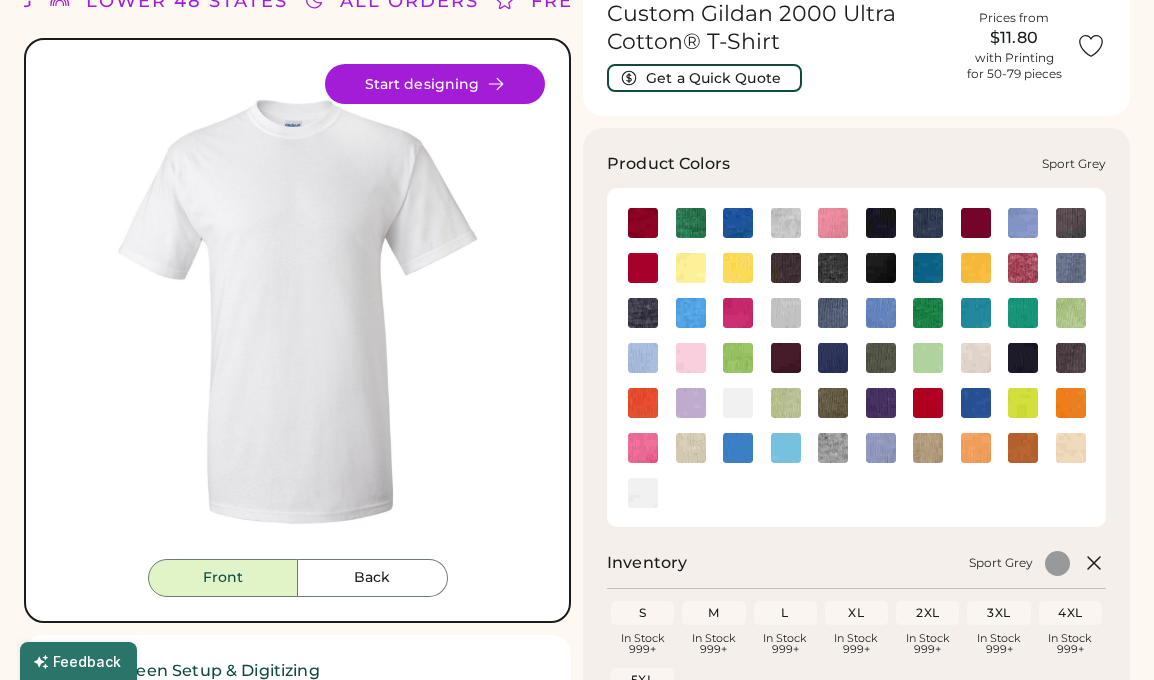 scroll, scrollTop: 0, scrollLeft: 0, axis: both 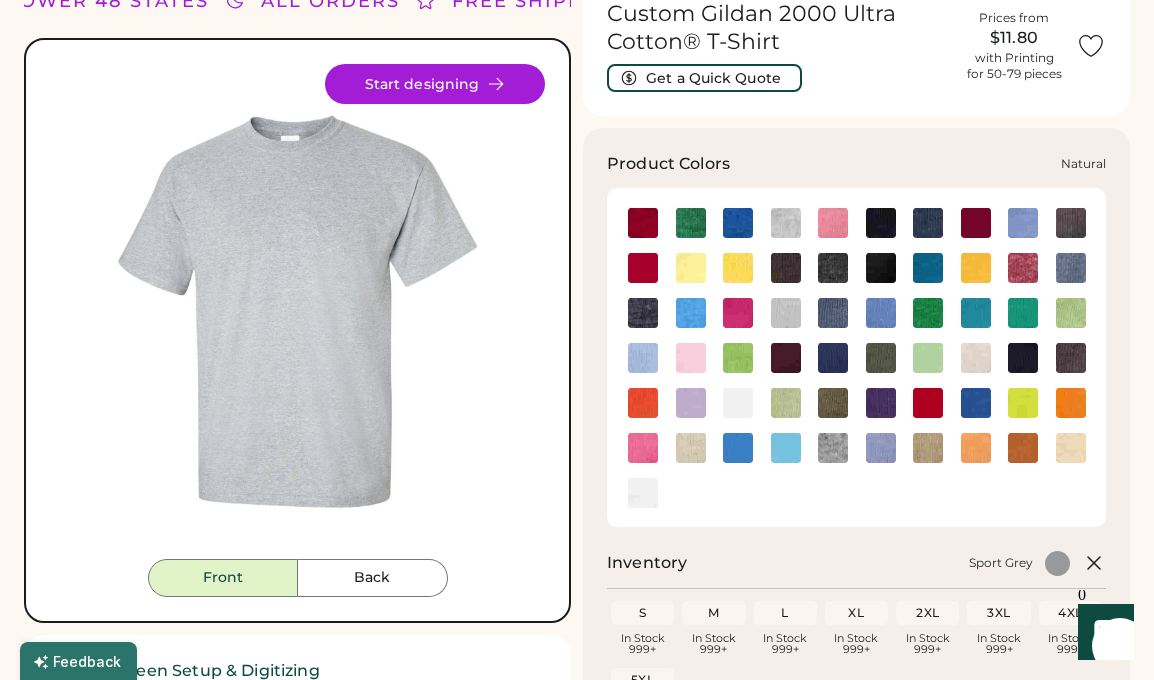 click 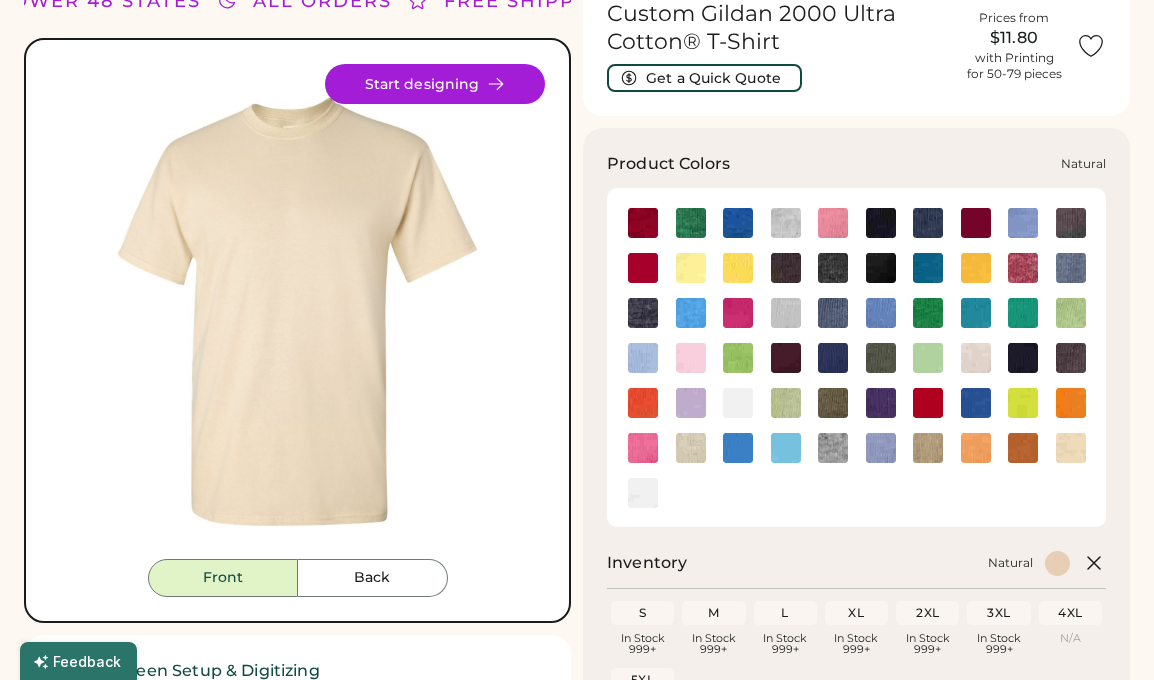 scroll, scrollTop: 0, scrollLeft: 0, axis: both 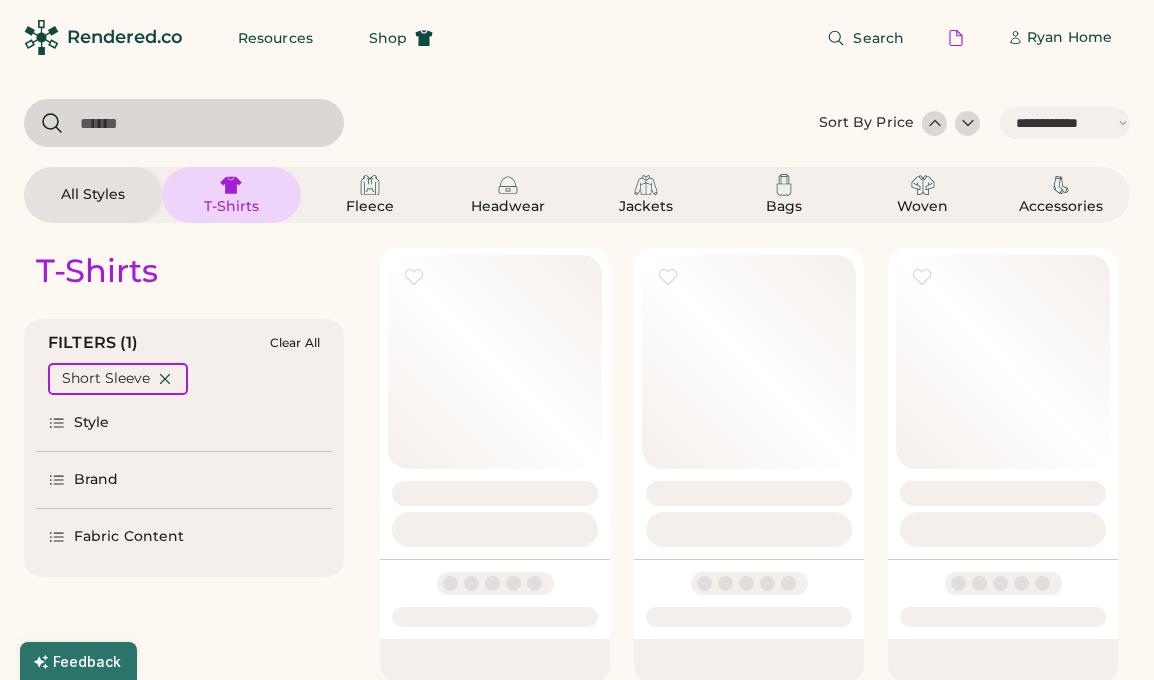 select on "*****" 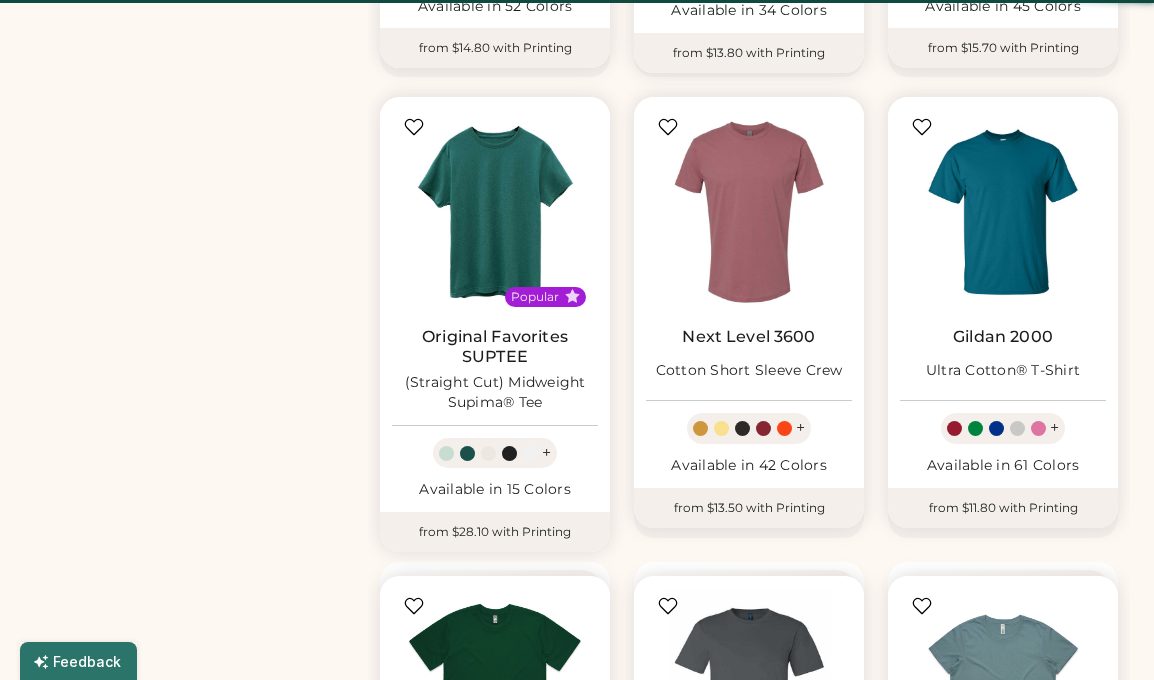 scroll, scrollTop: 1068, scrollLeft: 0, axis: vertical 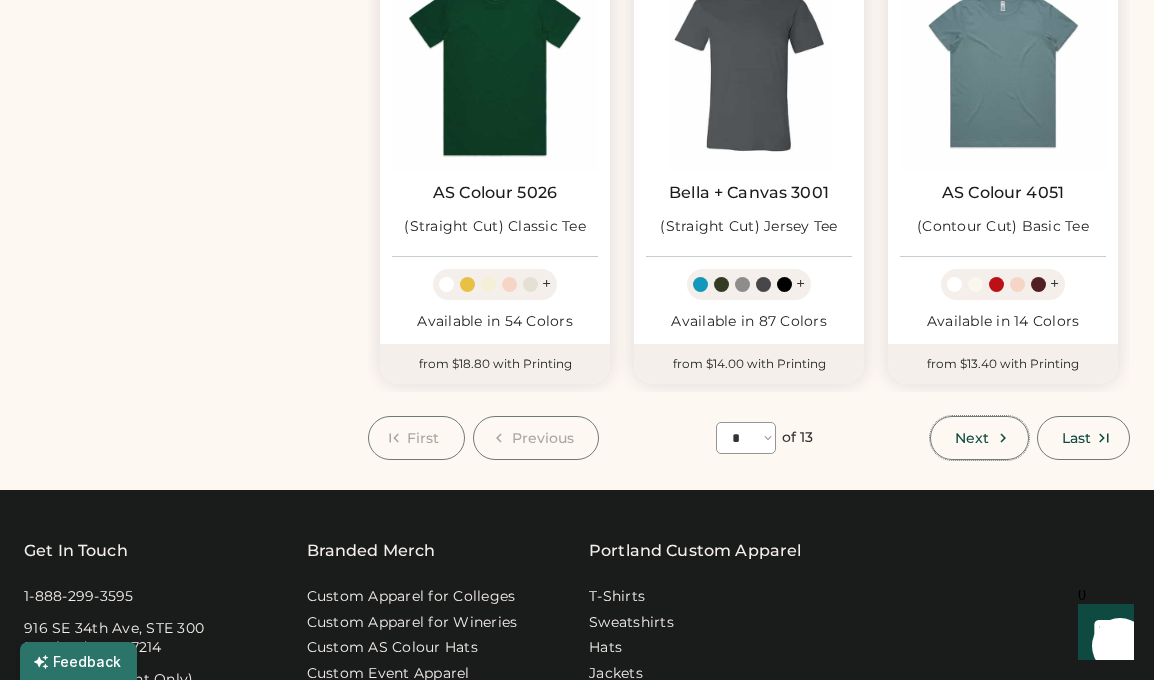 click on "Next" at bounding box center (979, 438) 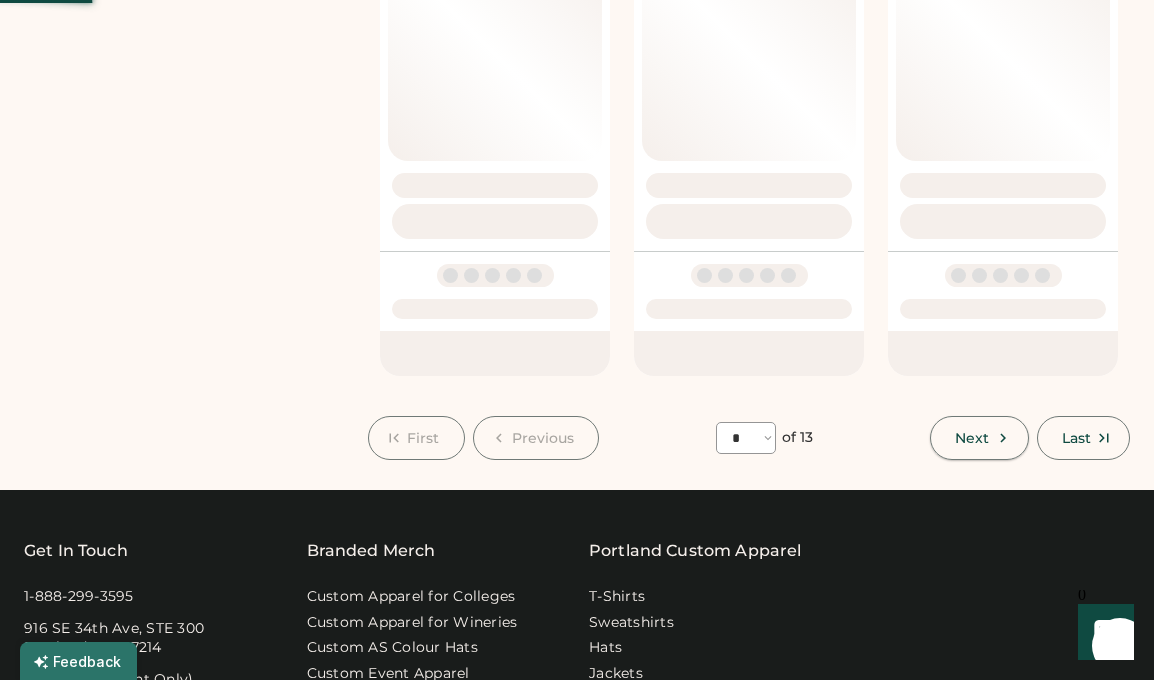 select on "*" 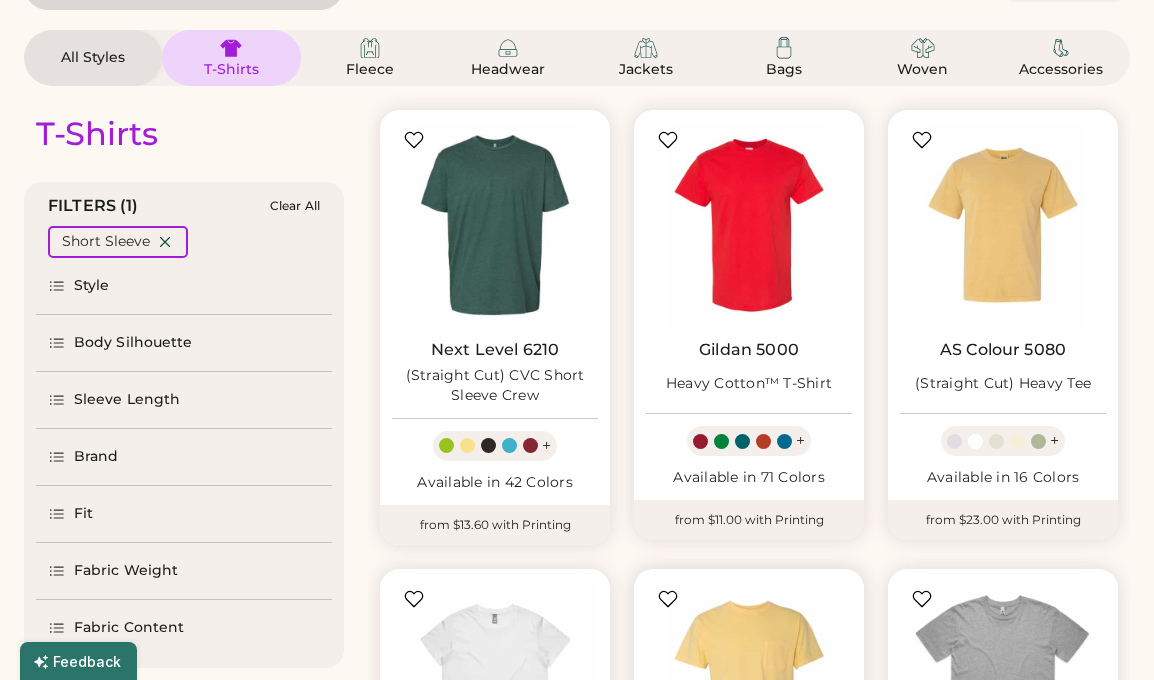scroll, scrollTop: 0, scrollLeft: 0, axis: both 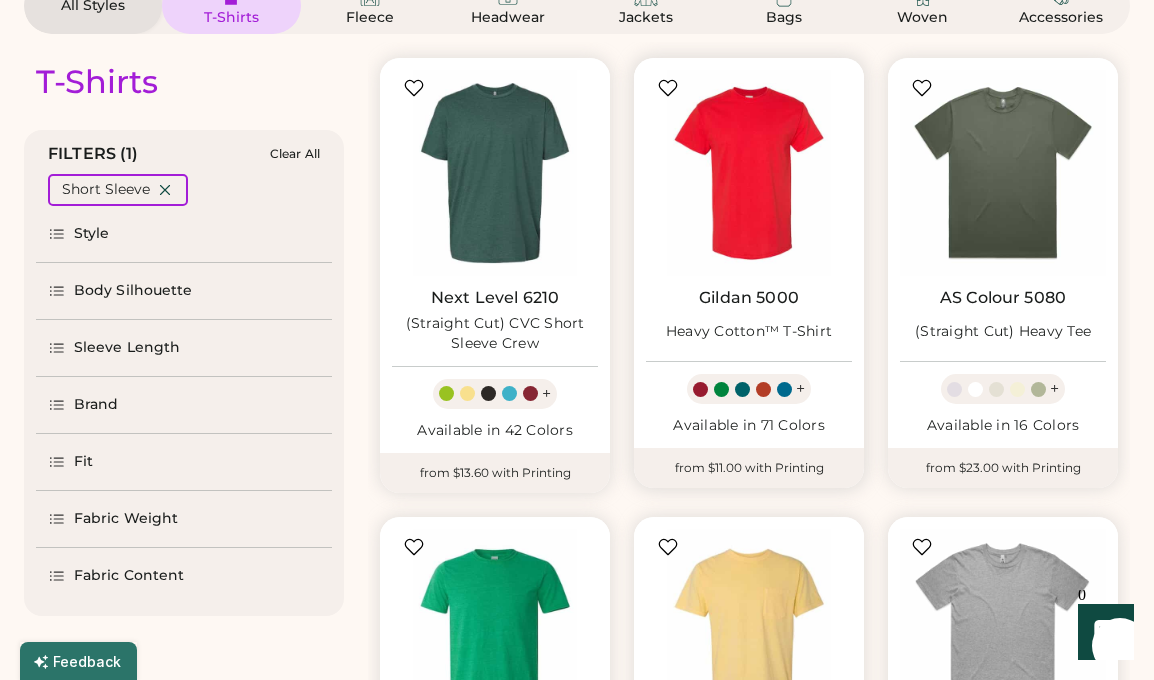 click on "Popular Gildan 5000 Heavy Cotton™ T-Shirt
+ Available in 71 Colors" at bounding box center [749, 253] 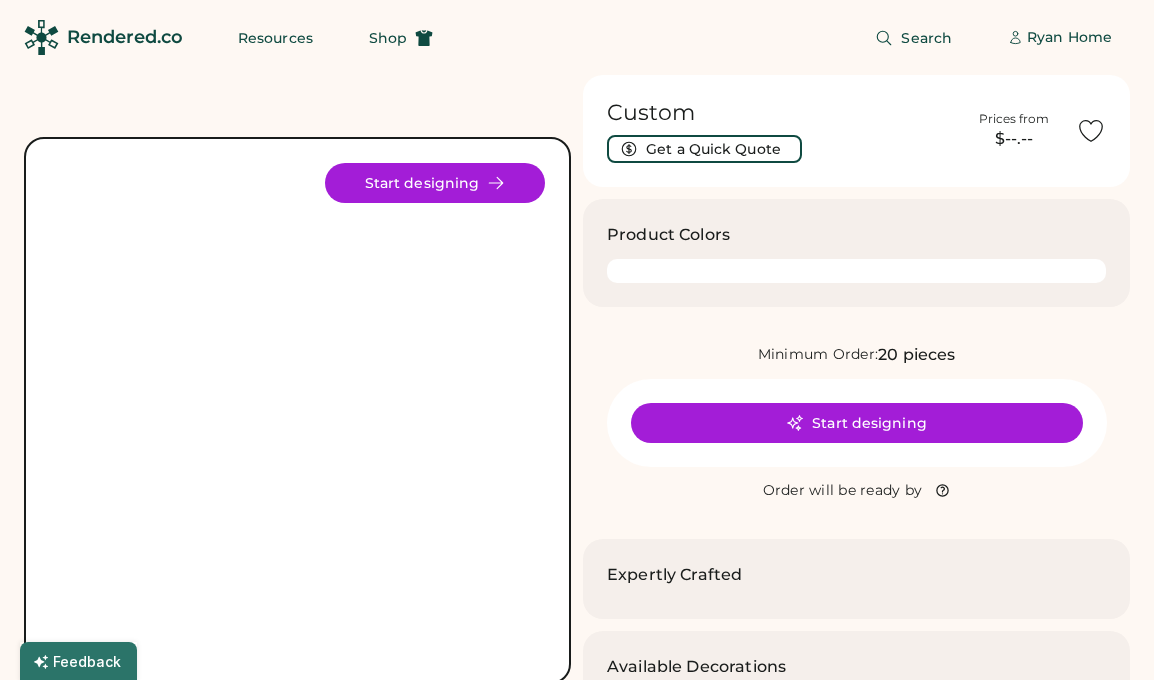 scroll, scrollTop: 0, scrollLeft: 0, axis: both 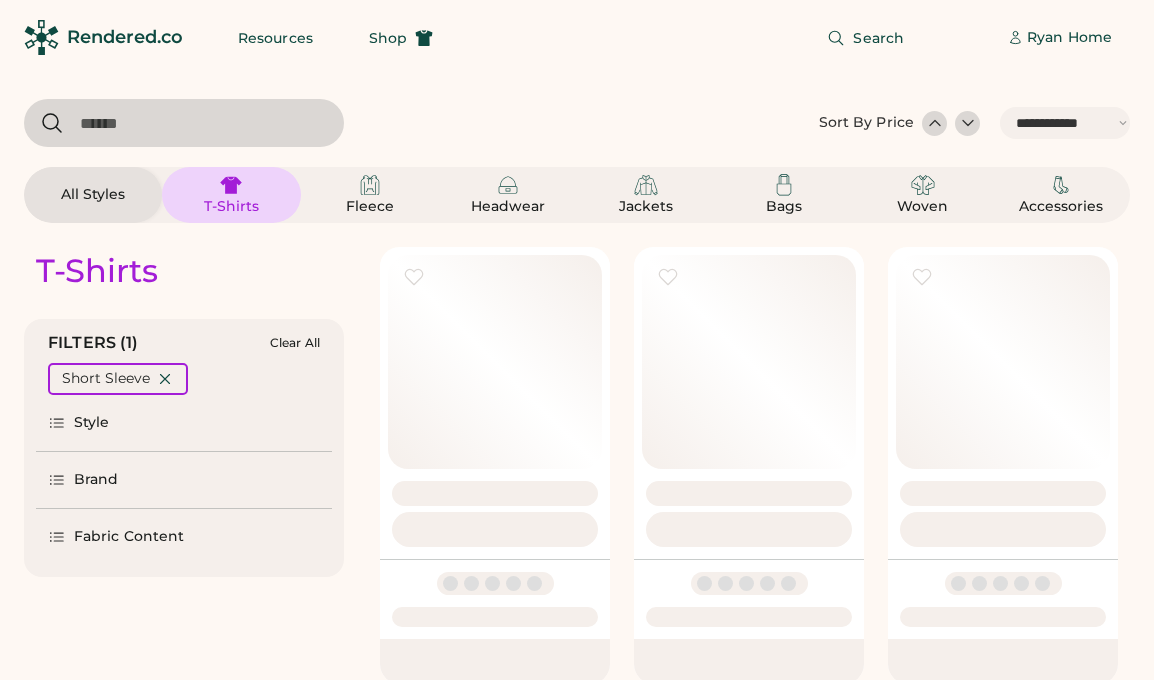 select on "*****" 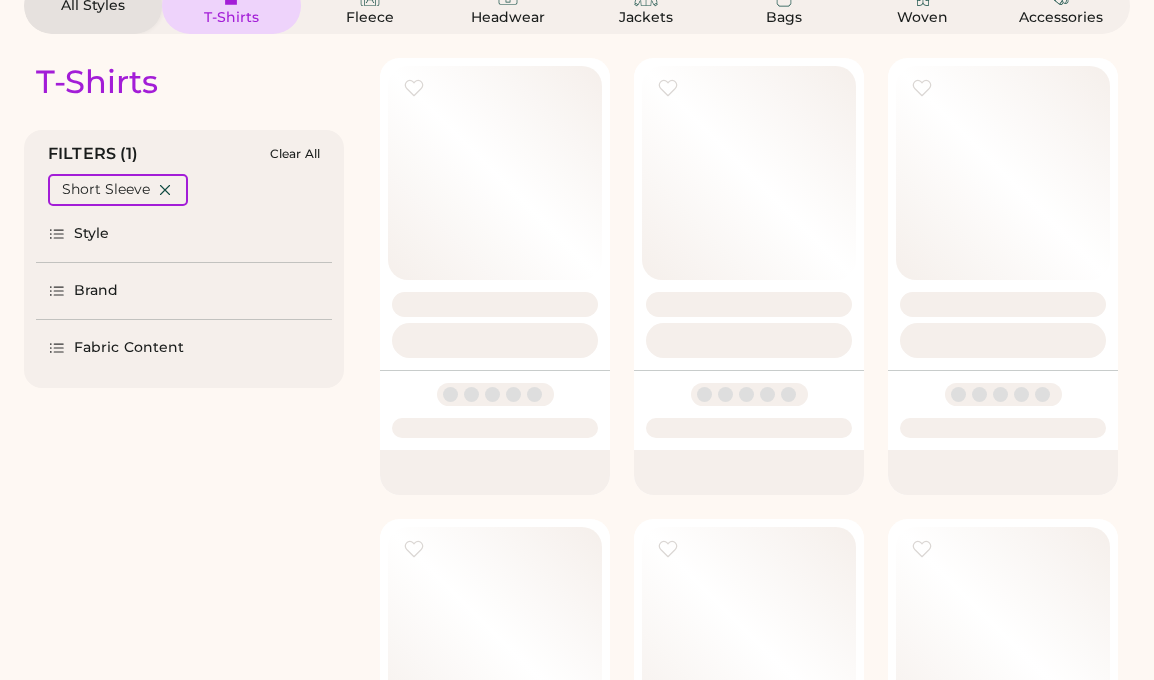 scroll, scrollTop: 0, scrollLeft: 0, axis: both 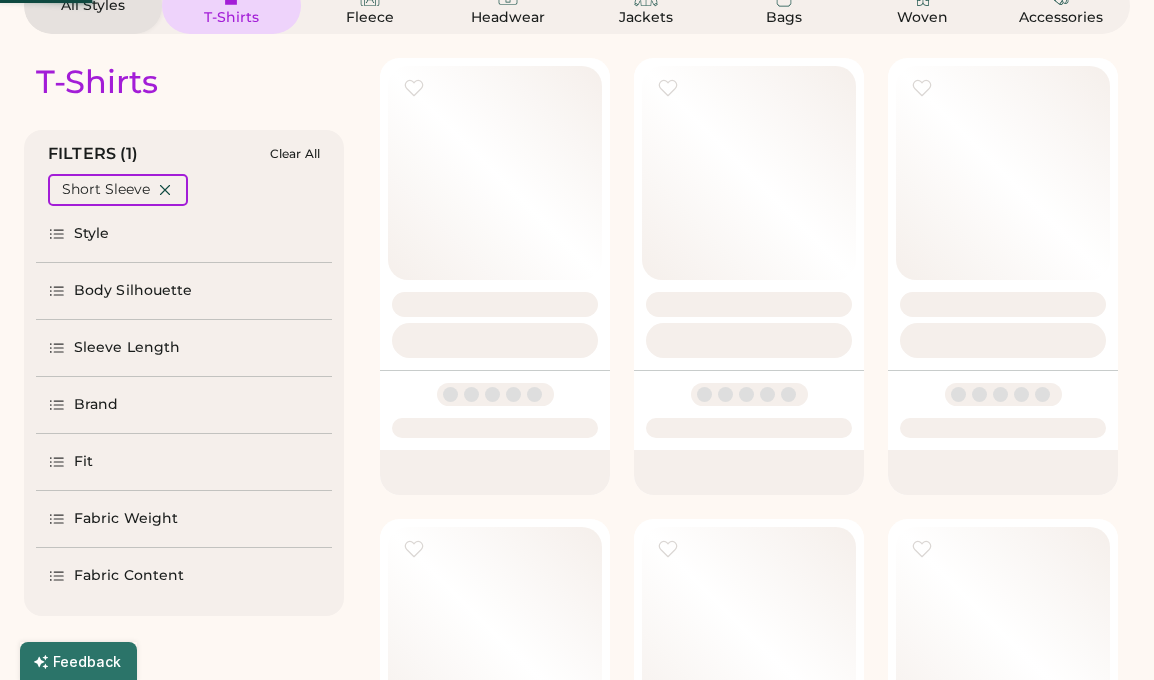 select on "*" 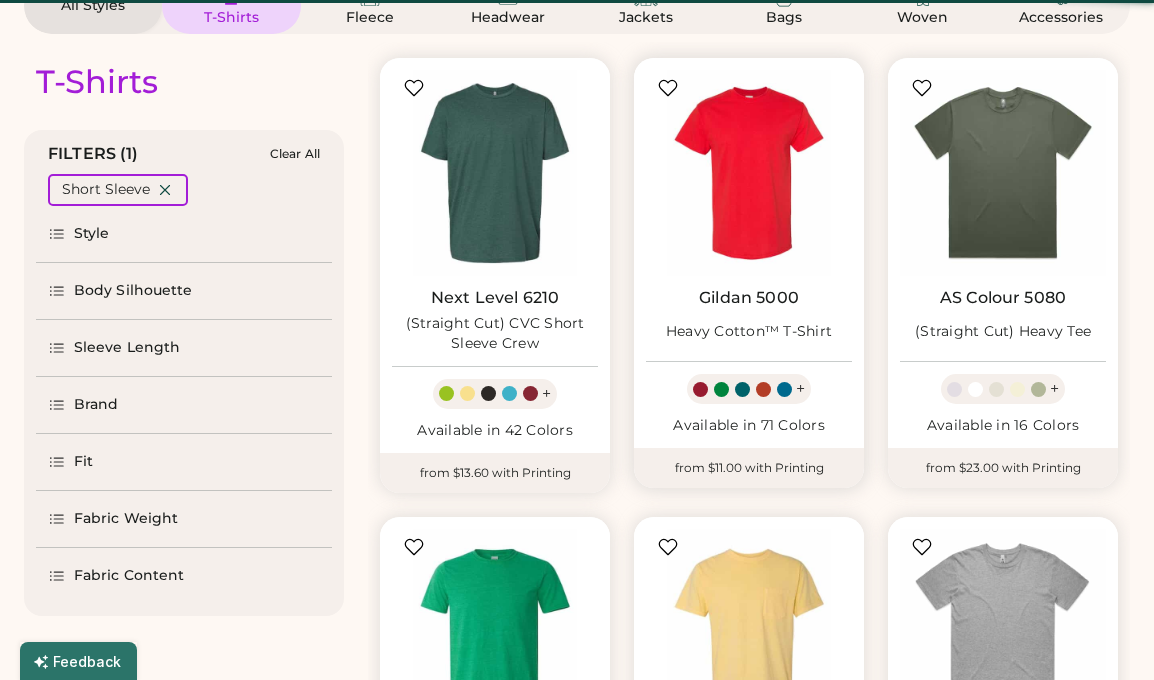scroll, scrollTop: 0, scrollLeft: 0, axis: both 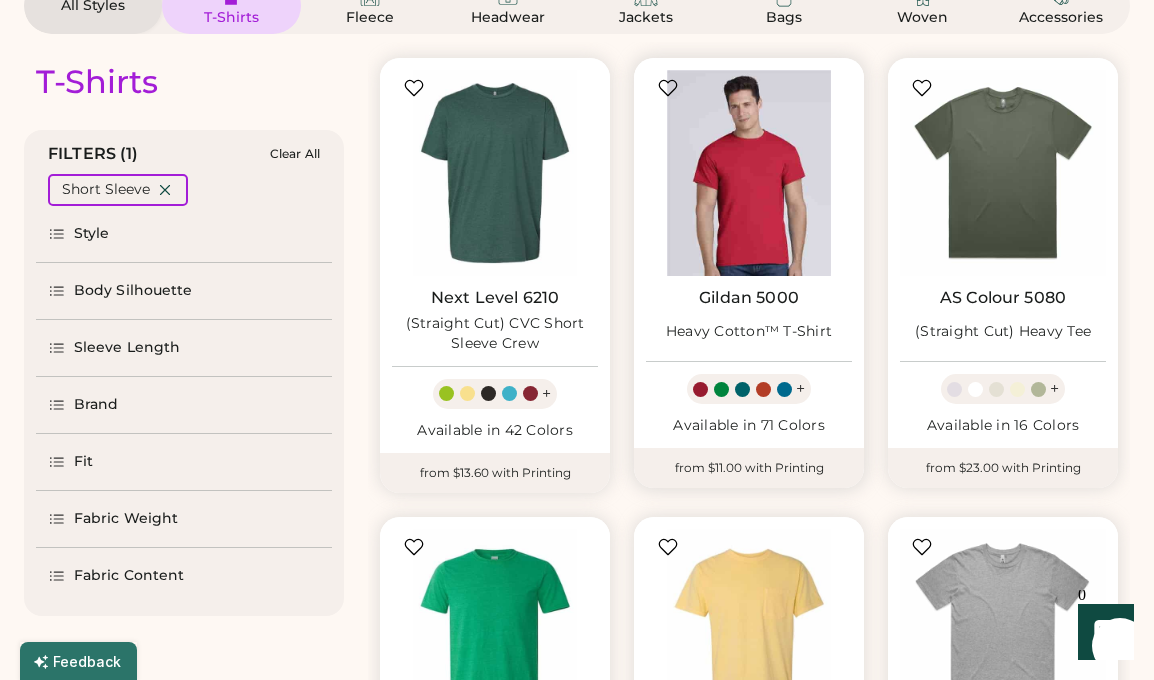 click at bounding box center (749, 173) 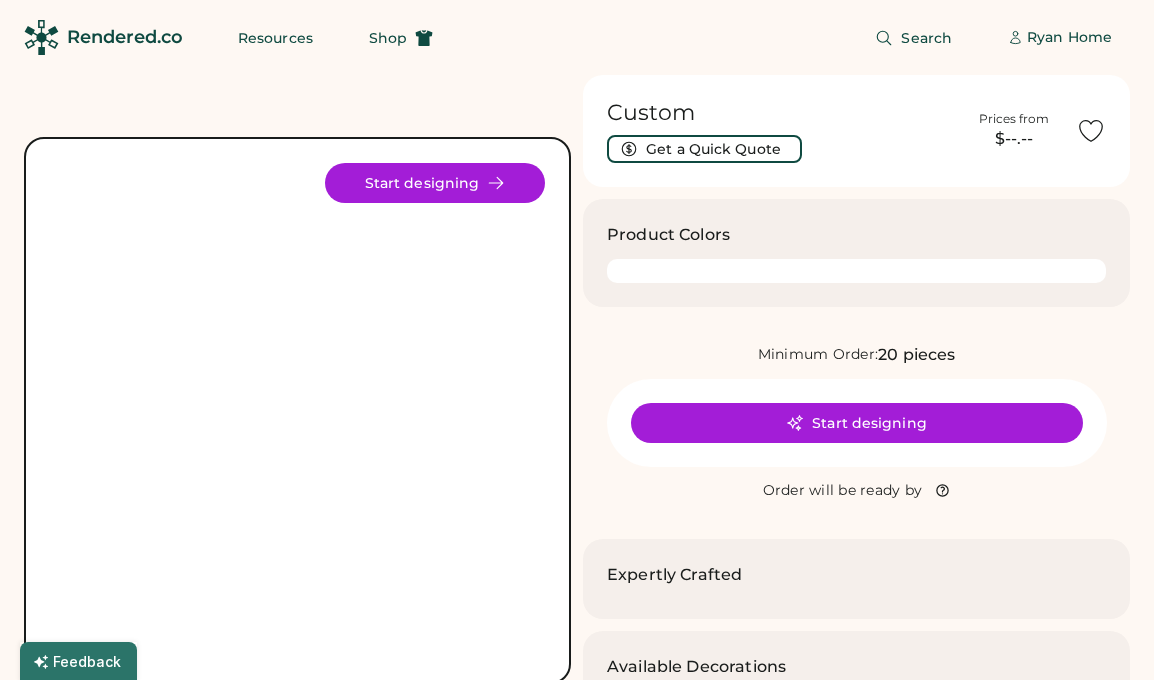 scroll, scrollTop: 0, scrollLeft: 0, axis: both 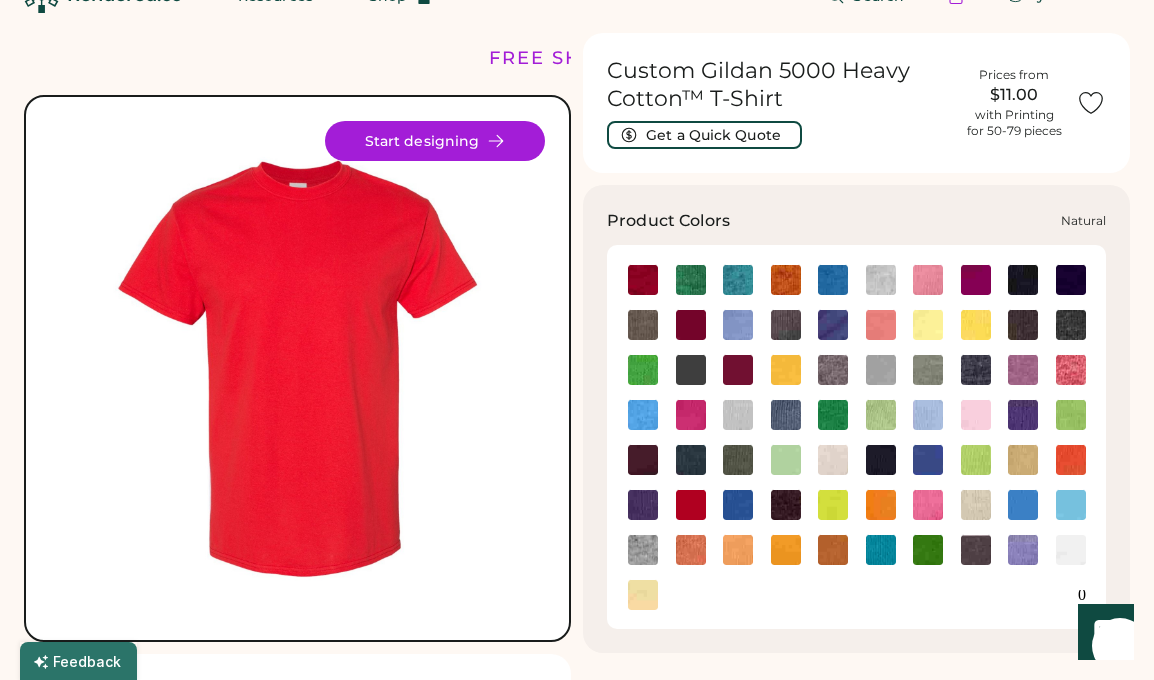 click 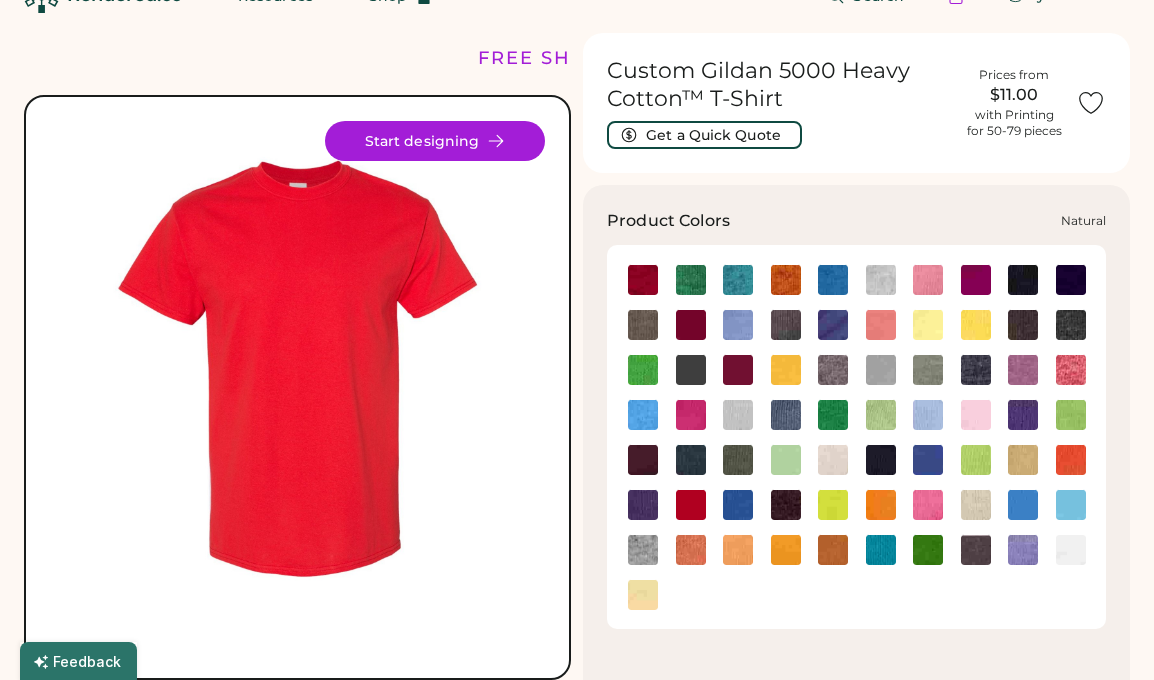scroll, scrollTop: 0, scrollLeft: 0, axis: both 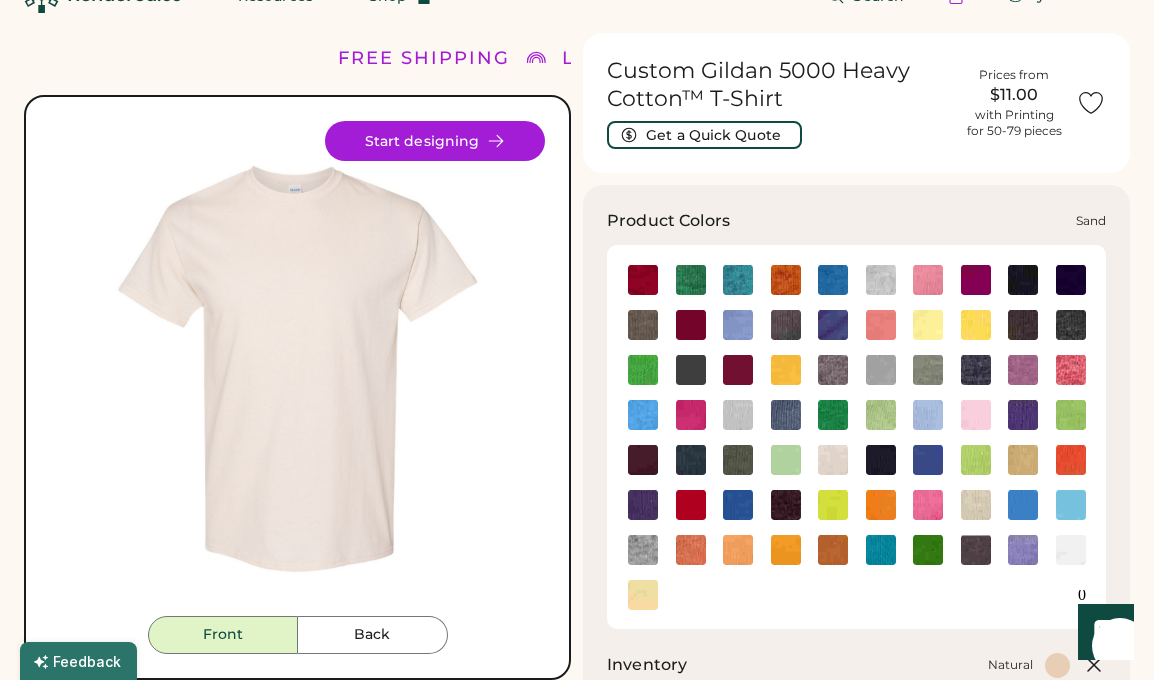 click 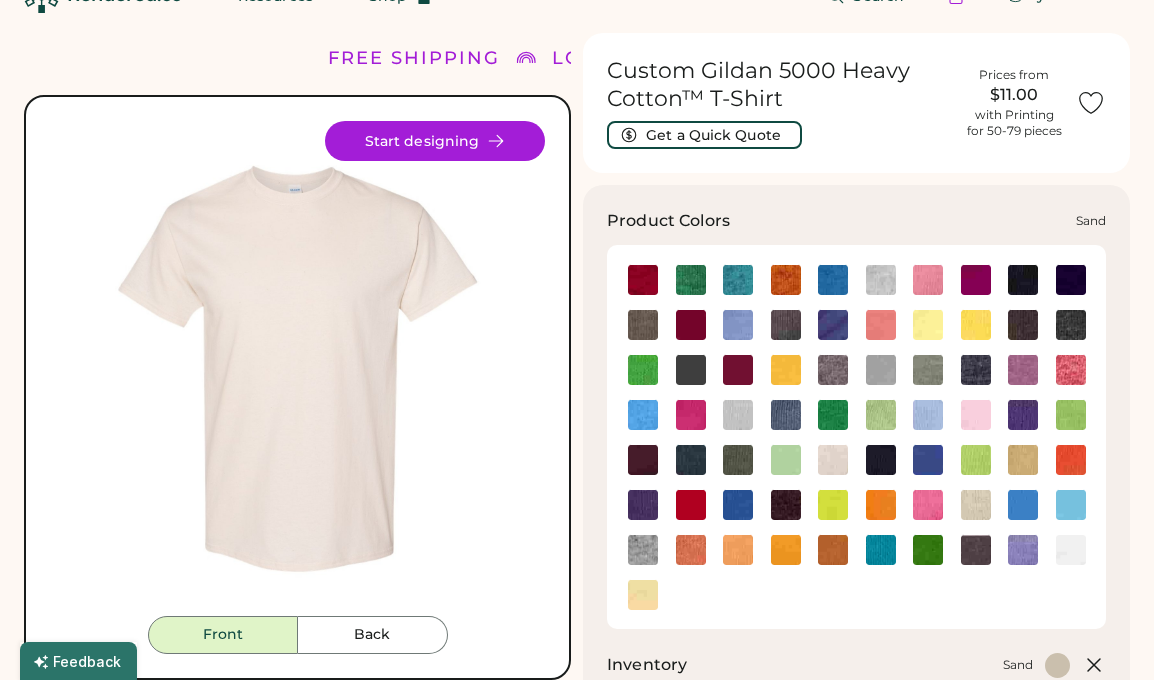 scroll, scrollTop: 0, scrollLeft: 0, axis: both 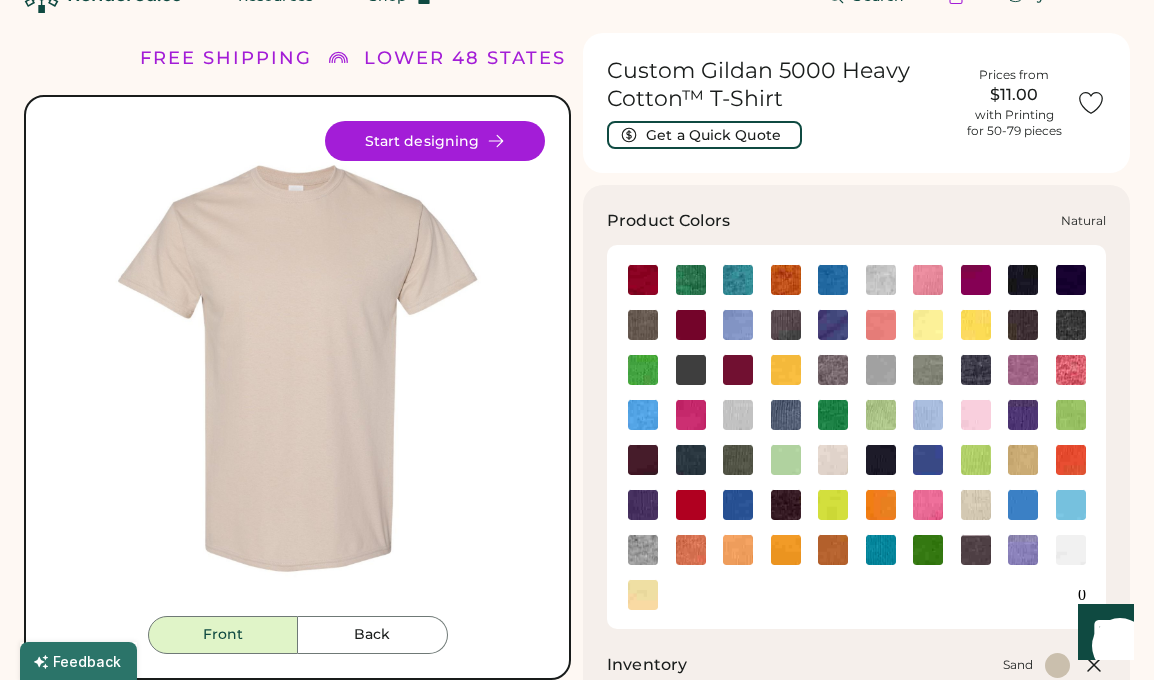 click 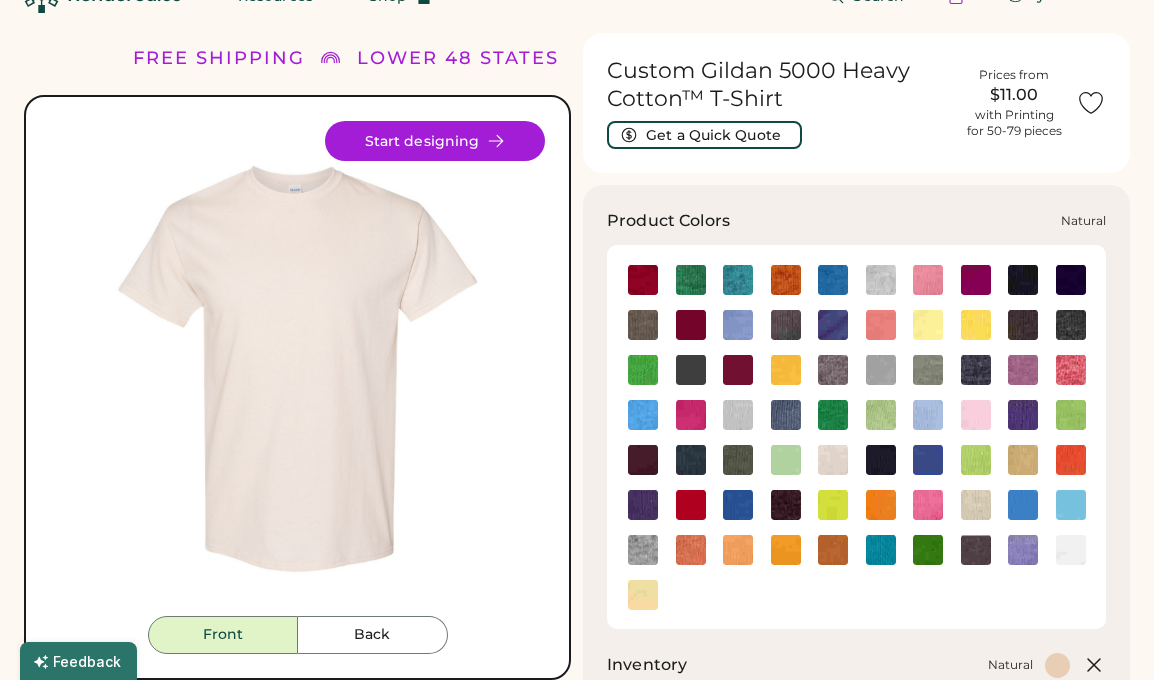 scroll, scrollTop: 0, scrollLeft: 0, axis: both 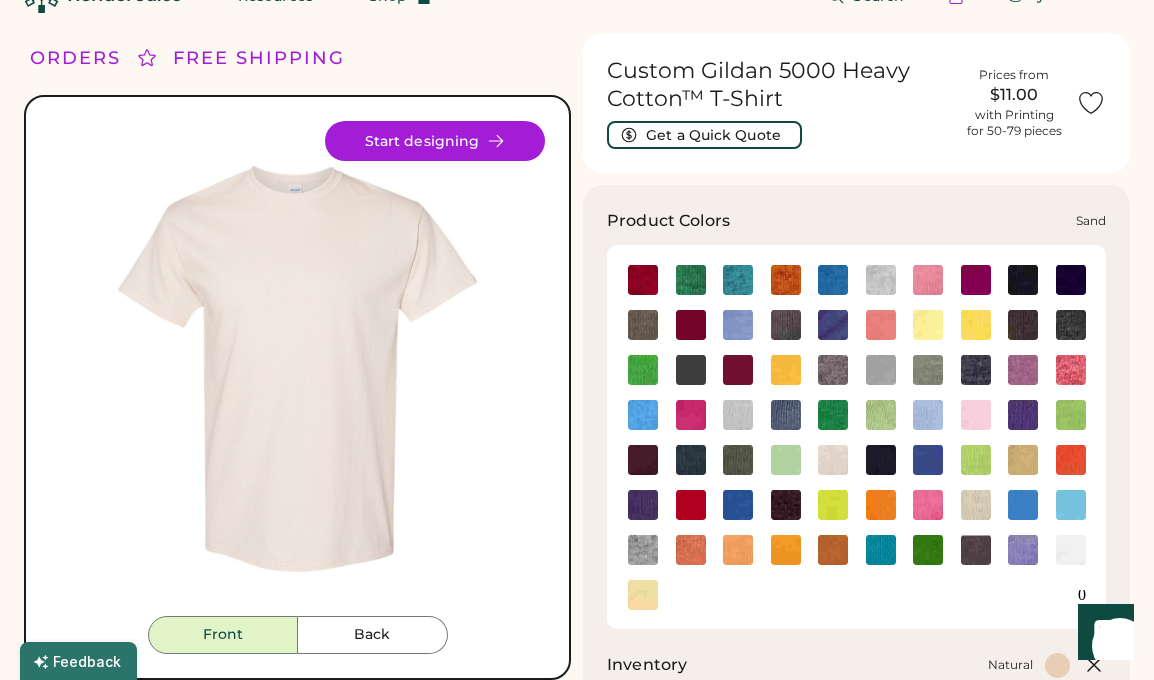 click 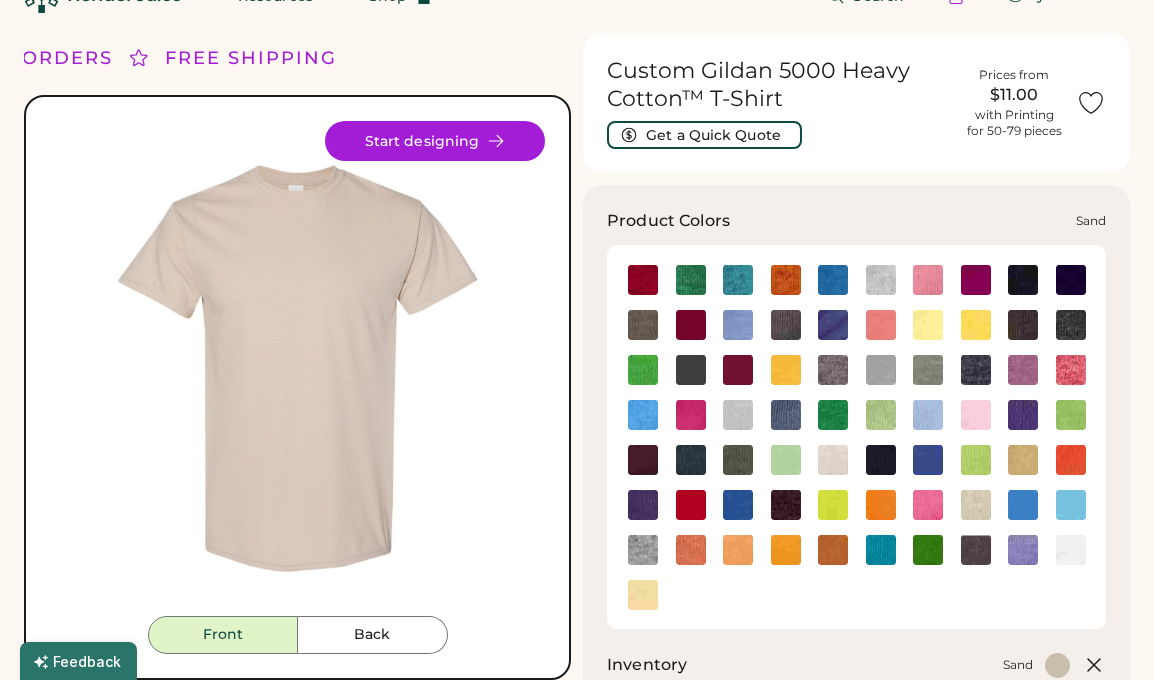 scroll, scrollTop: 0, scrollLeft: 0, axis: both 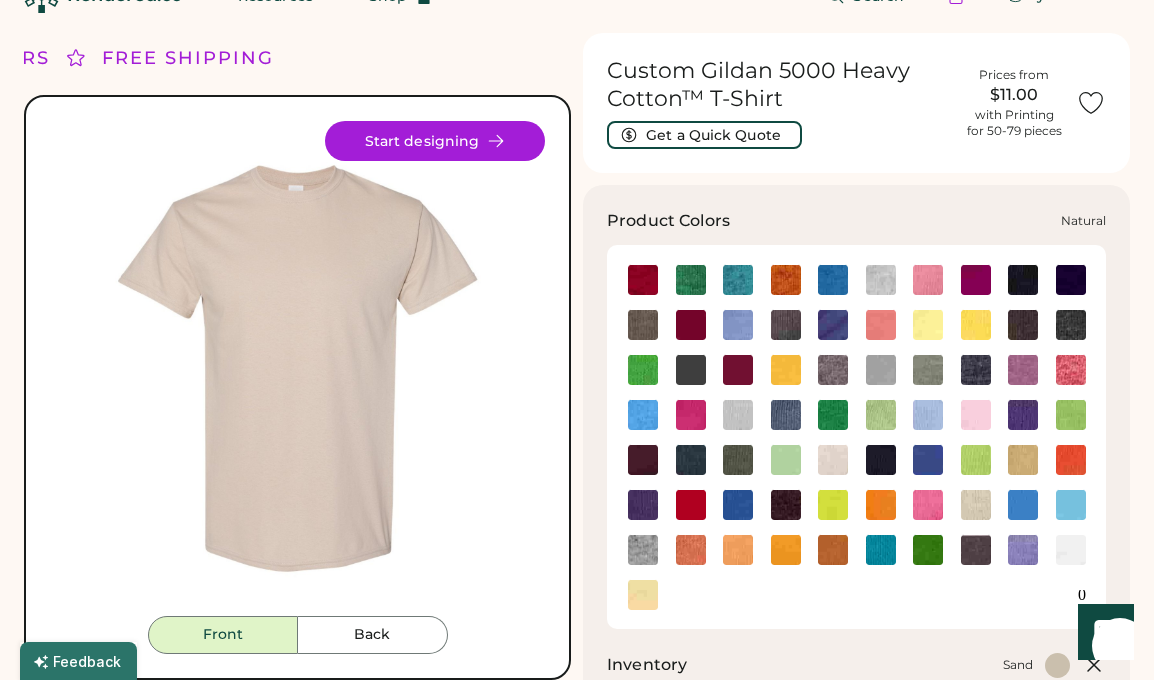 click 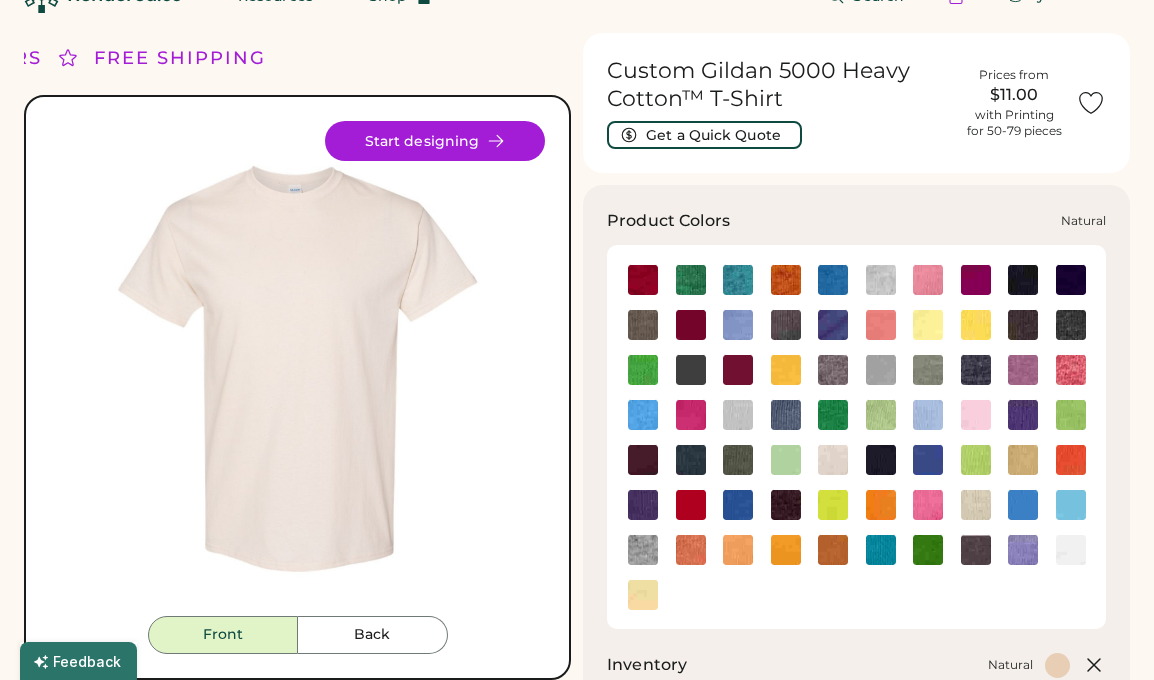 scroll, scrollTop: 0, scrollLeft: 0, axis: both 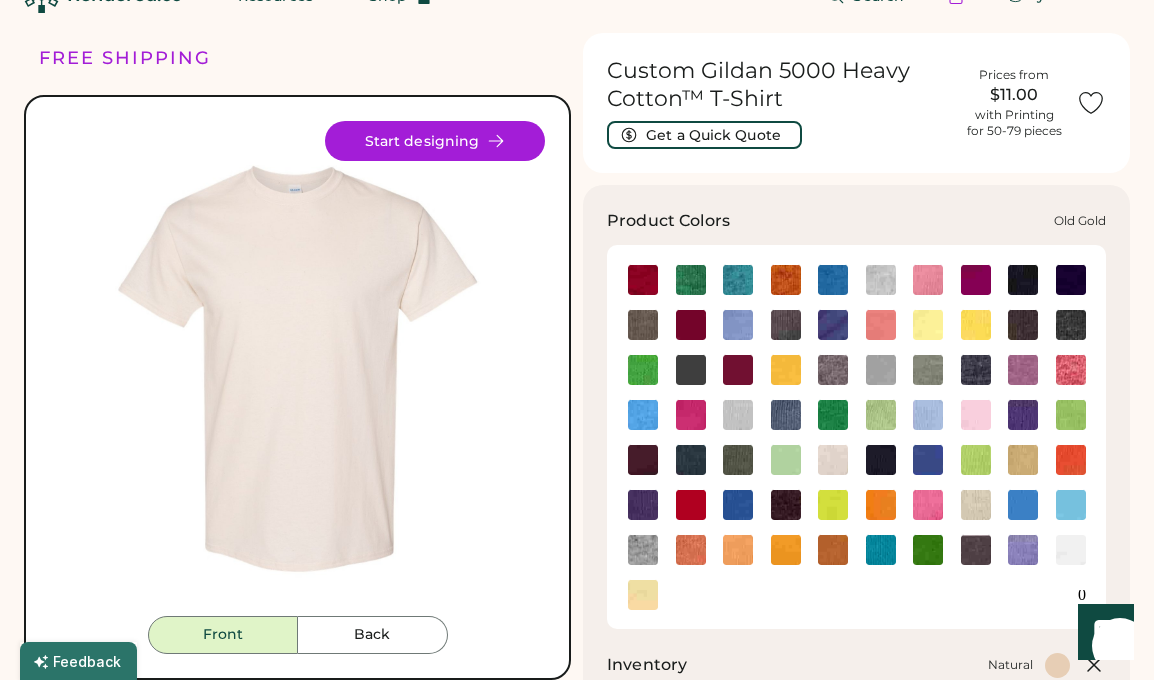click 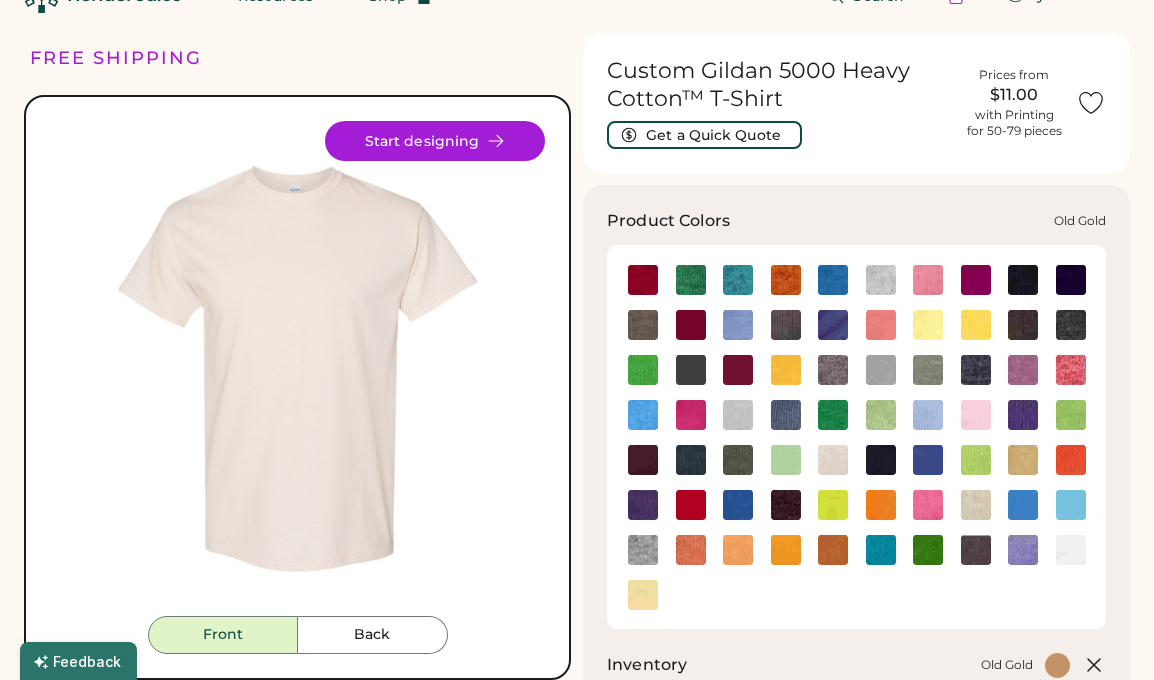 scroll, scrollTop: 0, scrollLeft: 0, axis: both 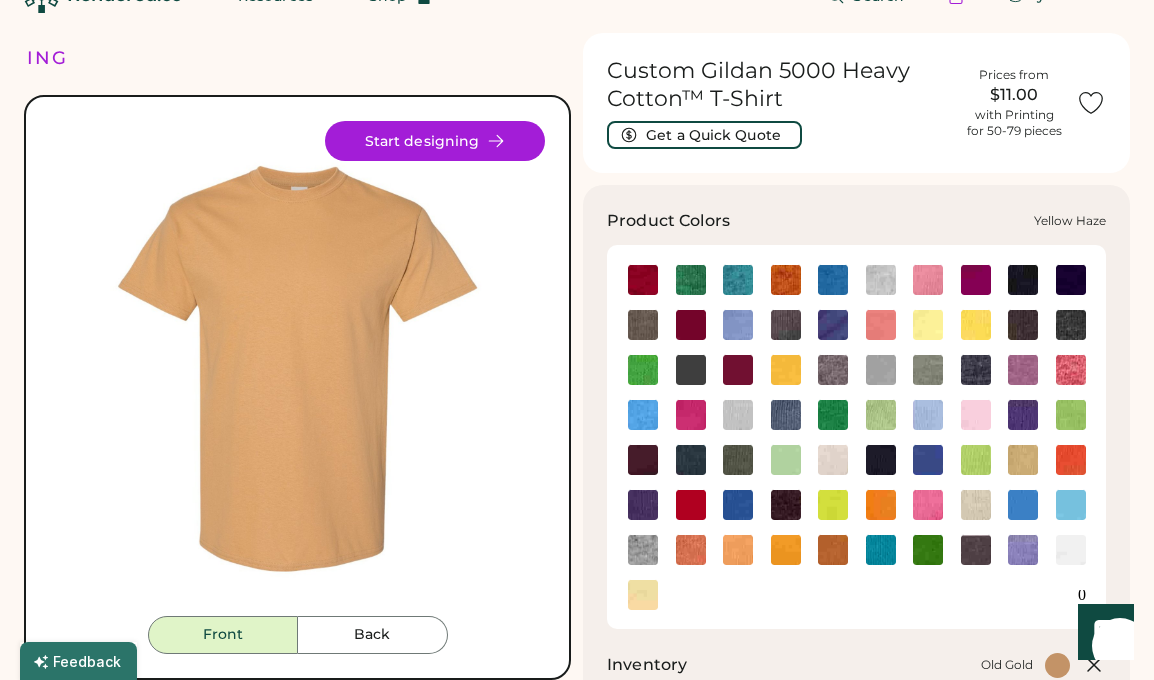 click 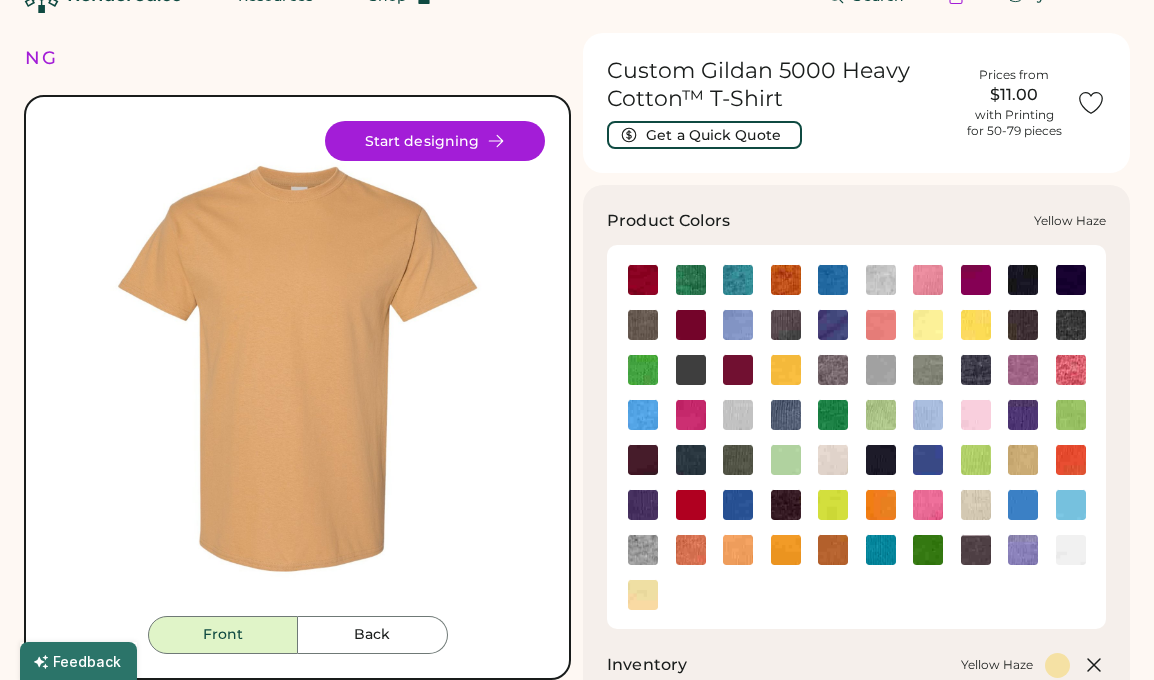 scroll, scrollTop: 0, scrollLeft: 0, axis: both 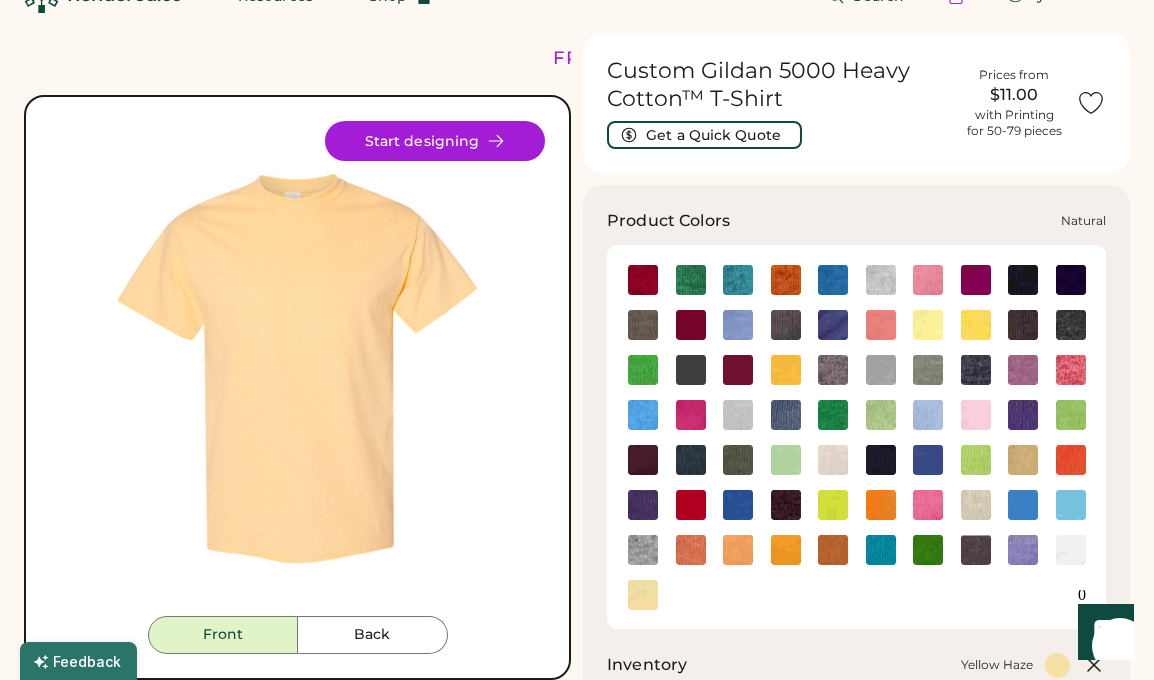 click 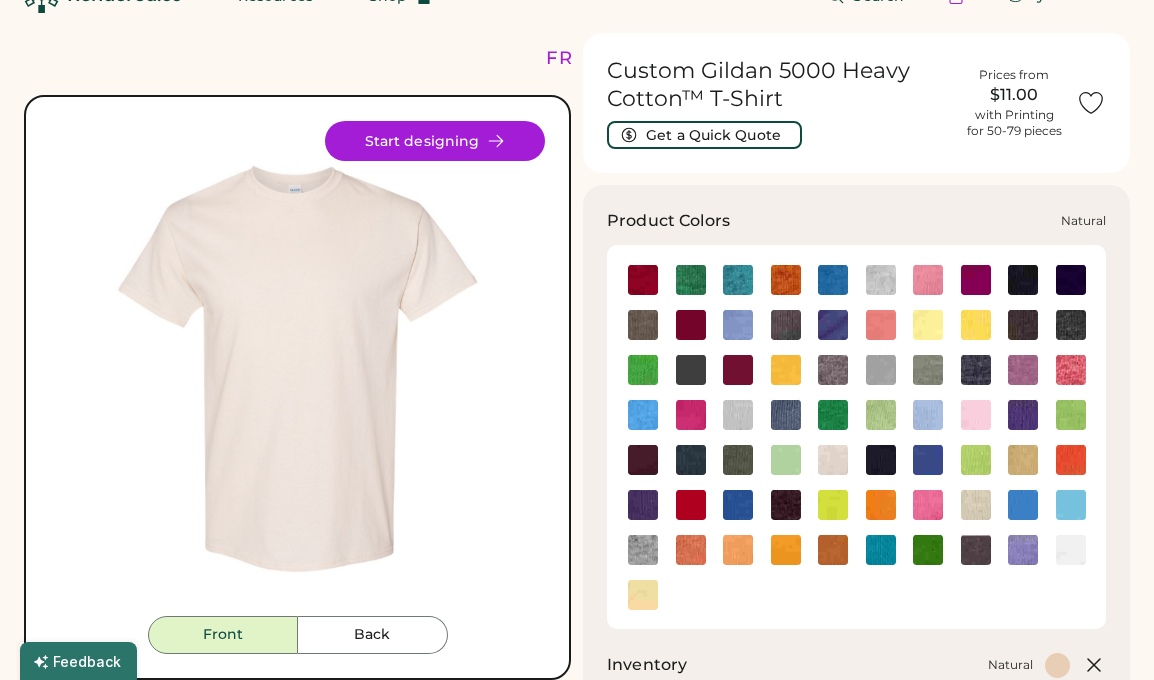 scroll, scrollTop: 0, scrollLeft: 0, axis: both 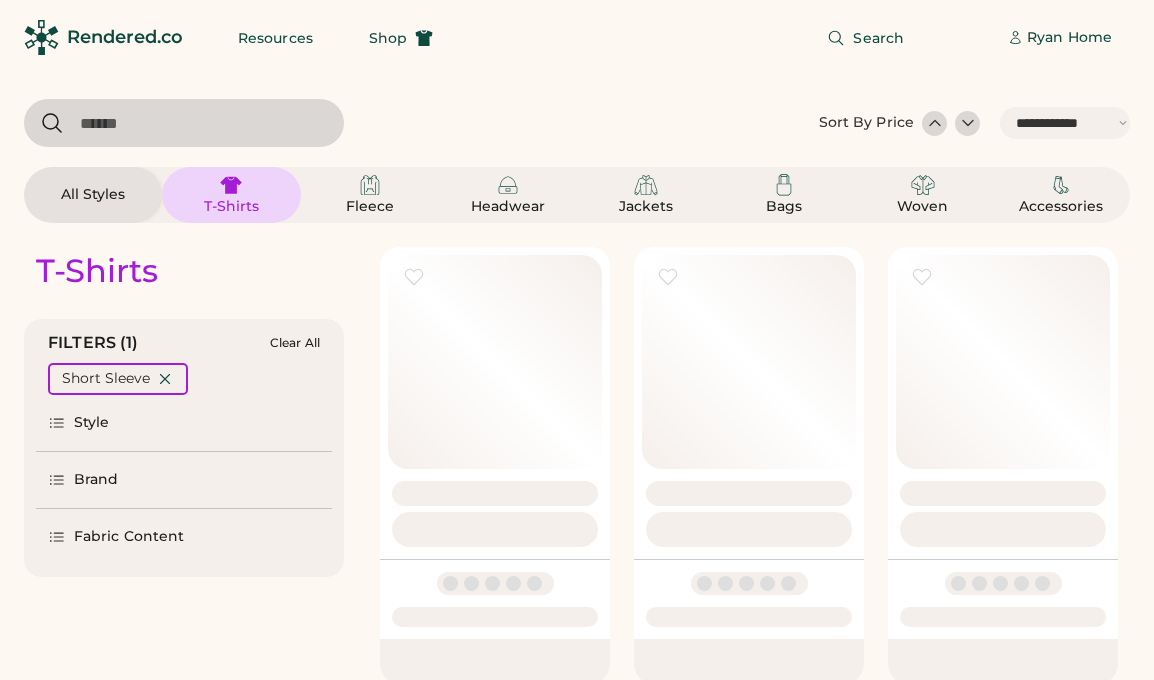 select on "*****" 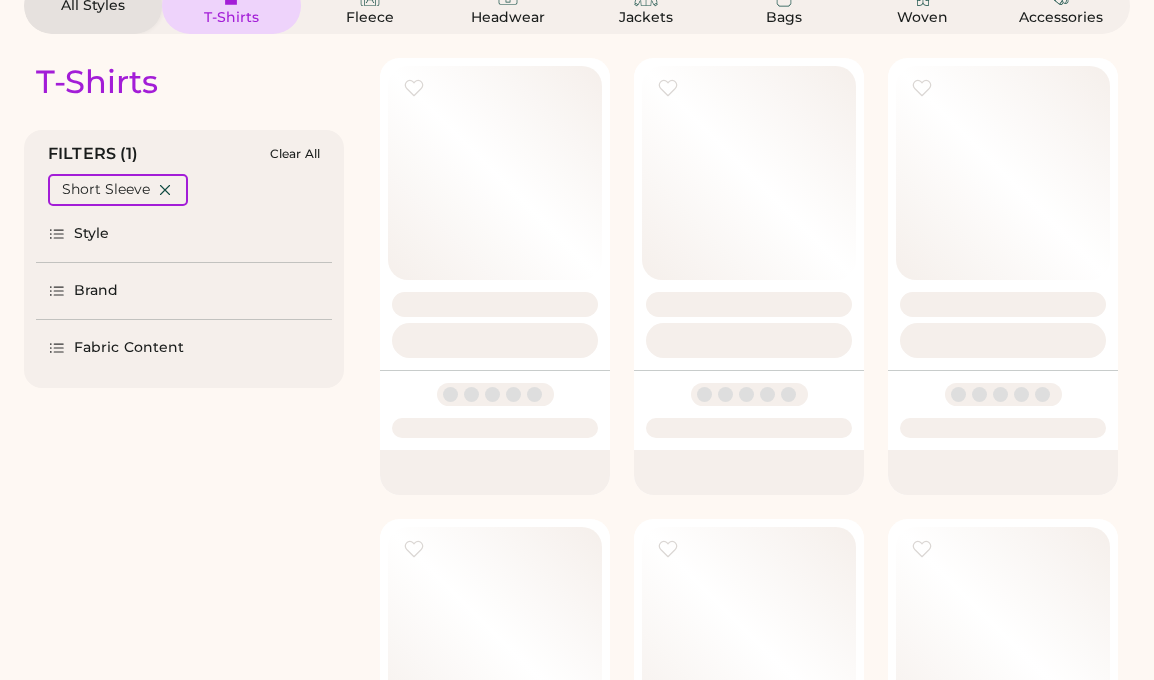 scroll, scrollTop: 0, scrollLeft: 0, axis: both 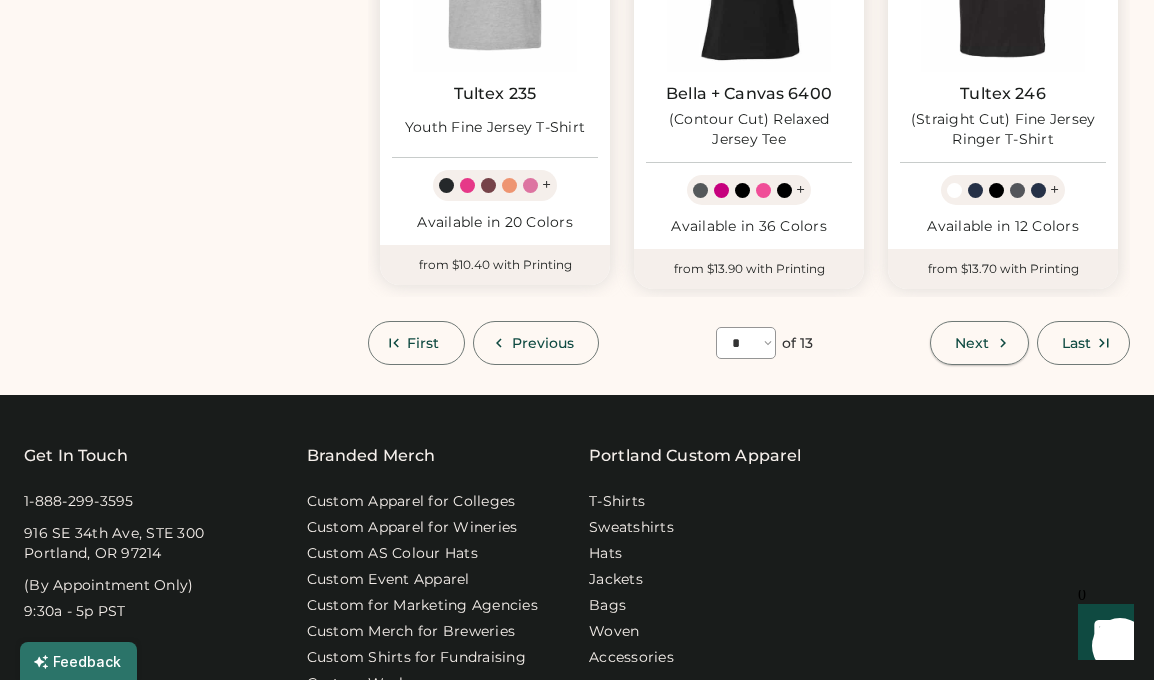 click on "Next" at bounding box center (979, 343) 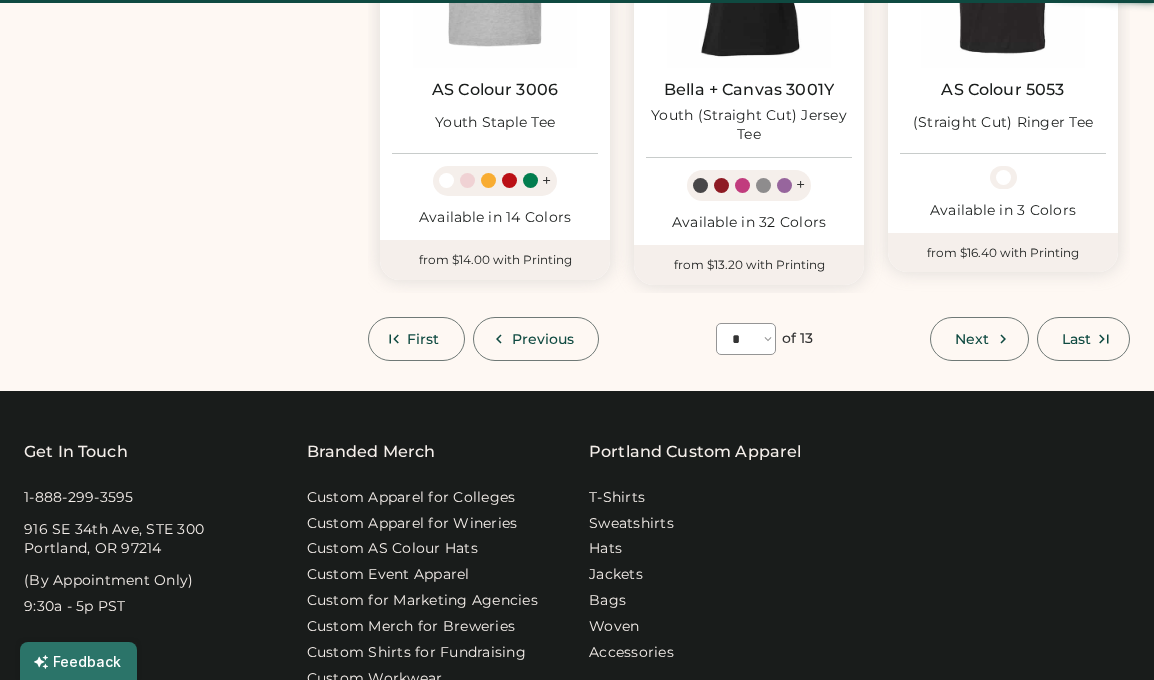 scroll, scrollTop: 788, scrollLeft: 0, axis: vertical 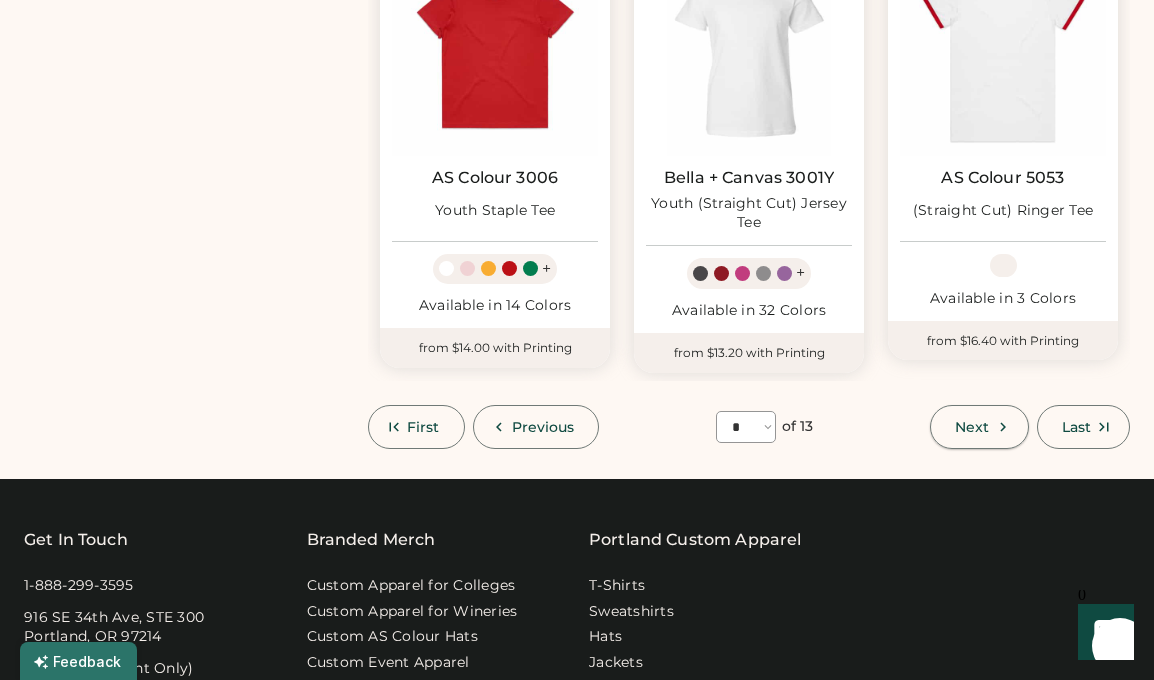 click on "Next" at bounding box center [972, 427] 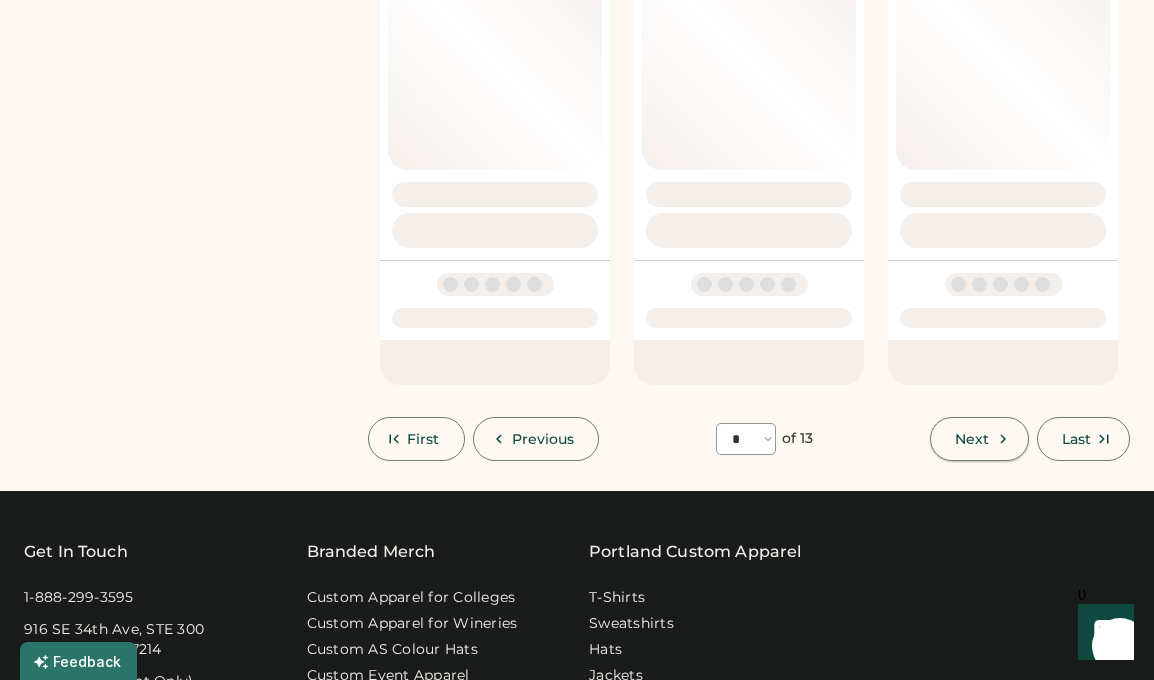 select on "*" 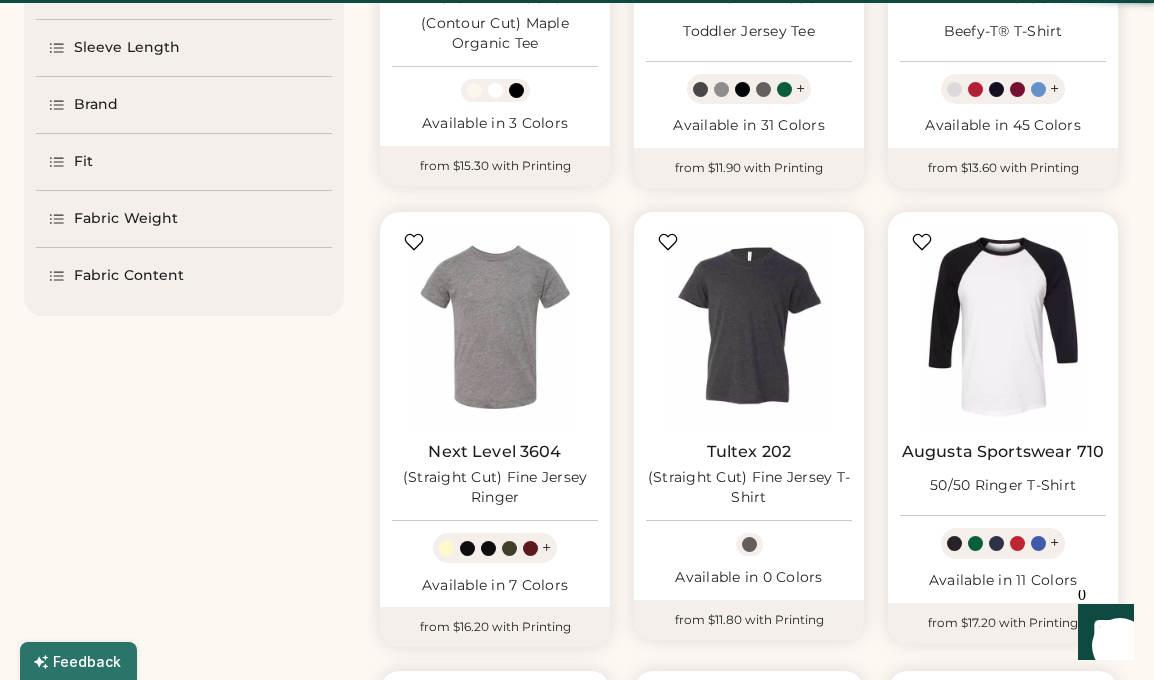 scroll, scrollTop: 87, scrollLeft: 0, axis: vertical 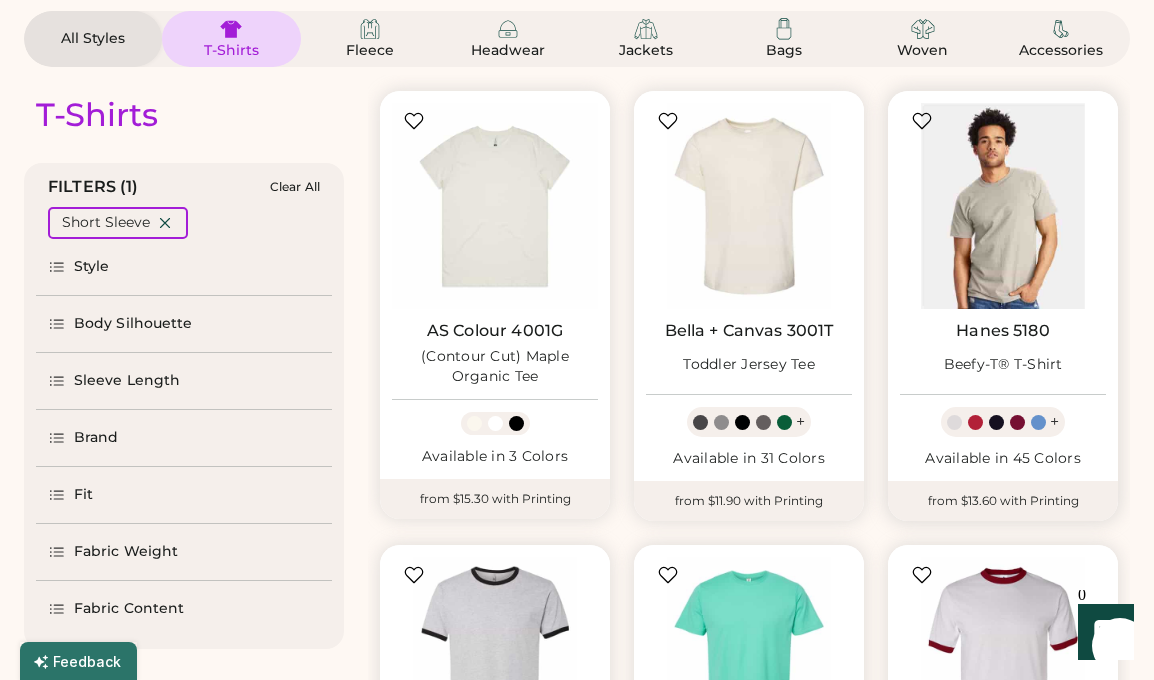 click at bounding box center [1003, 206] 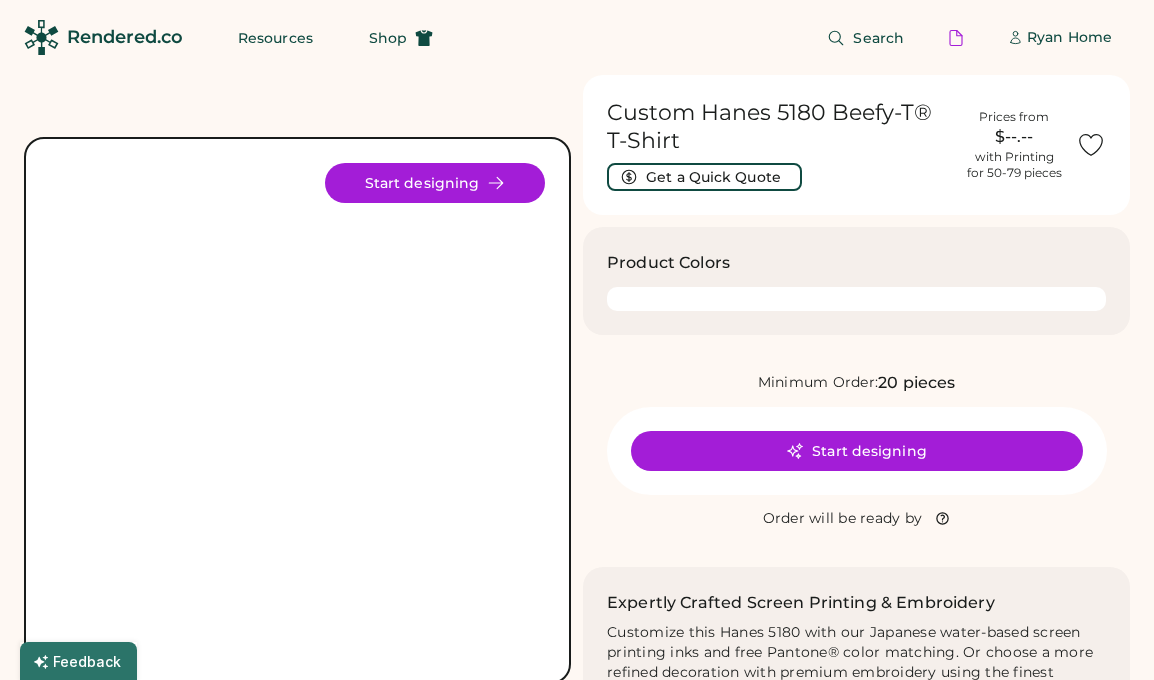 scroll, scrollTop: 0, scrollLeft: 0, axis: both 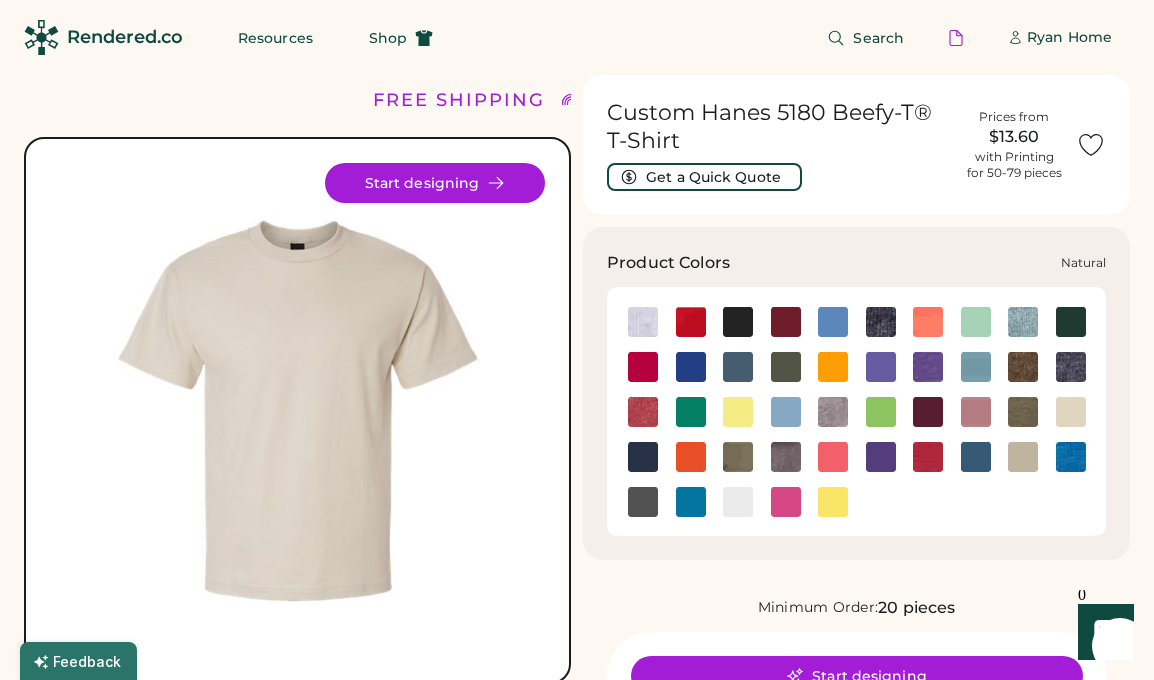 click 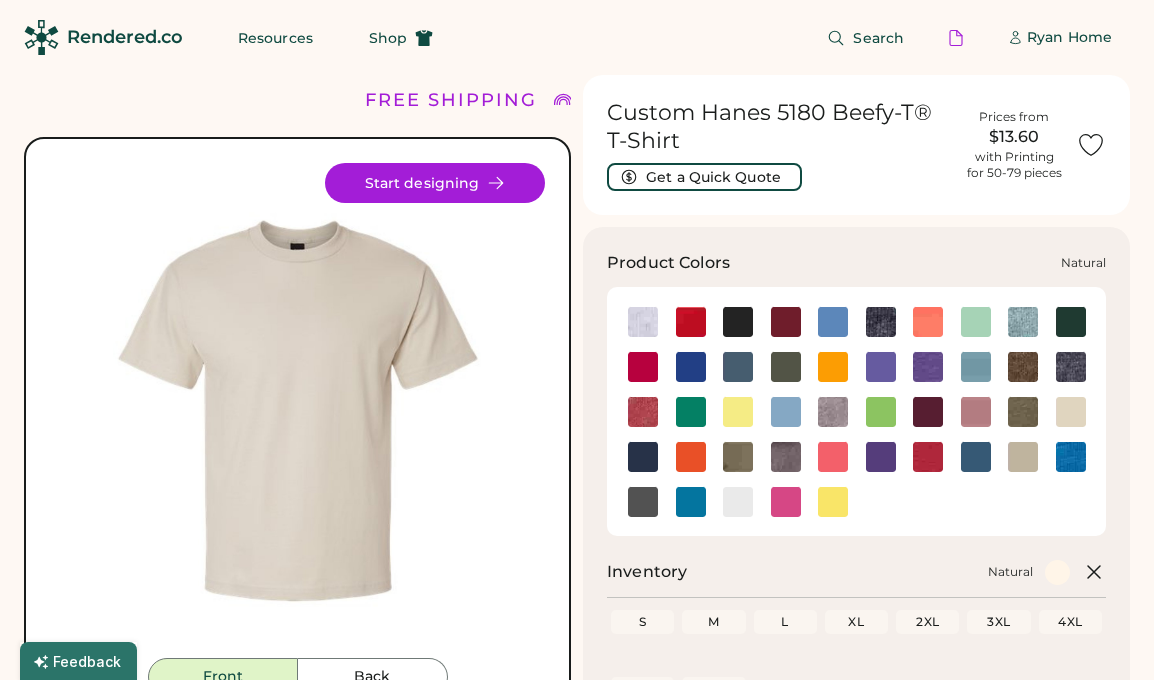 scroll, scrollTop: 0, scrollLeft: 0, axis: both 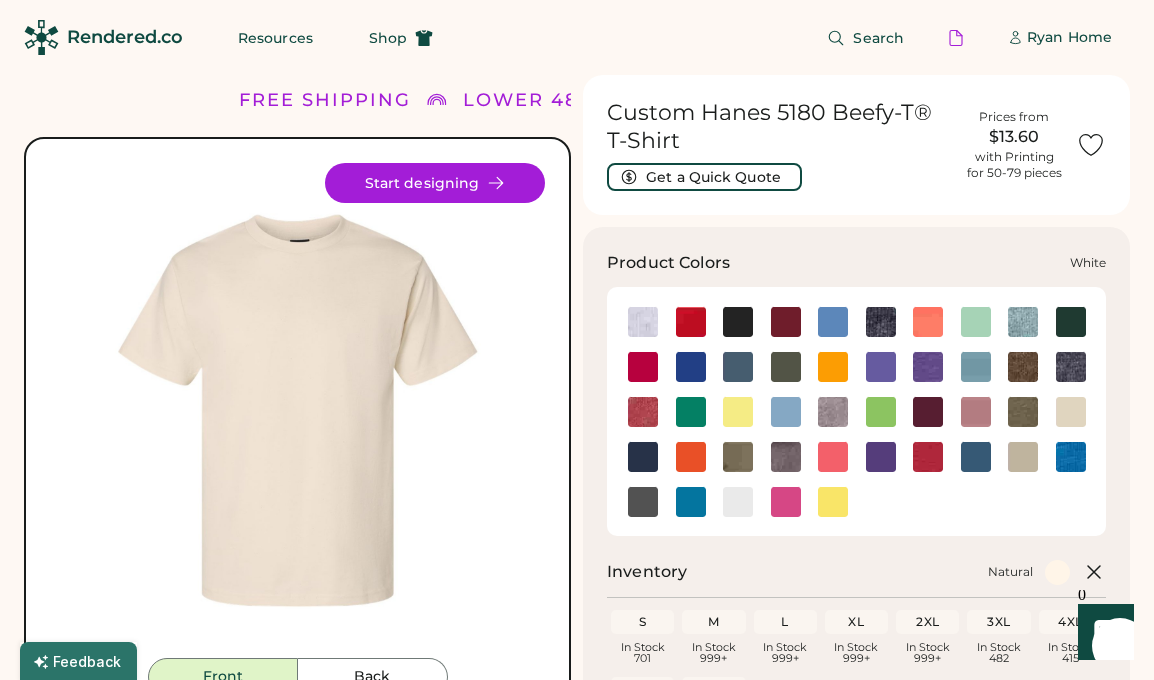 click 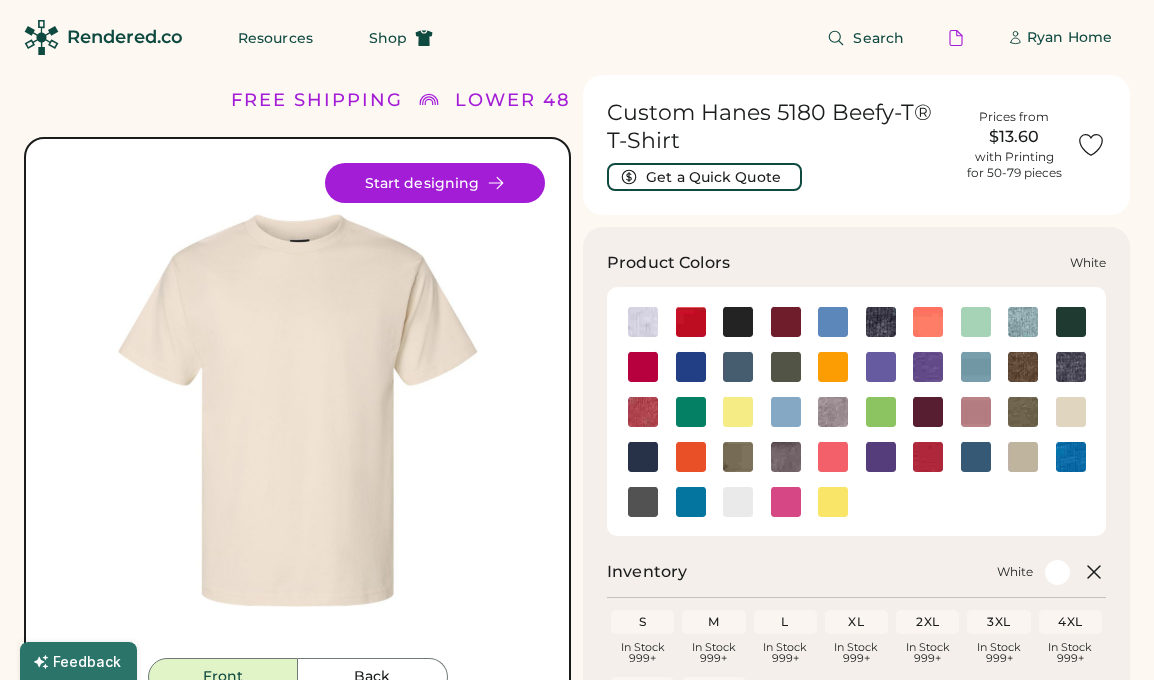 scroll, scrollTop: 0, scrollLeft: 0, axis: both 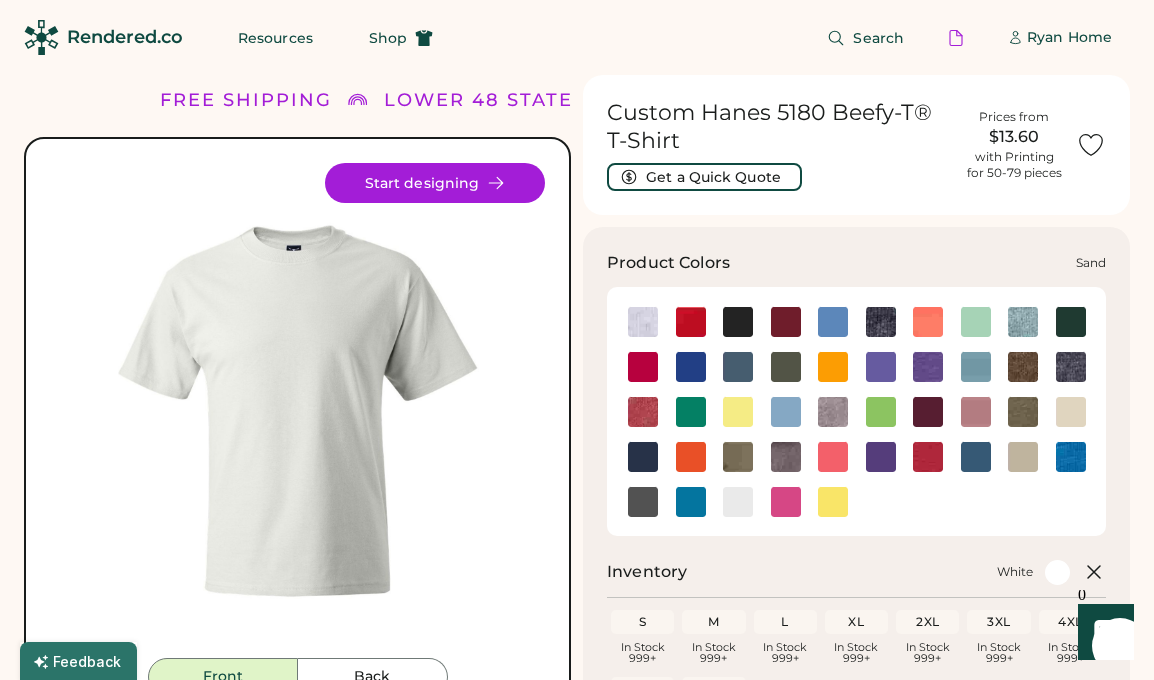 click 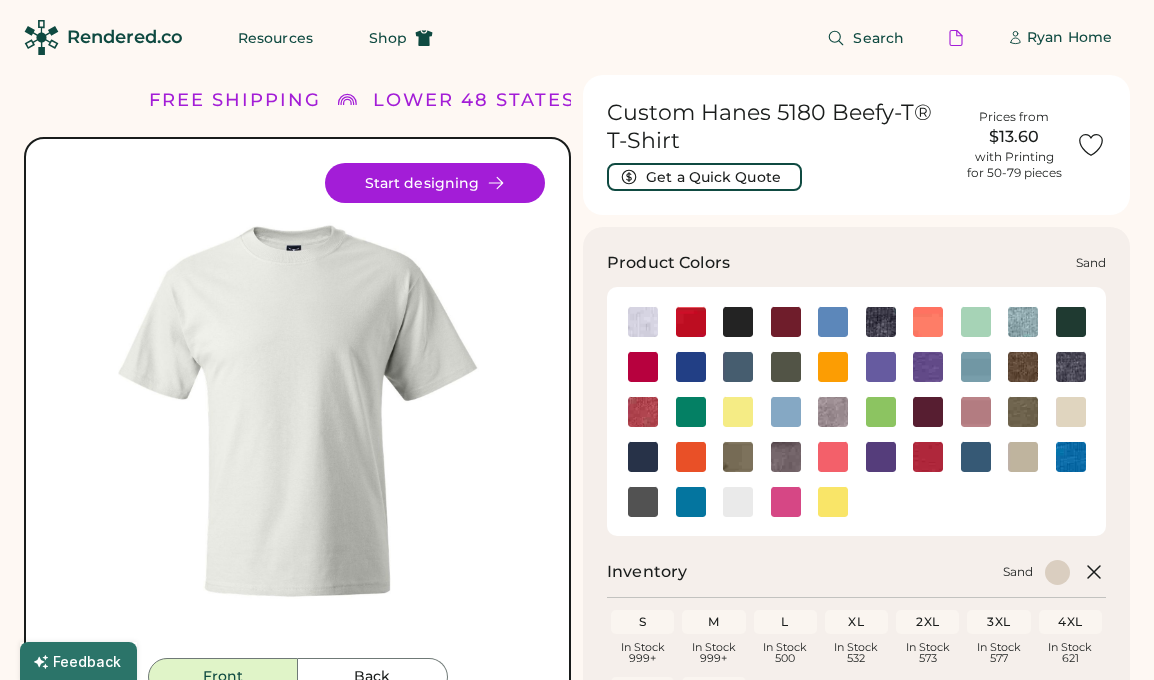scroll, scrollTop: 0, scrollLeft: 0, axis: both 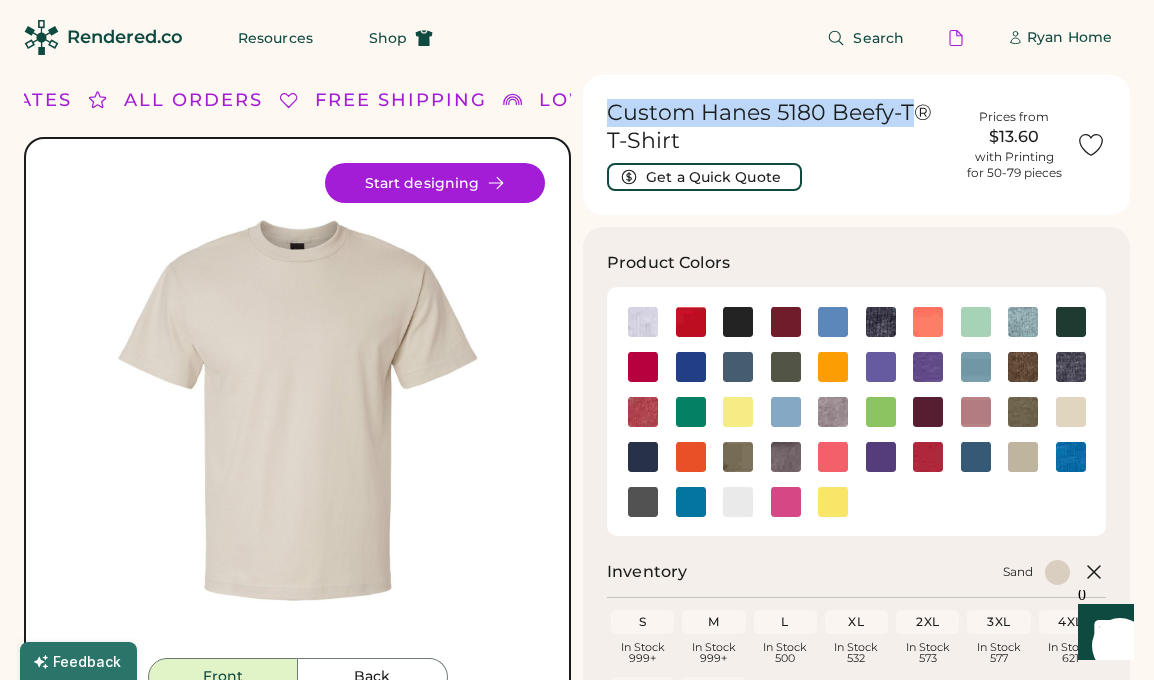 drag, startPoint x: 612, startPoint y: 114, endPoint x: 908, endPoint y: 116, distance: 296.00674 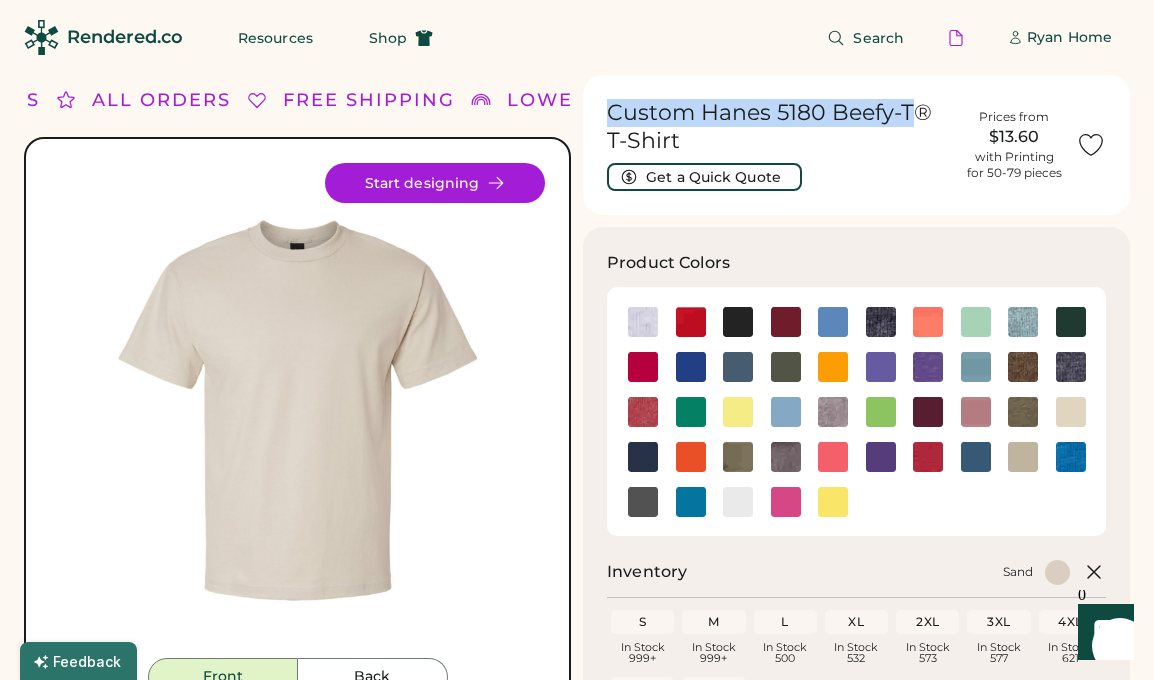 copy on "Custom Hanes 5180 Beefy-T" 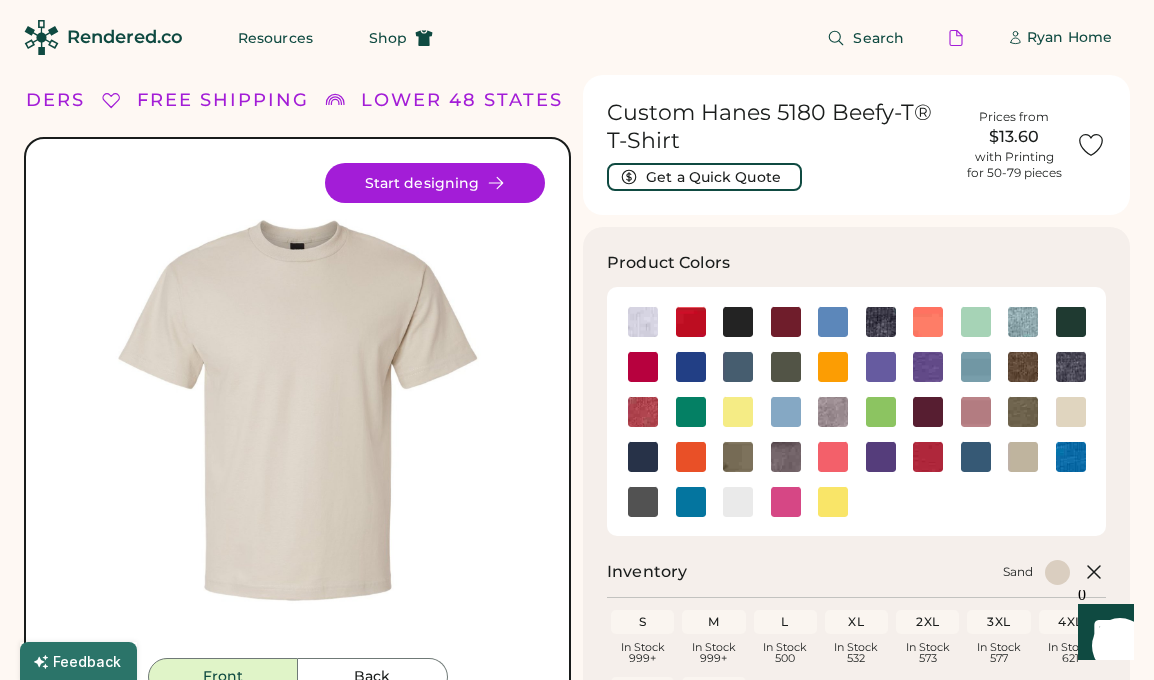 click on "Custom Hanes 5180 Beefy-T® T-Shirt" at bounding box center [779, 127] 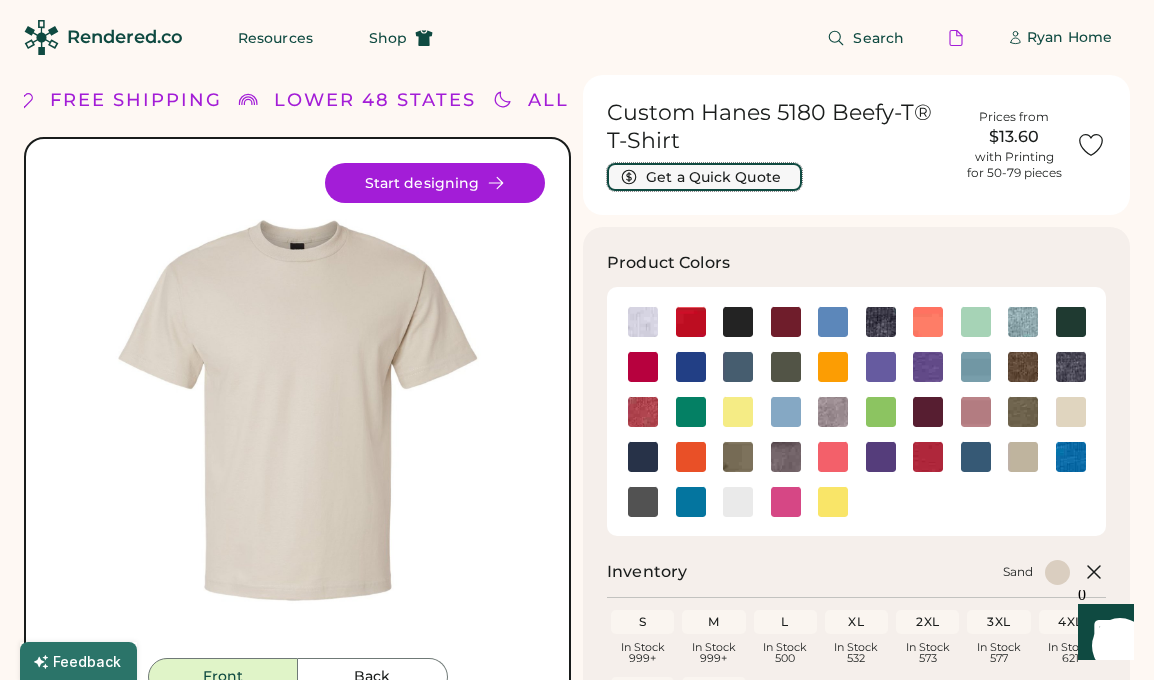 click on "Get a Quick Quote" at bounding box center (704, 177) 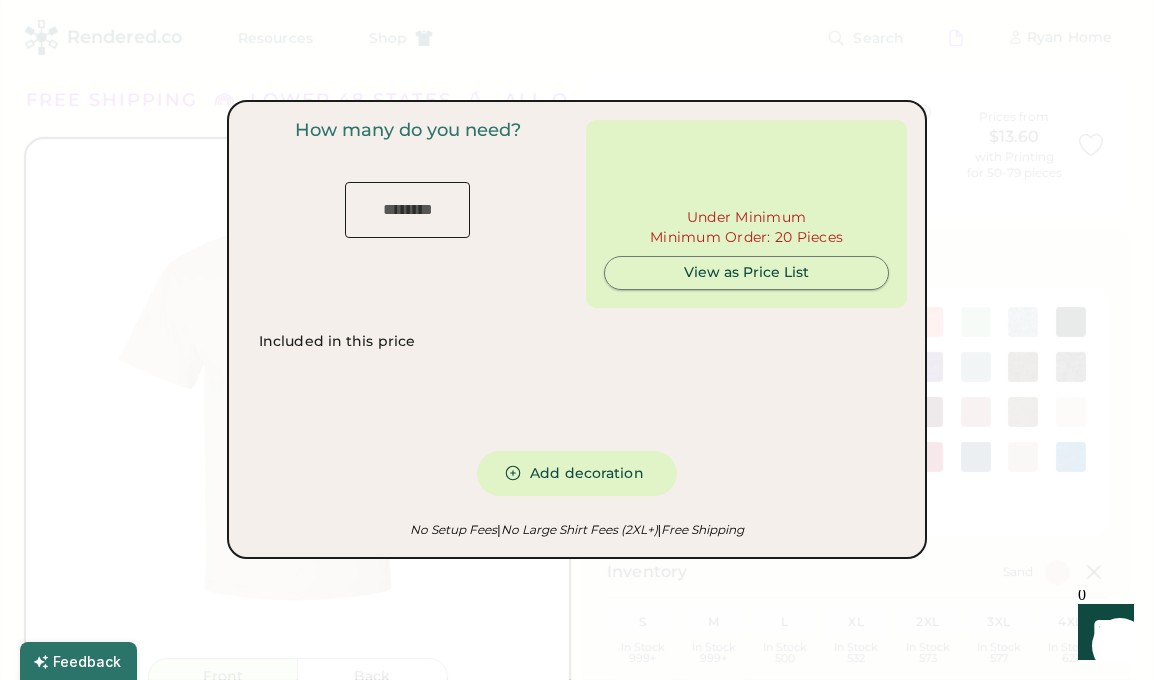 type on "***" 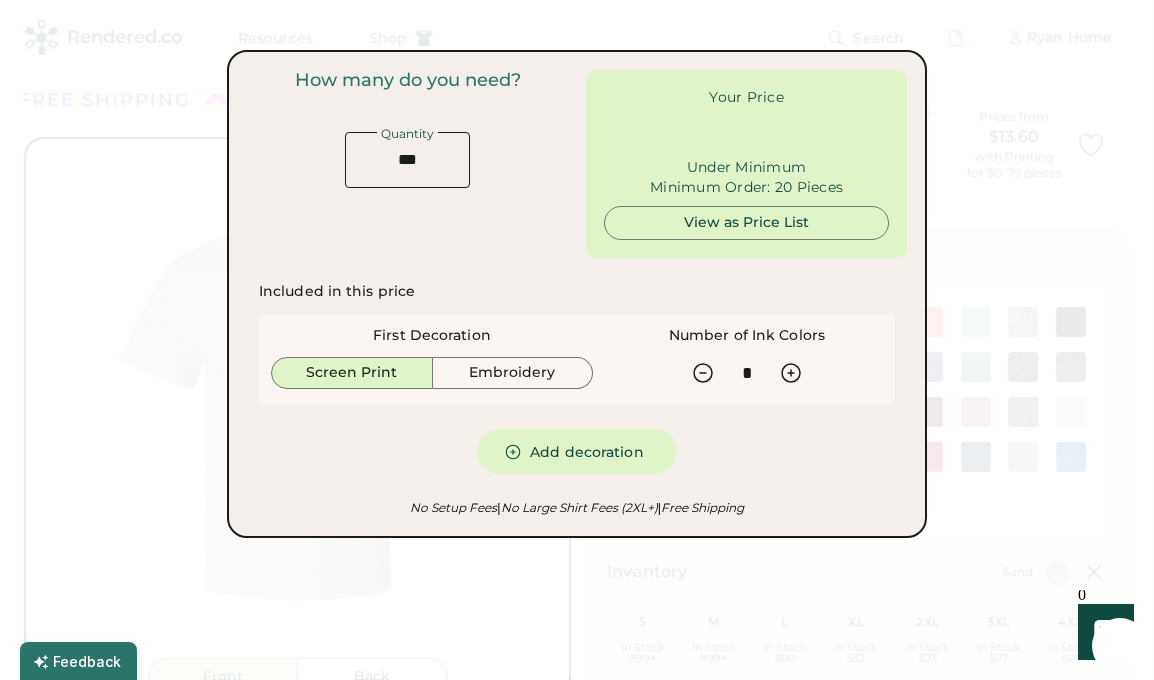 type on "******" 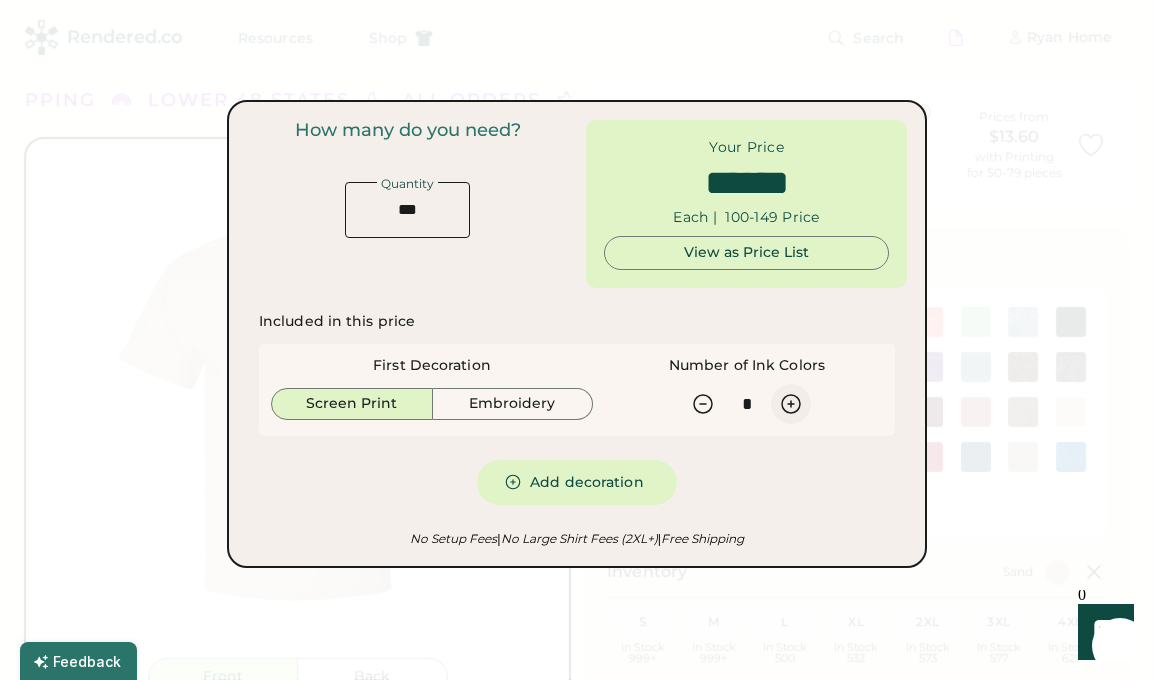 click 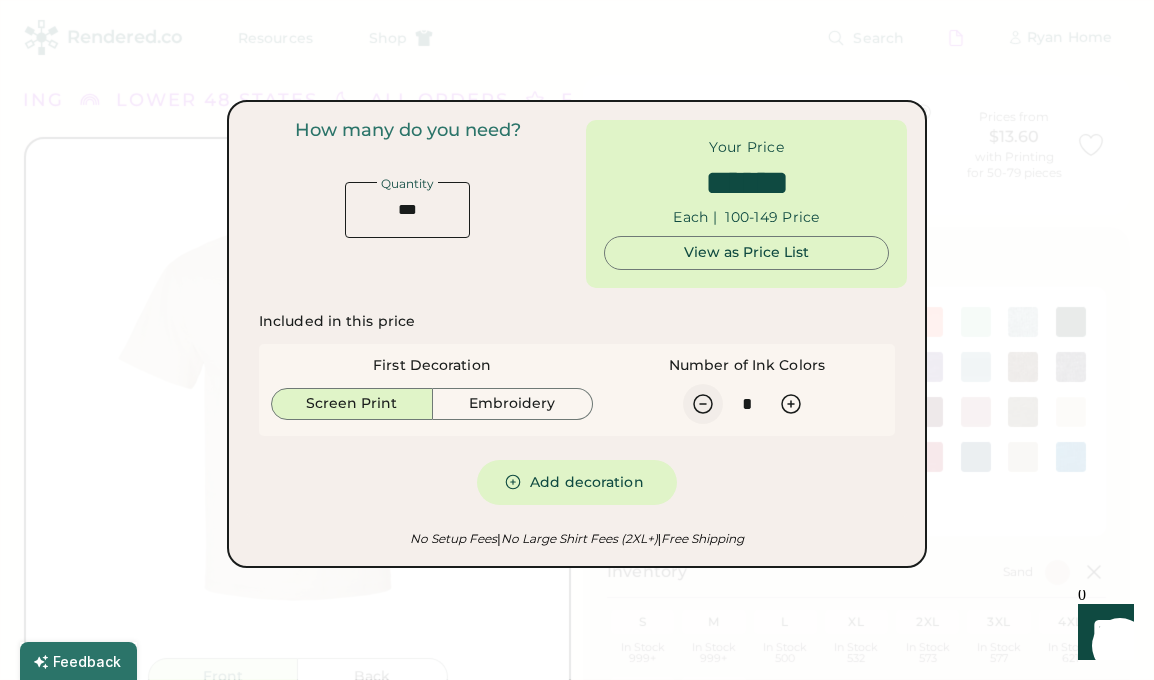 click 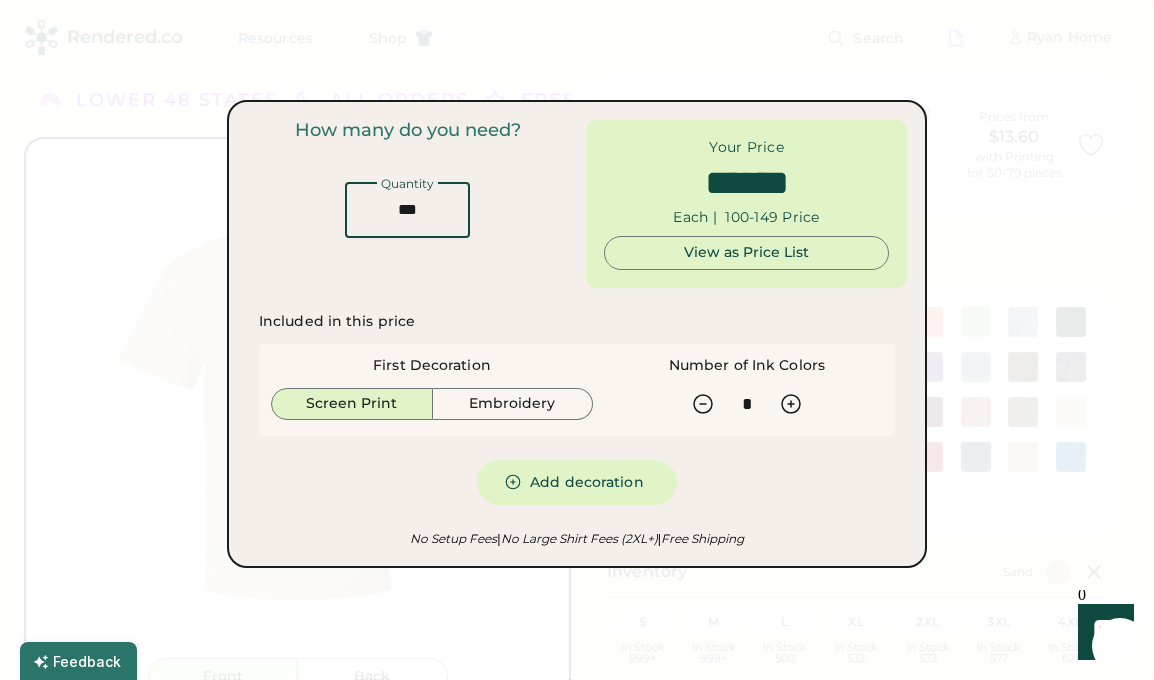drag, startPoint x: 446, startPoint y: 205, endPoint x: 329, endPoint y: 203, distance: 117.01709 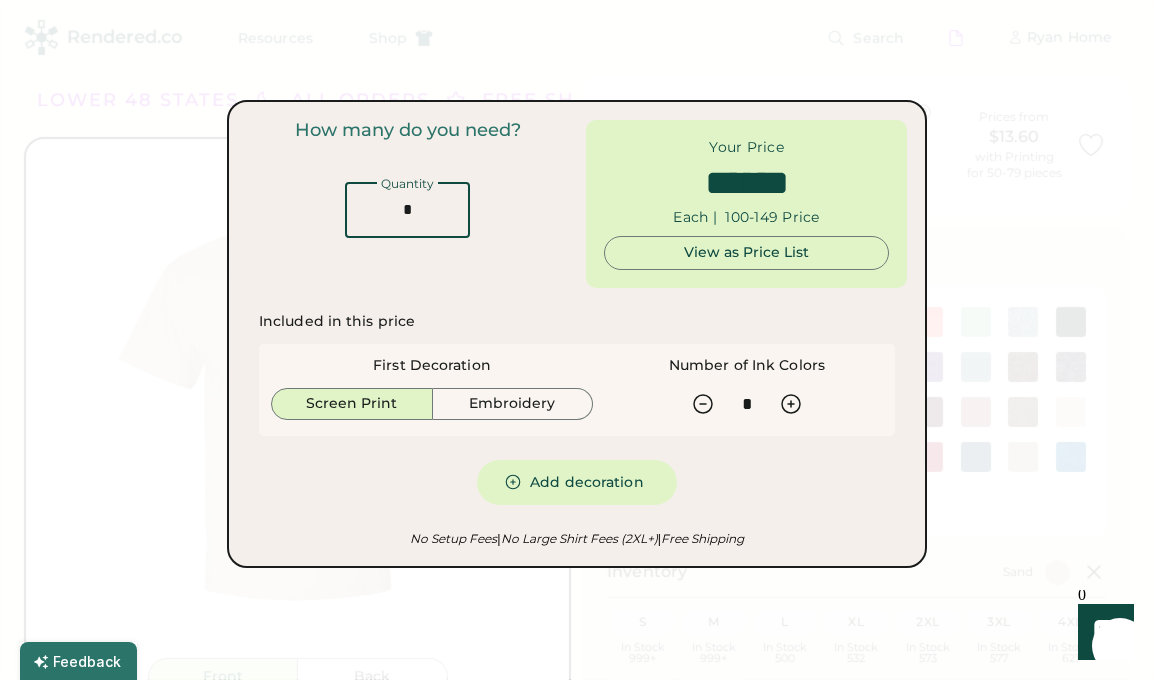 type on "**" 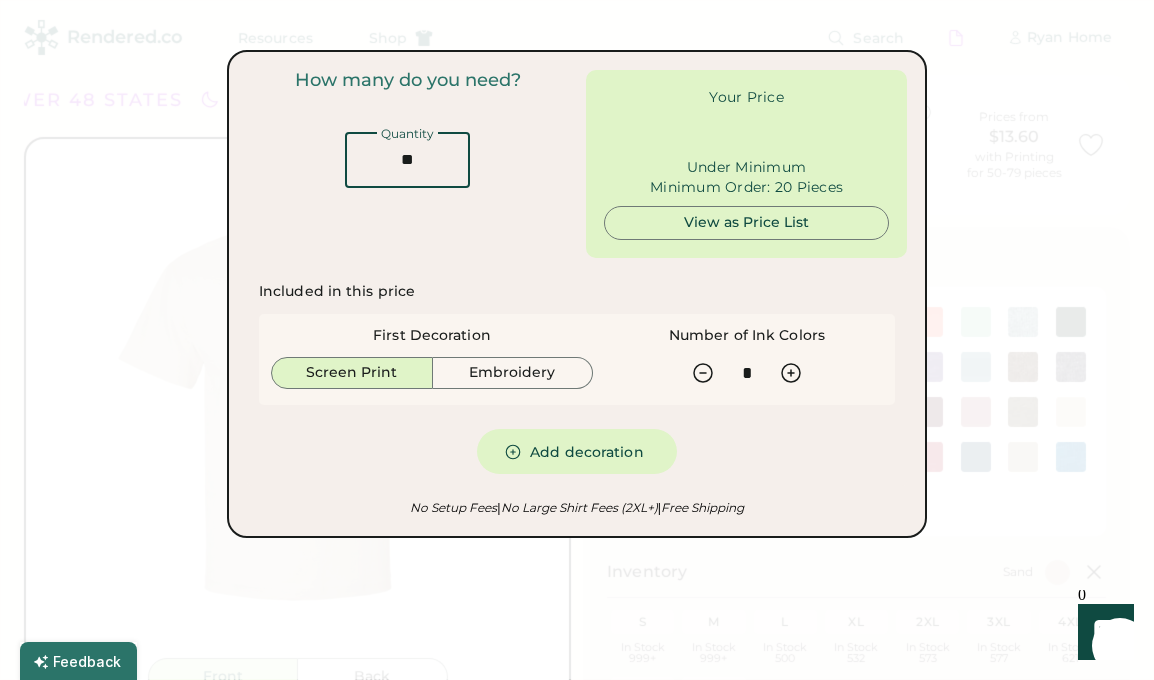 type on "******" 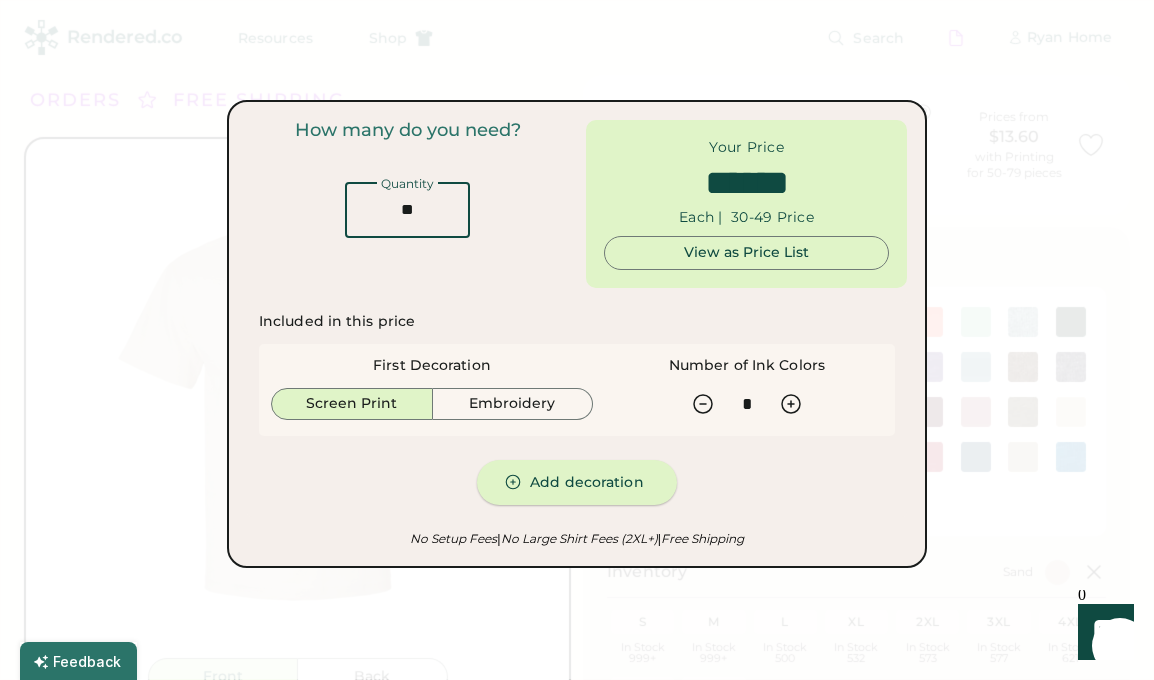 type on "**" 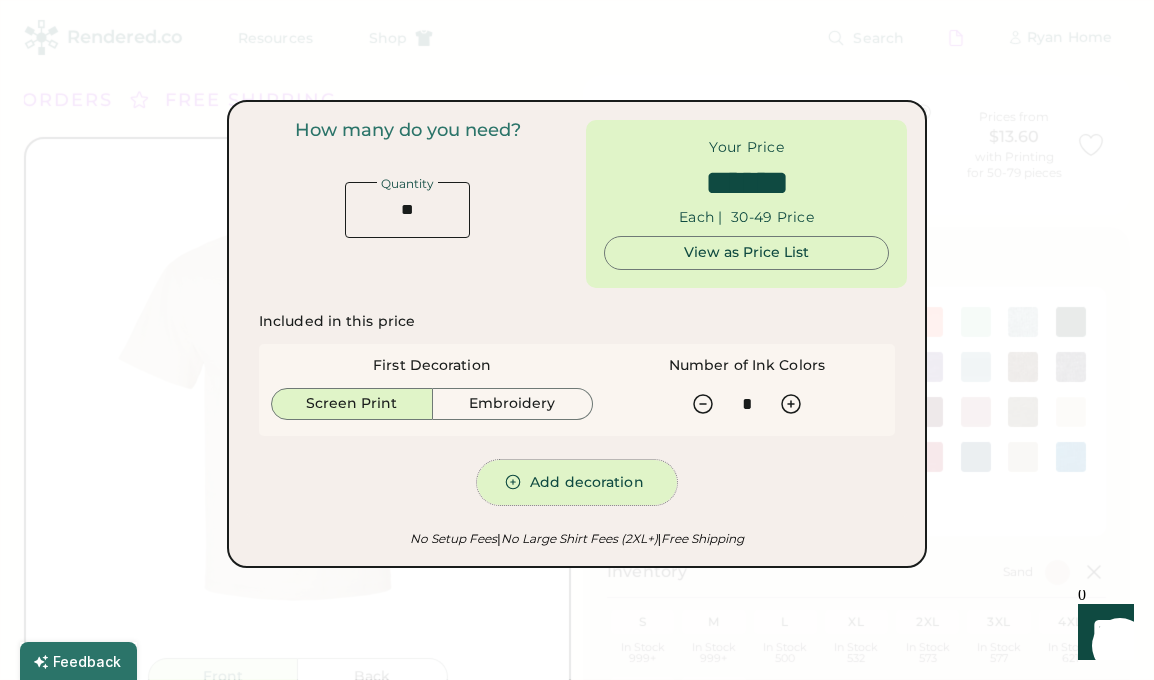 click on "Add decoration" at bounding box center [577, 482] 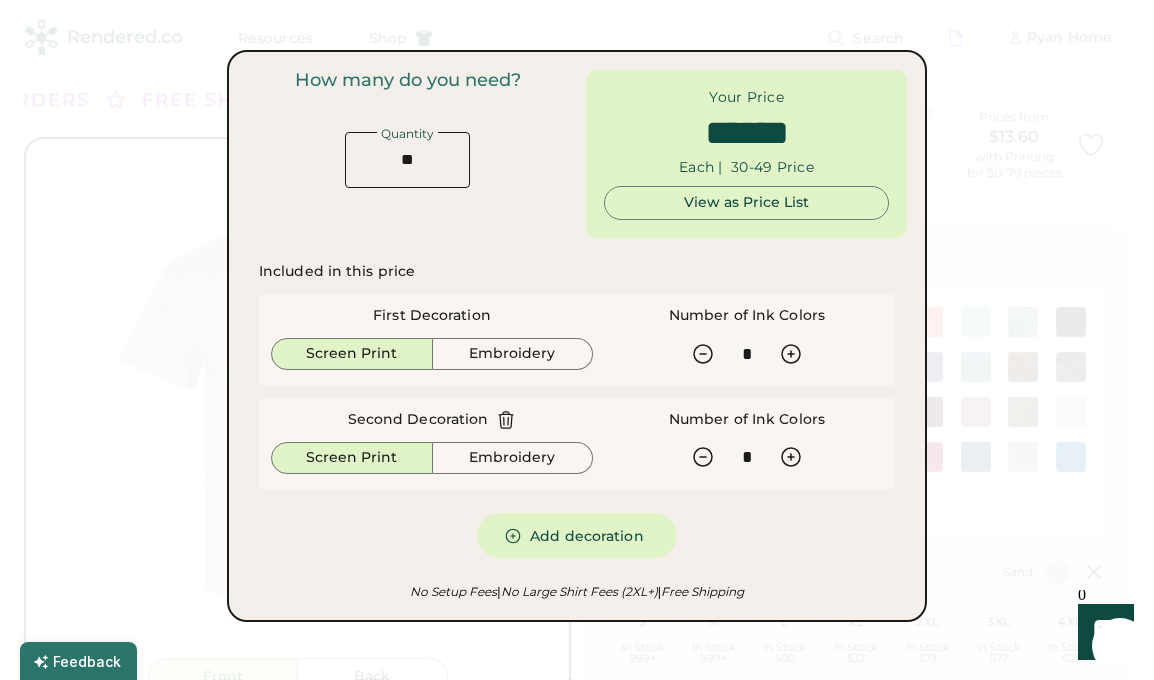 type on "******" 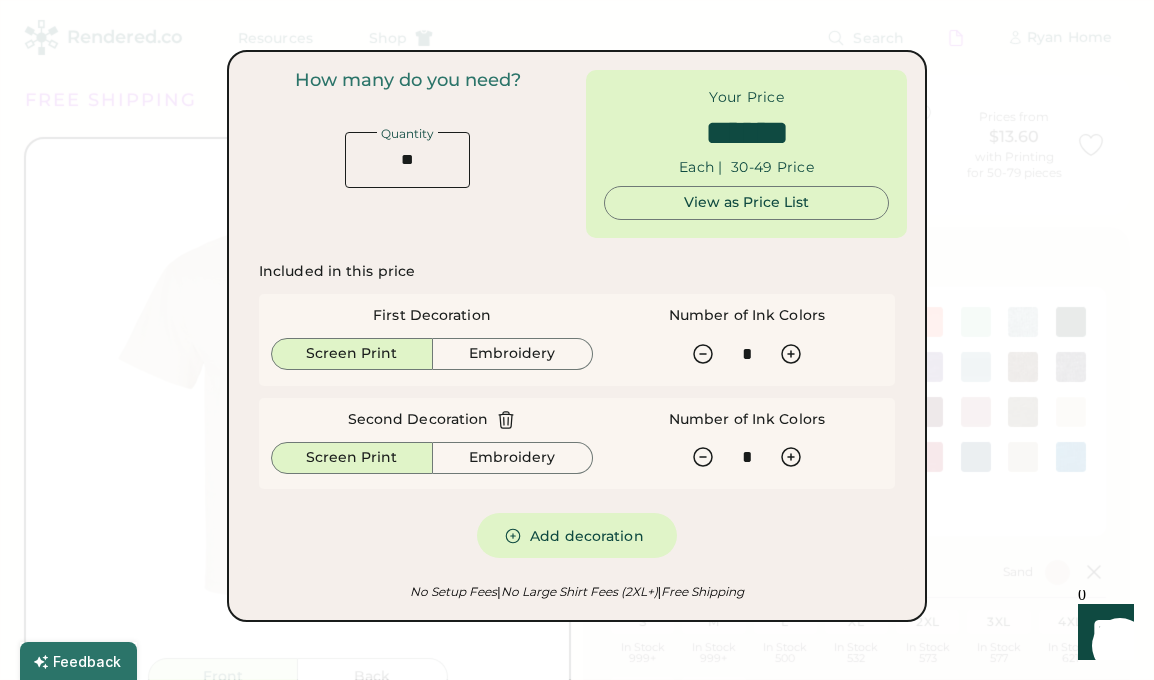 click at bounding box center (577, 340) 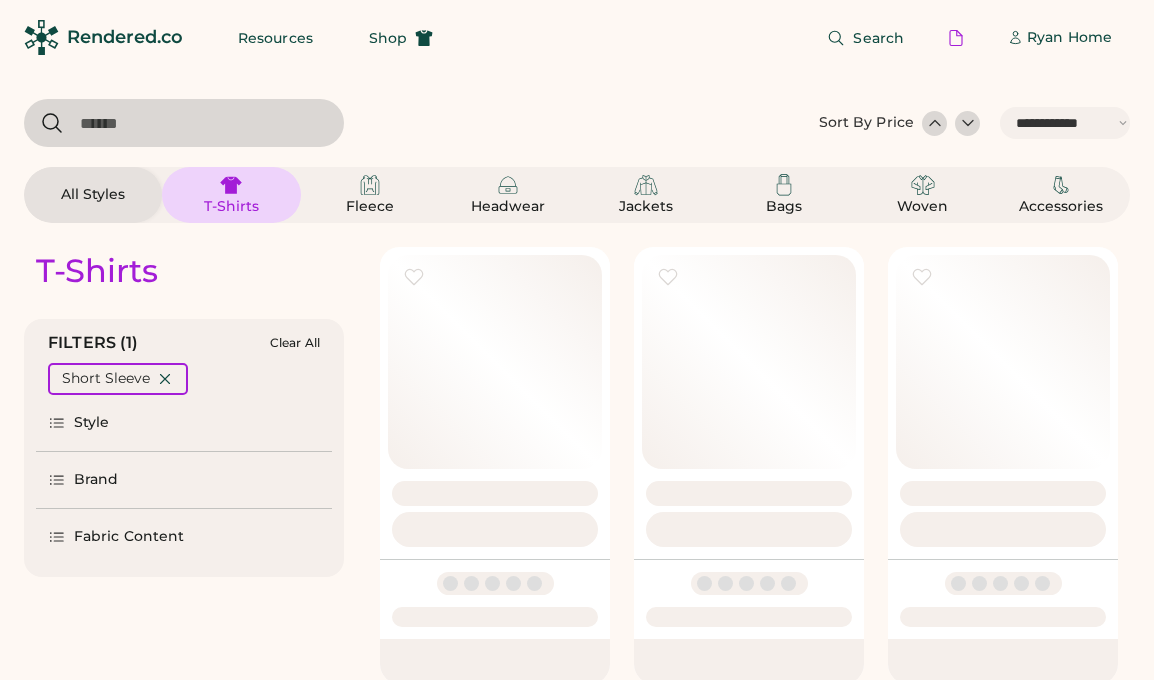 select on "*****" 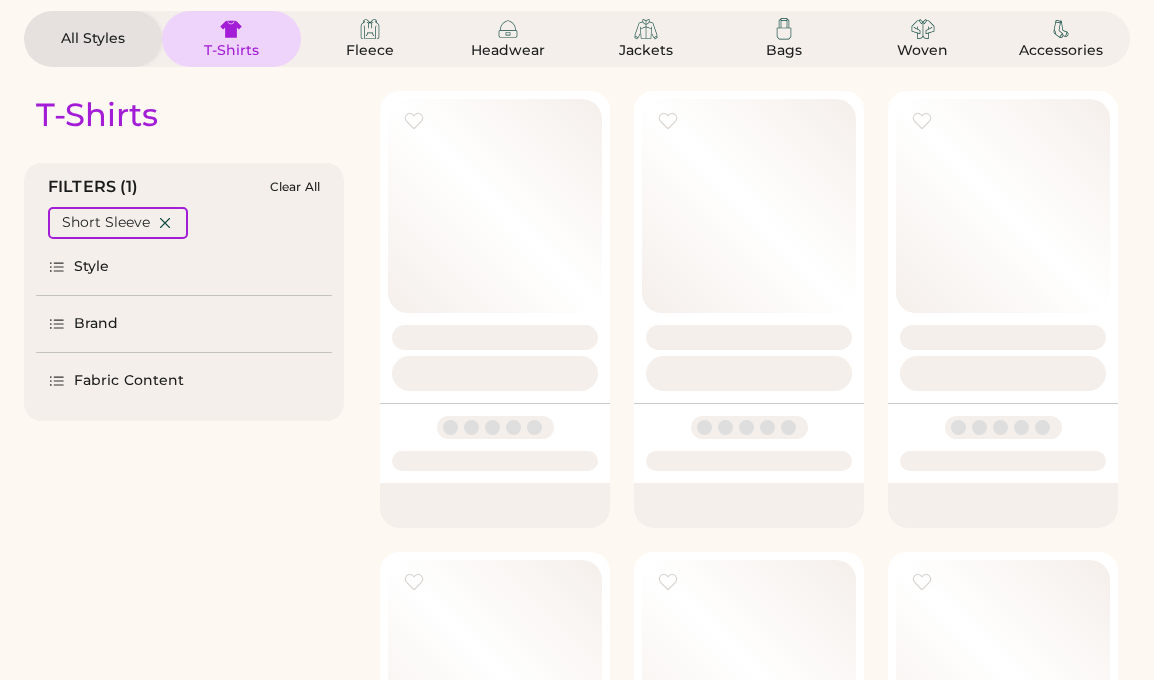 scroll, scrollTop: 0, scrollLeft: 0, axis: both 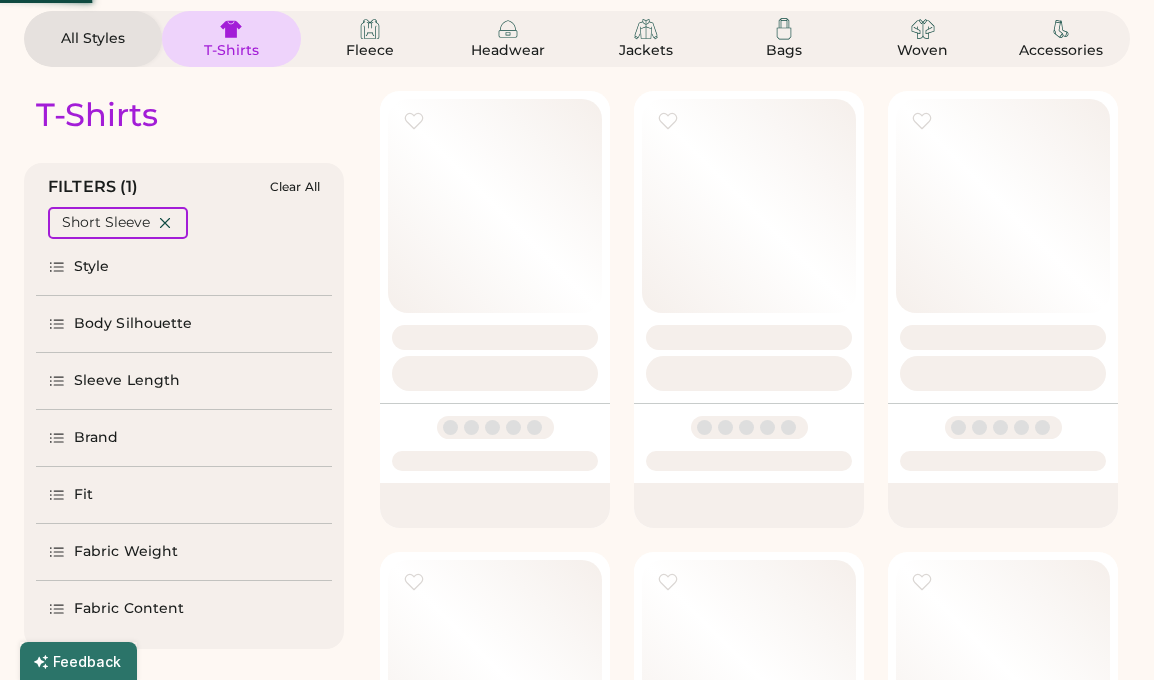 select on "*" 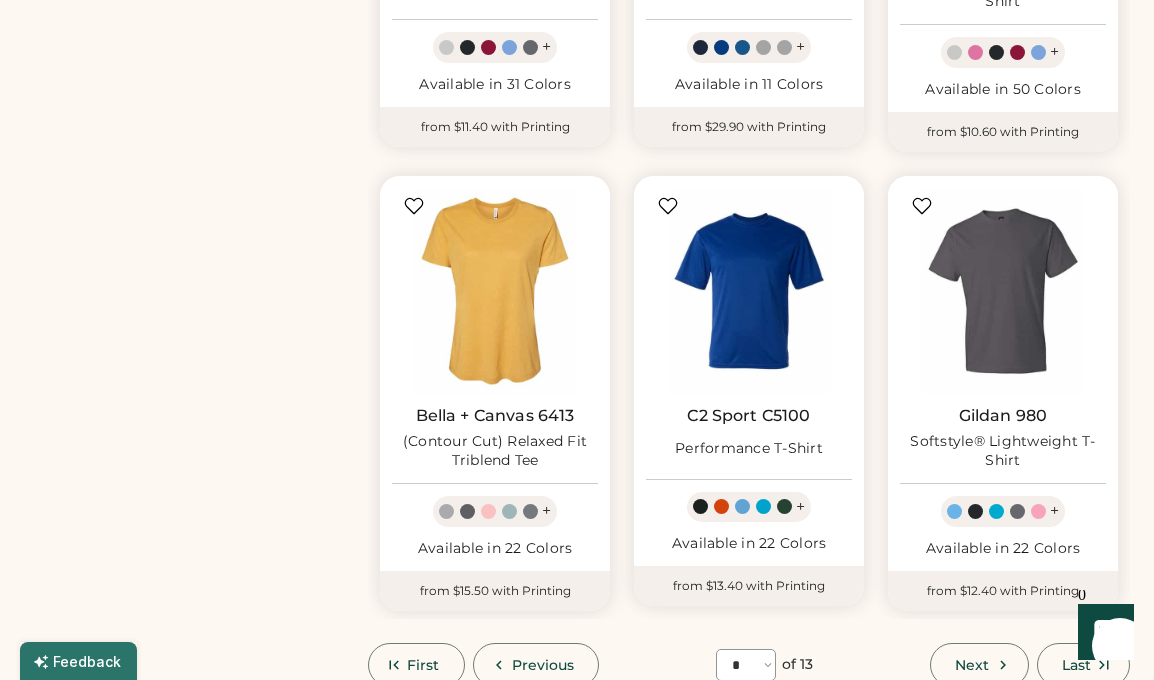 scroll, scrollTop: 1448, scrollLeft: 0, axis: vertical 